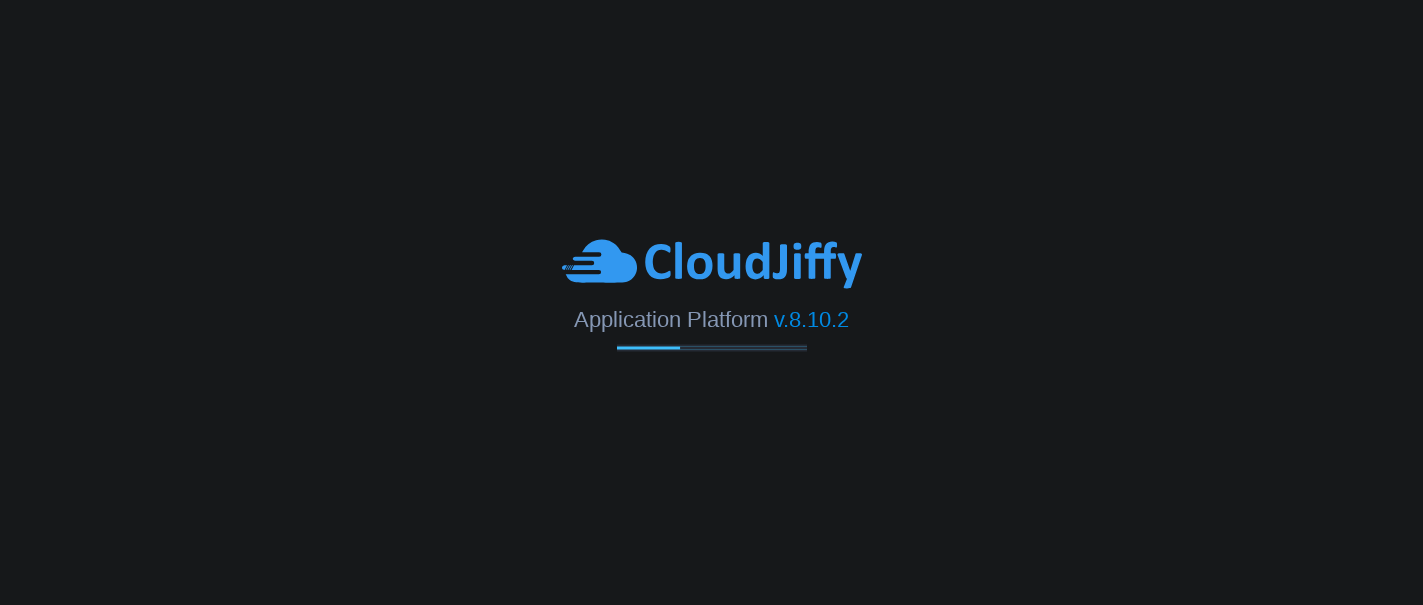 scroll, scrollTop: 0, scrollLeft: 0, axis: both 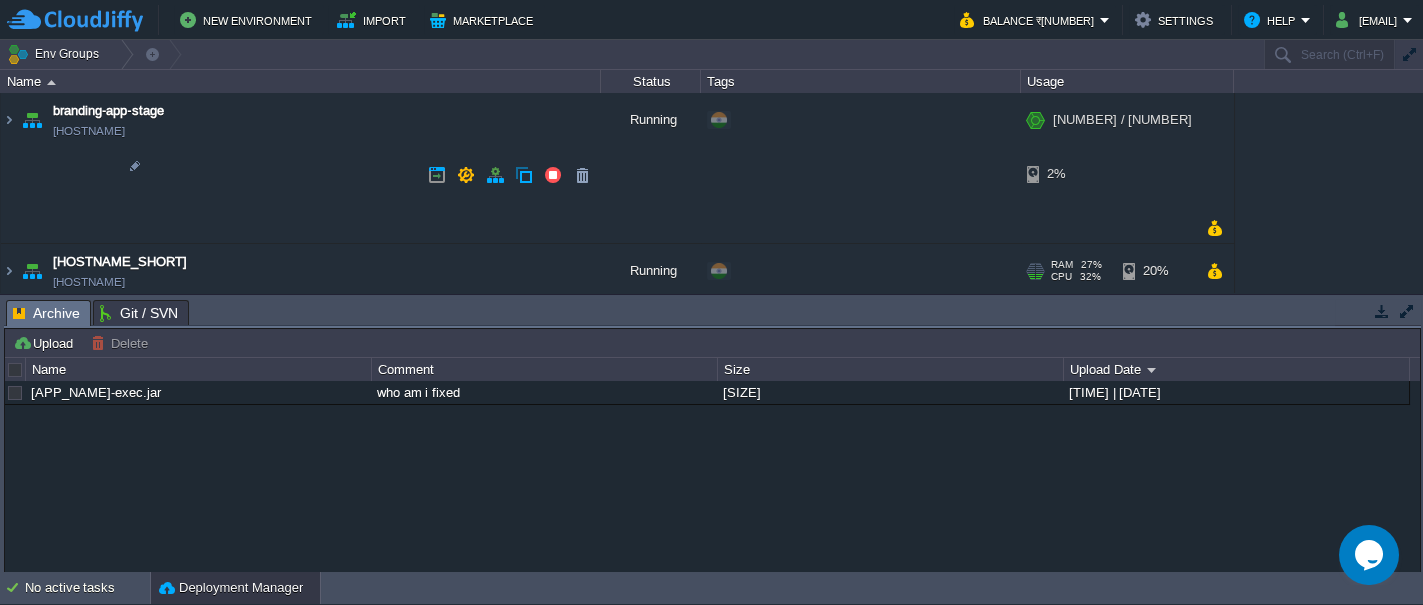 click at bounding box center (32, 271) 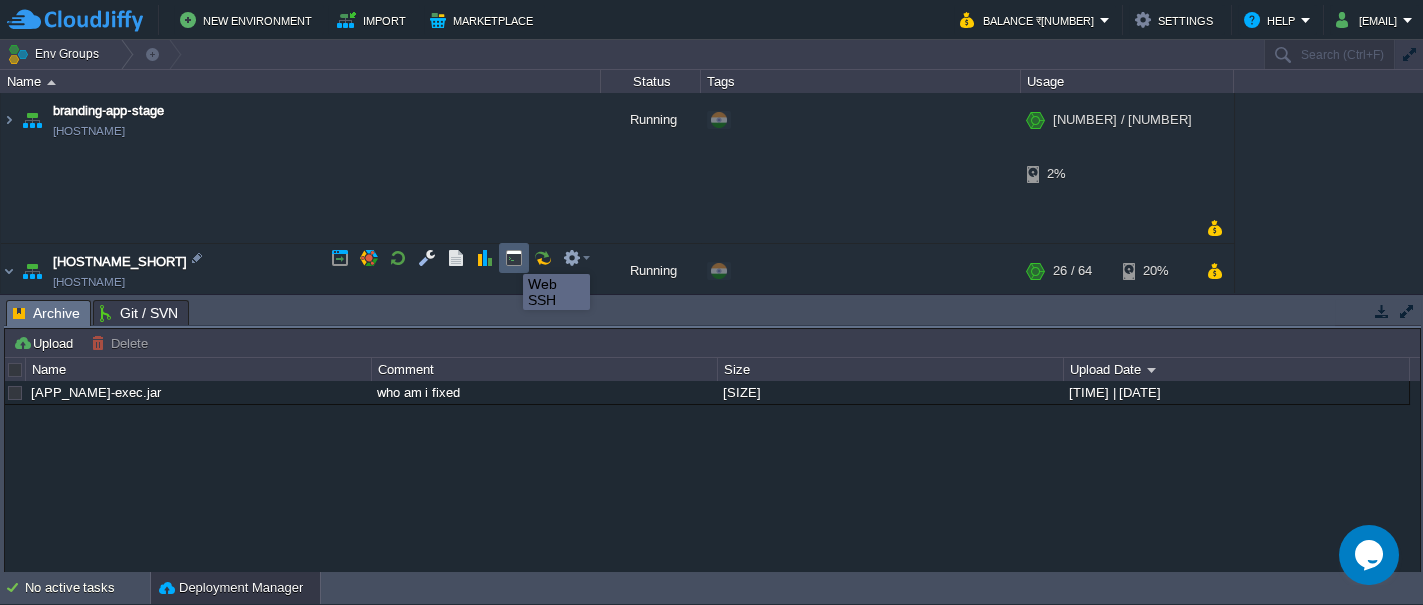 click at bounding box center [514, 258] 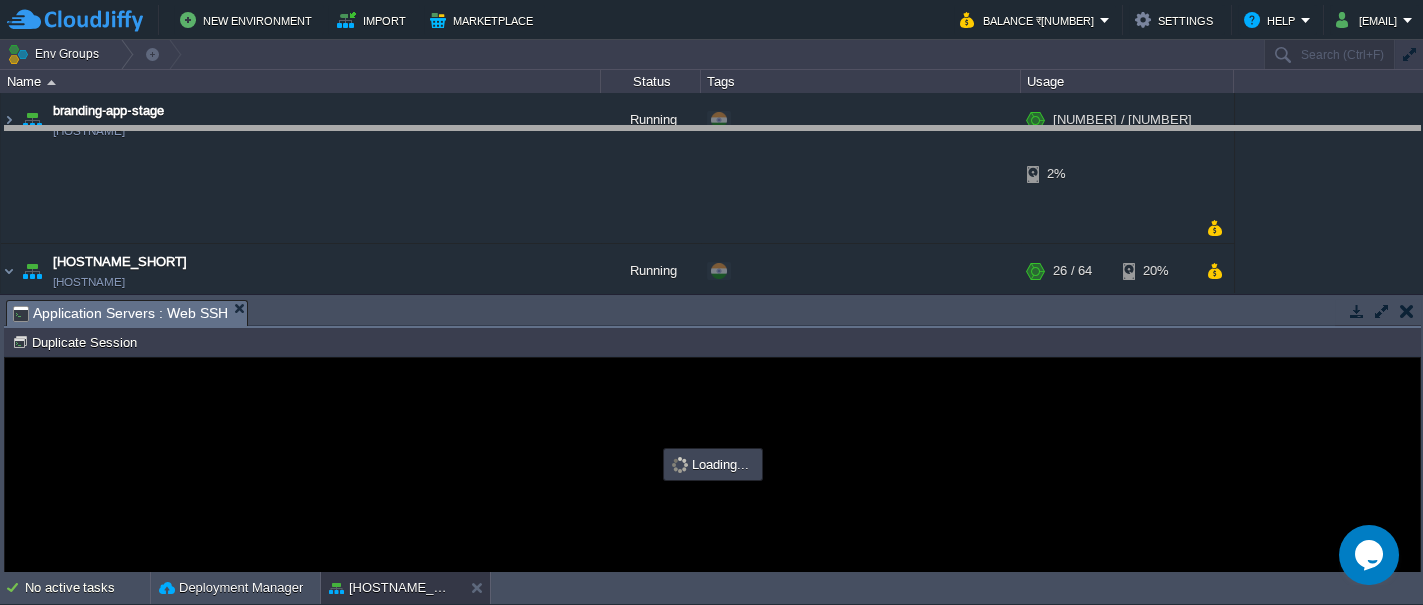 drag, startPoint x: 512, startPoint y: 310, endPoint x: 460, endPoint y: 145, distance: 173 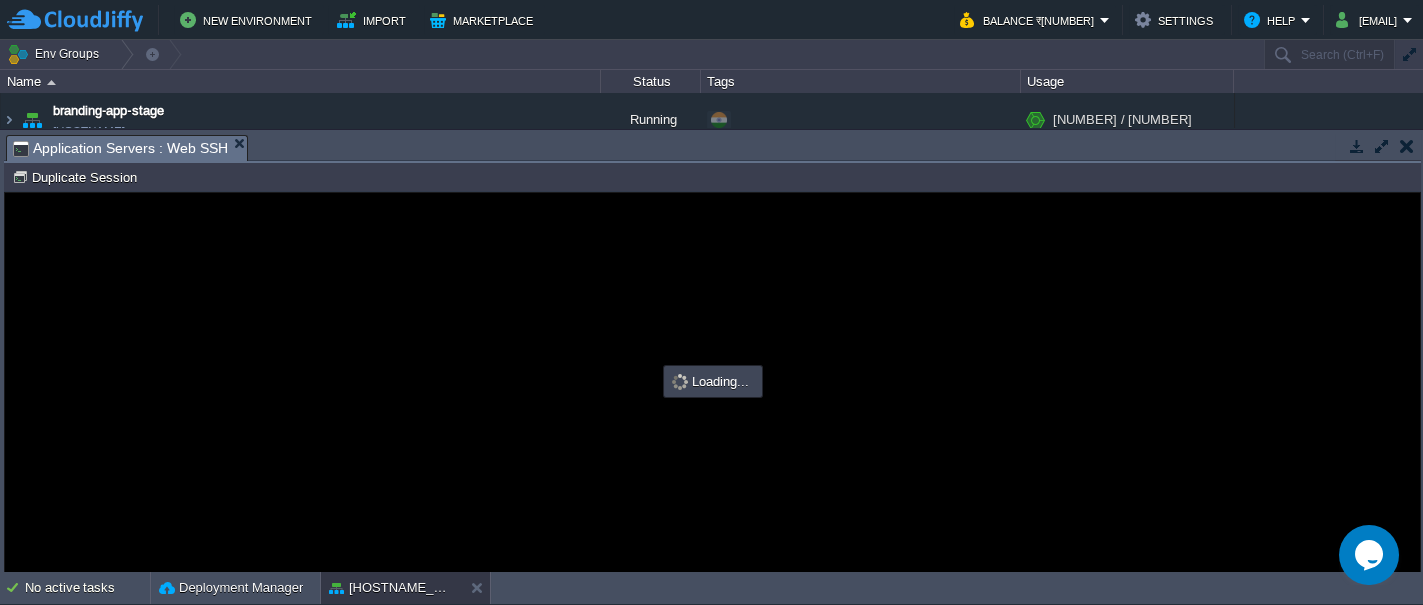 scroll, scrollTop: 0, scrollLeft: 0, axis: both 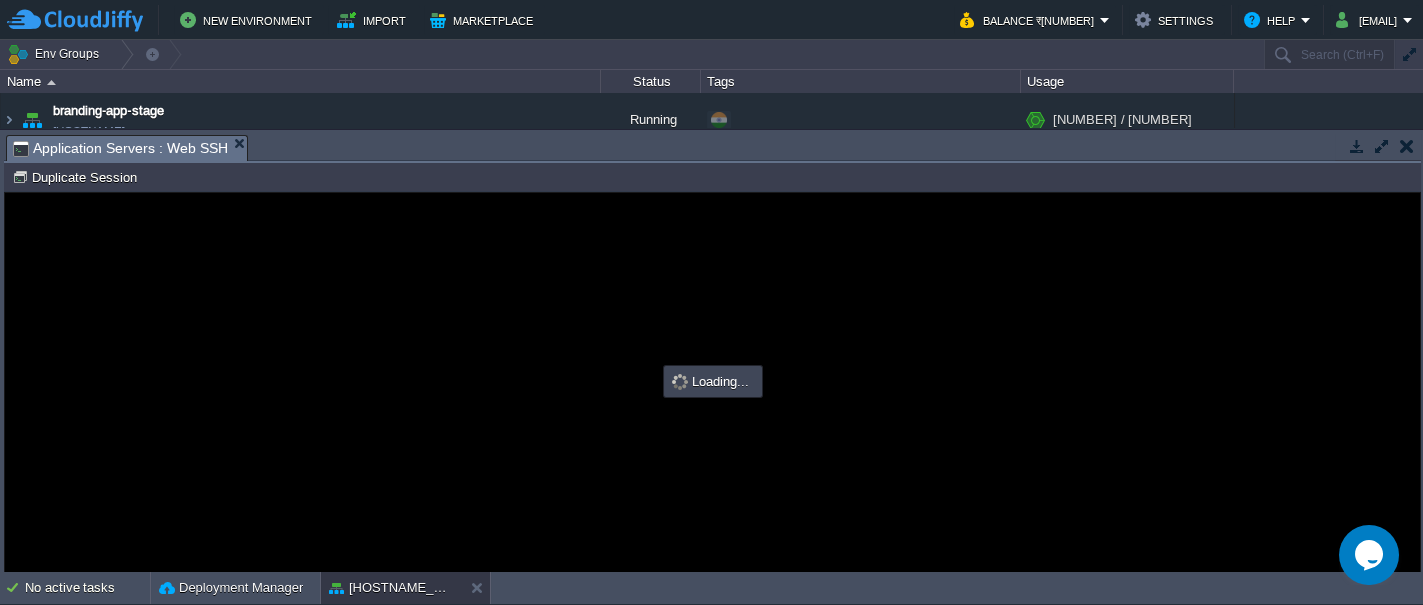 type on "#000000" 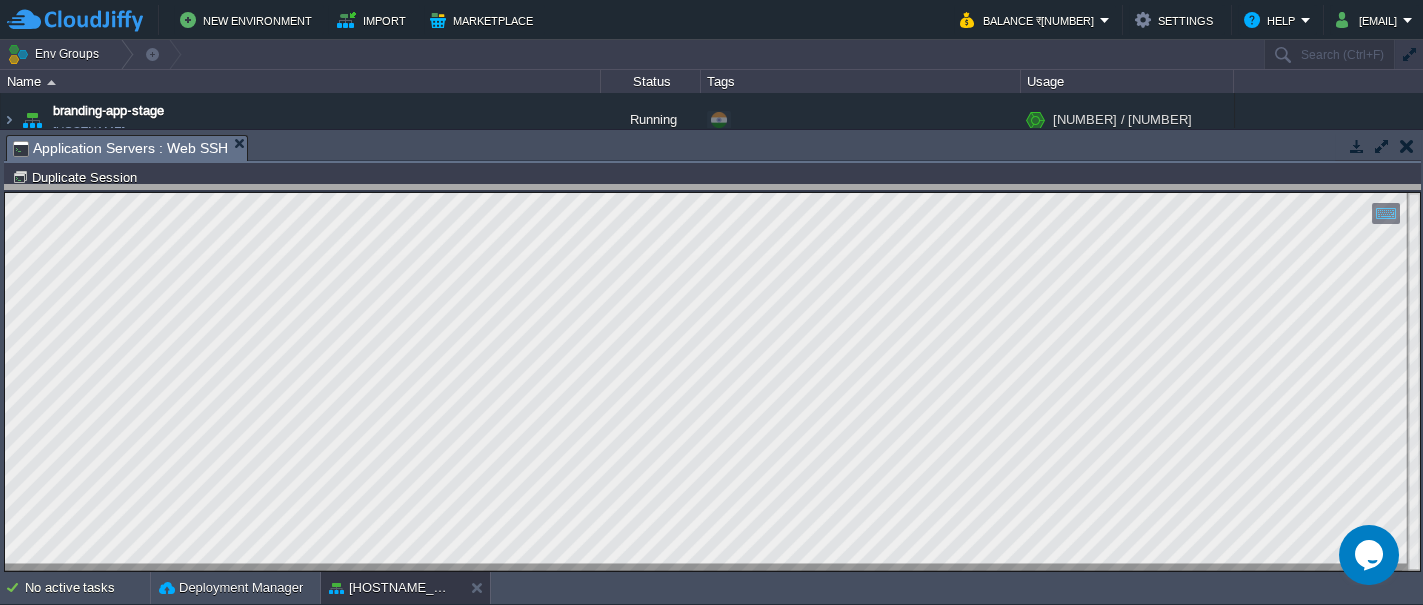 drag, startPoint x: 589, startPoint y: 144, endPoint x: 601, endPoint y: 193, distance: 50.447994 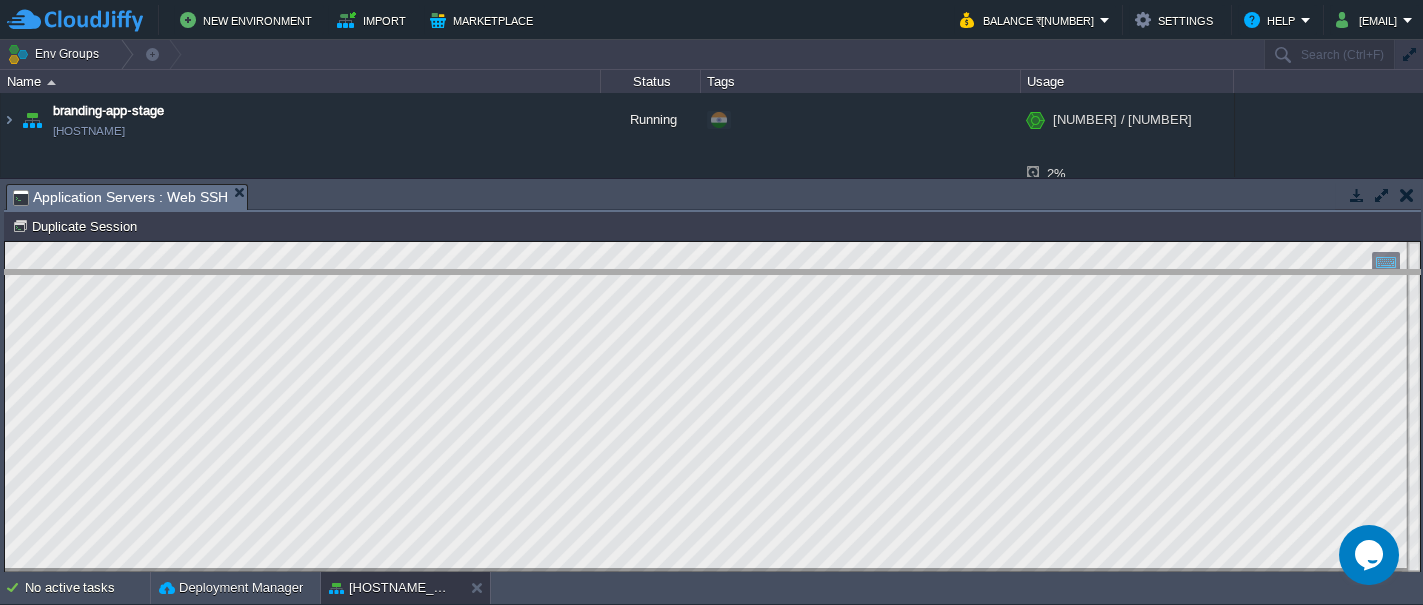 drag, startPoint x: 601, startPoint y: 193, endPoint x: 625, endPoint y: 281, distance: 91.214035 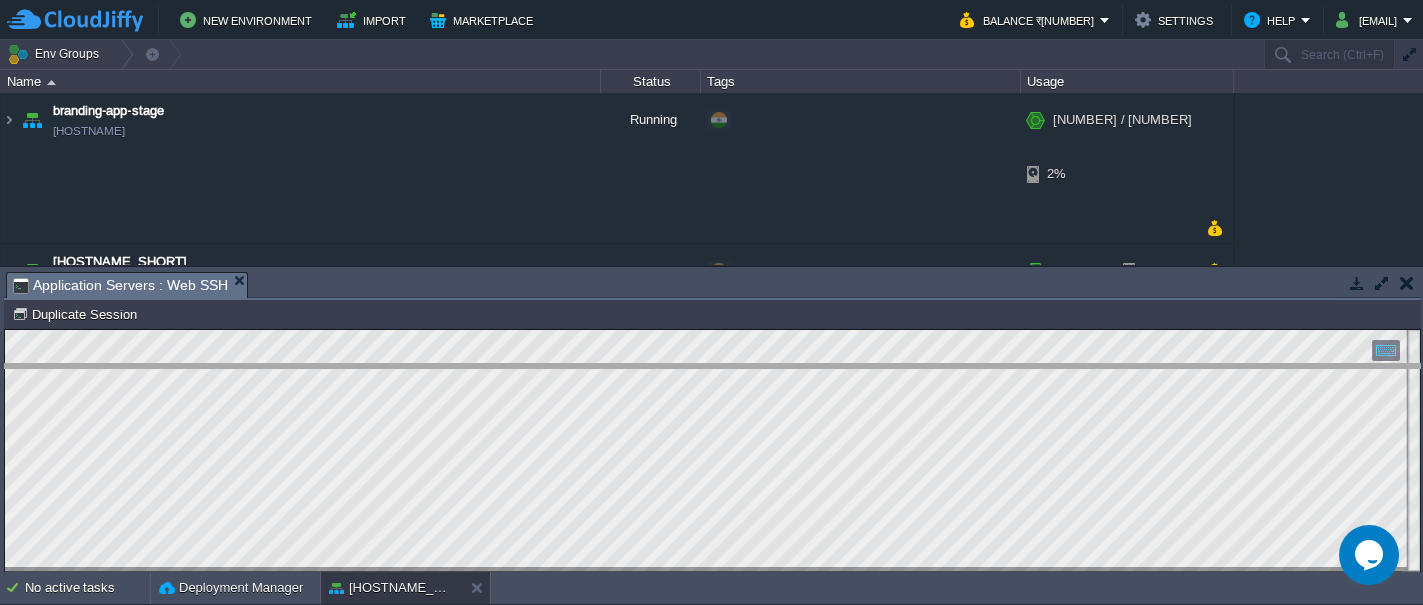 drag, startPoint x: 362, startPoint y: 285, endPoint x: 374, endPoint y: 376, distance: 91.787796 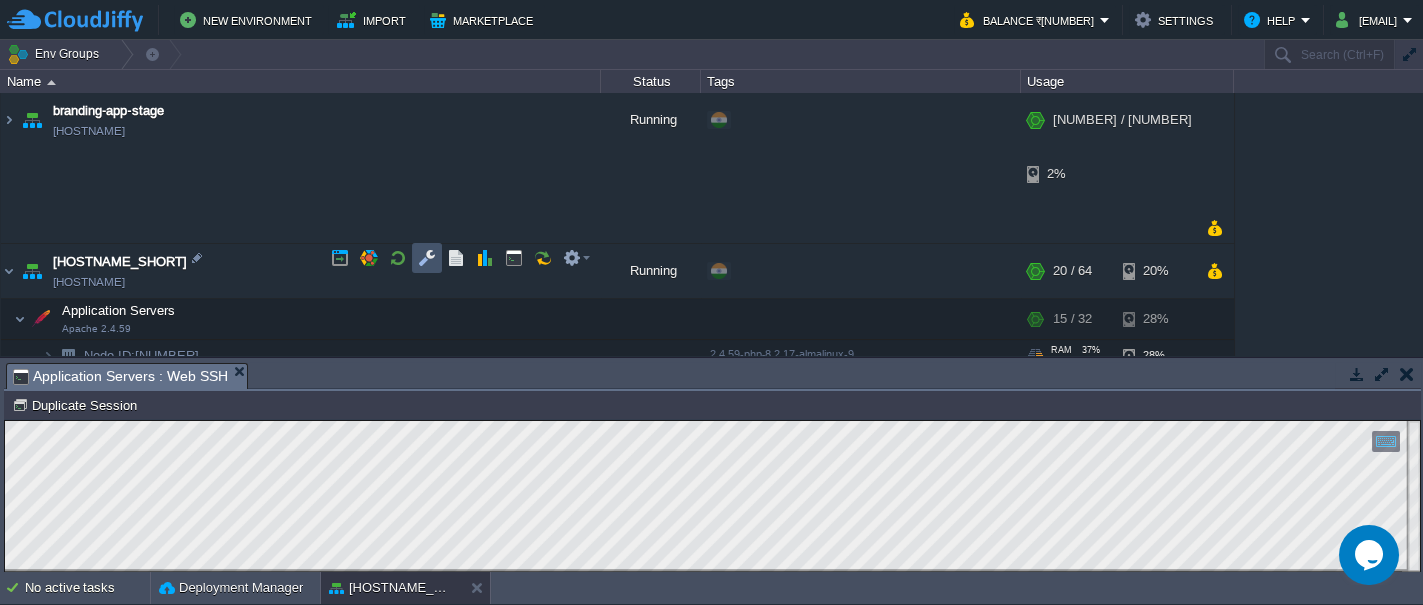 click at bounding box center [427, 258] 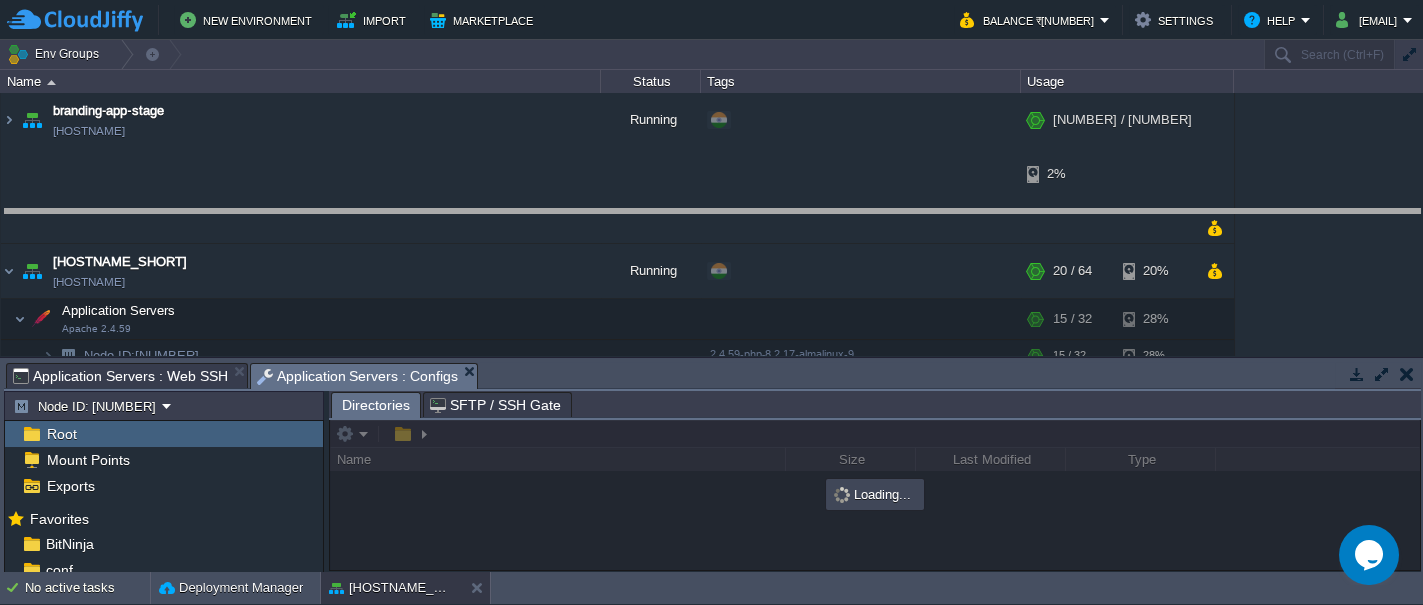 drag, startPoint x: 512, startPoint y: 373, endPoint x: 481, endPoint y: 200, distance: 175.75551 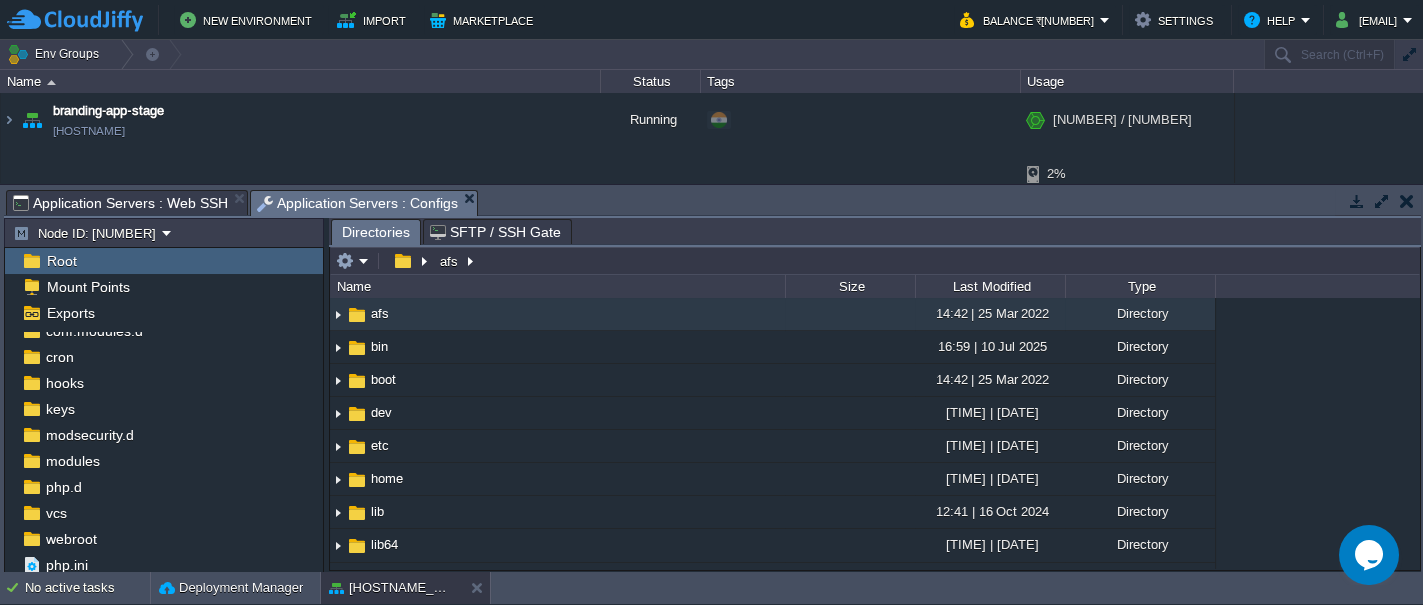 scroll, scrollTop: 145, scrollLeft: 0, axis: vertical 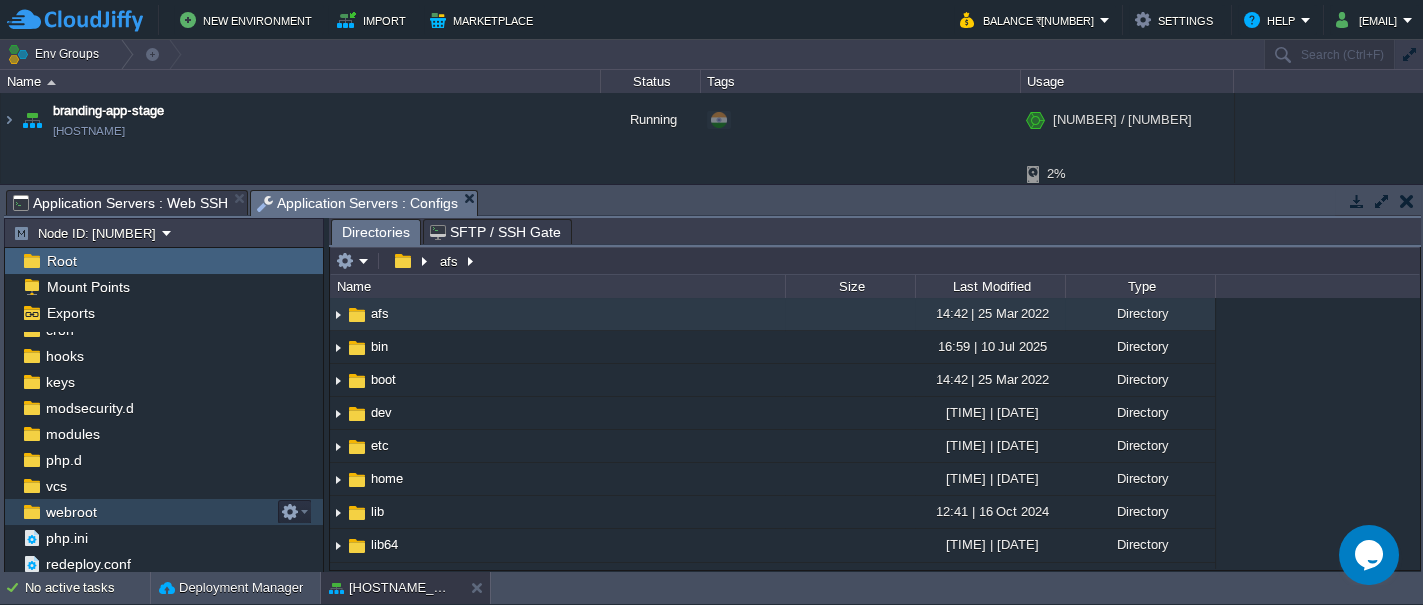 click on "webroot" at bounding box center (71, 512) 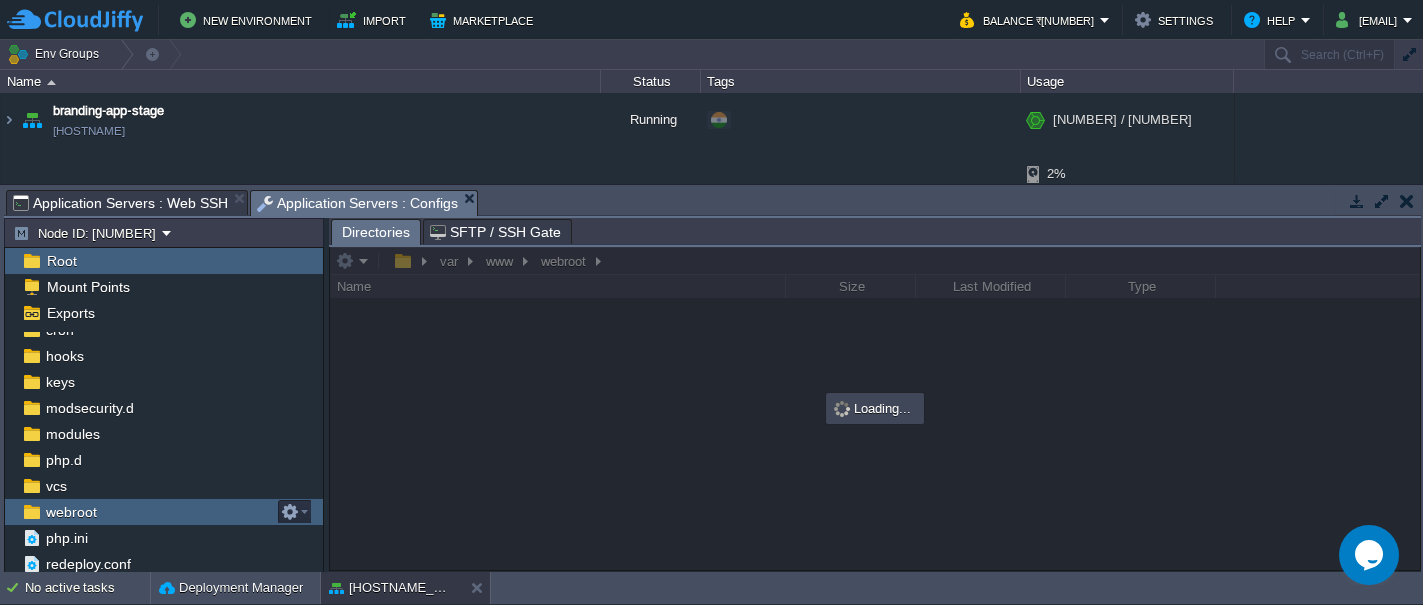 click on "webroot" at bounding box center [71, 512] 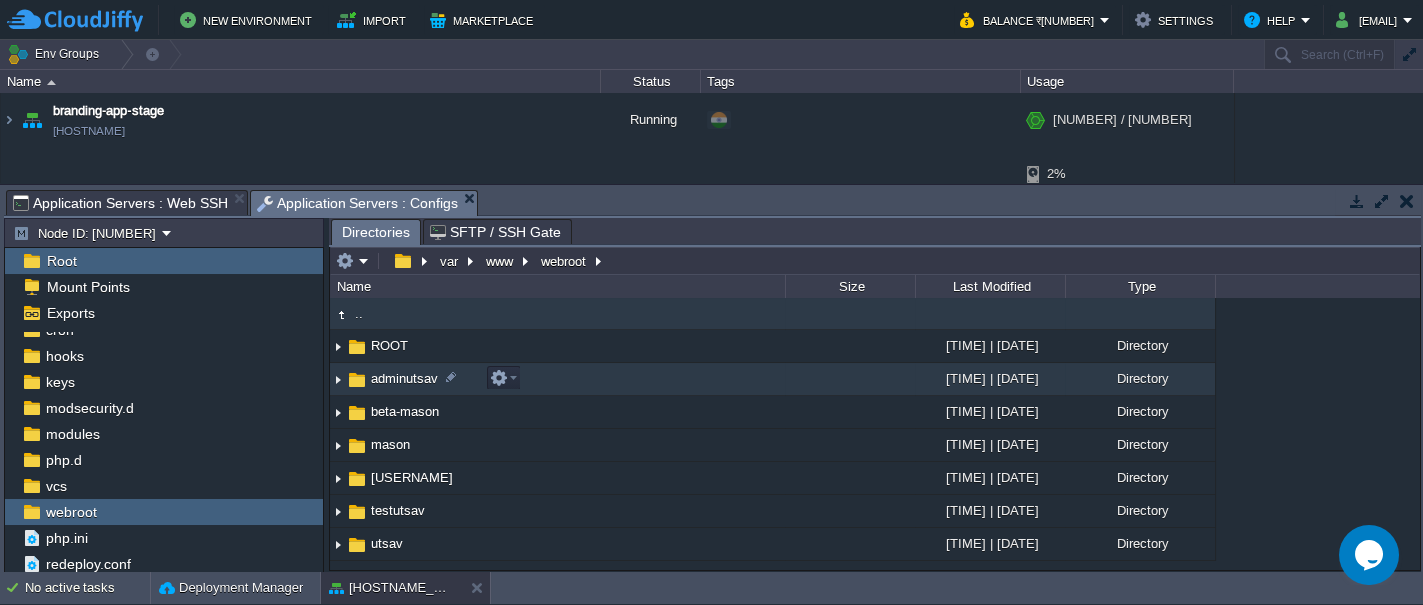 click on "adminutsav" at bounding box center [404, 378] 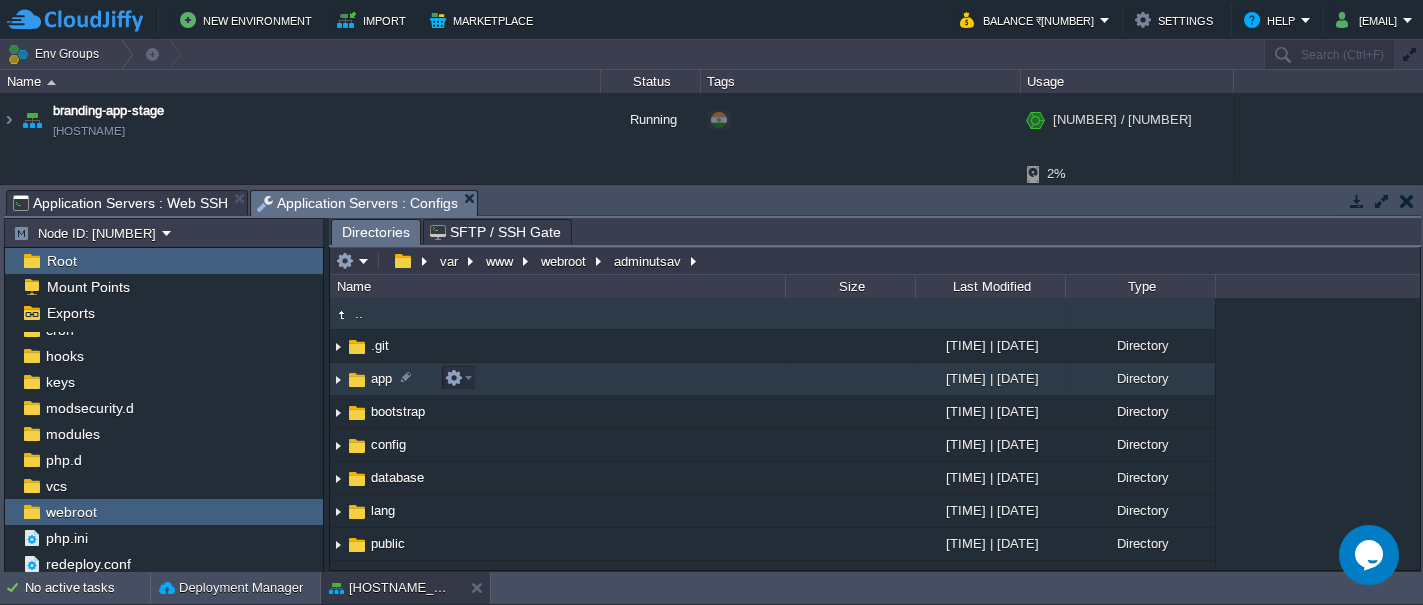 click at bounding box center (357, 380) 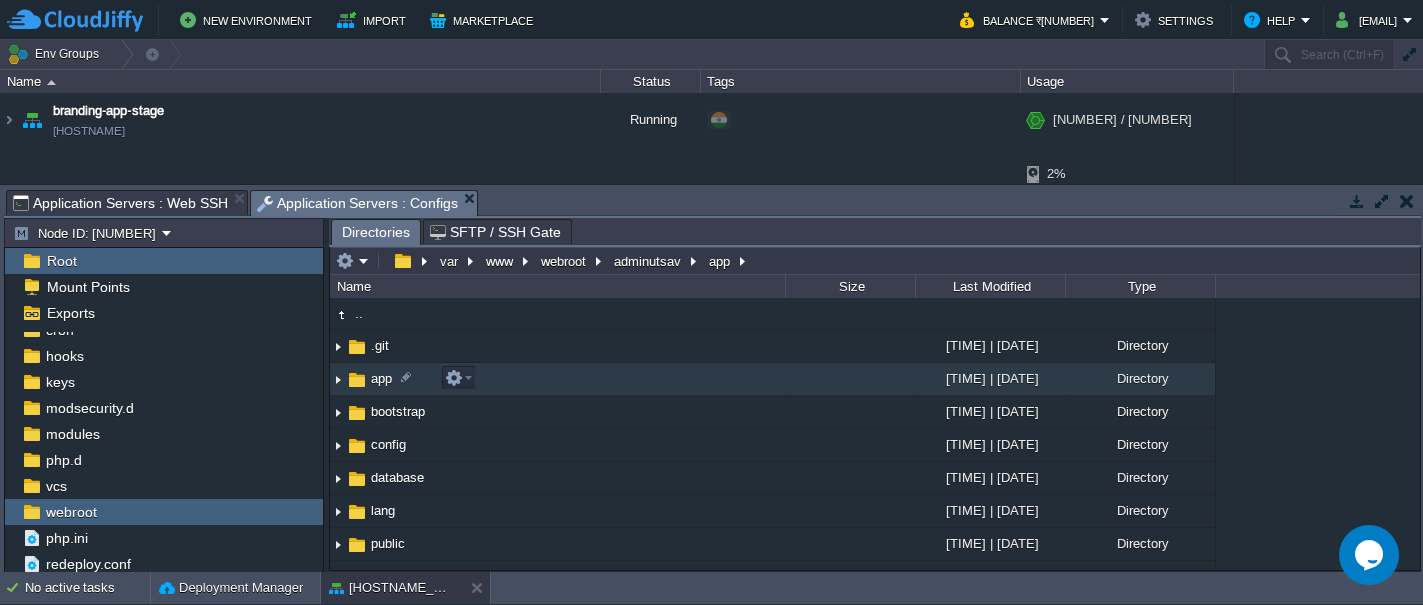 click at bounding box center [357, 380] 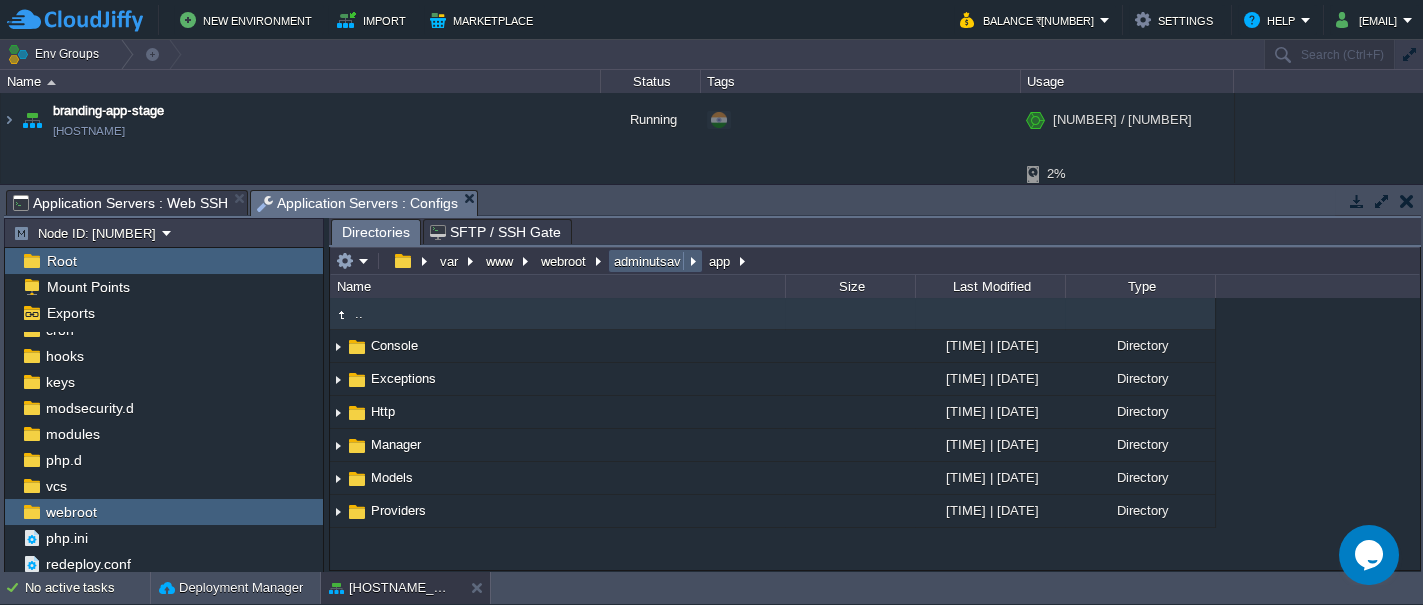 click on "adminutsav" at bounding box center [648, 261] 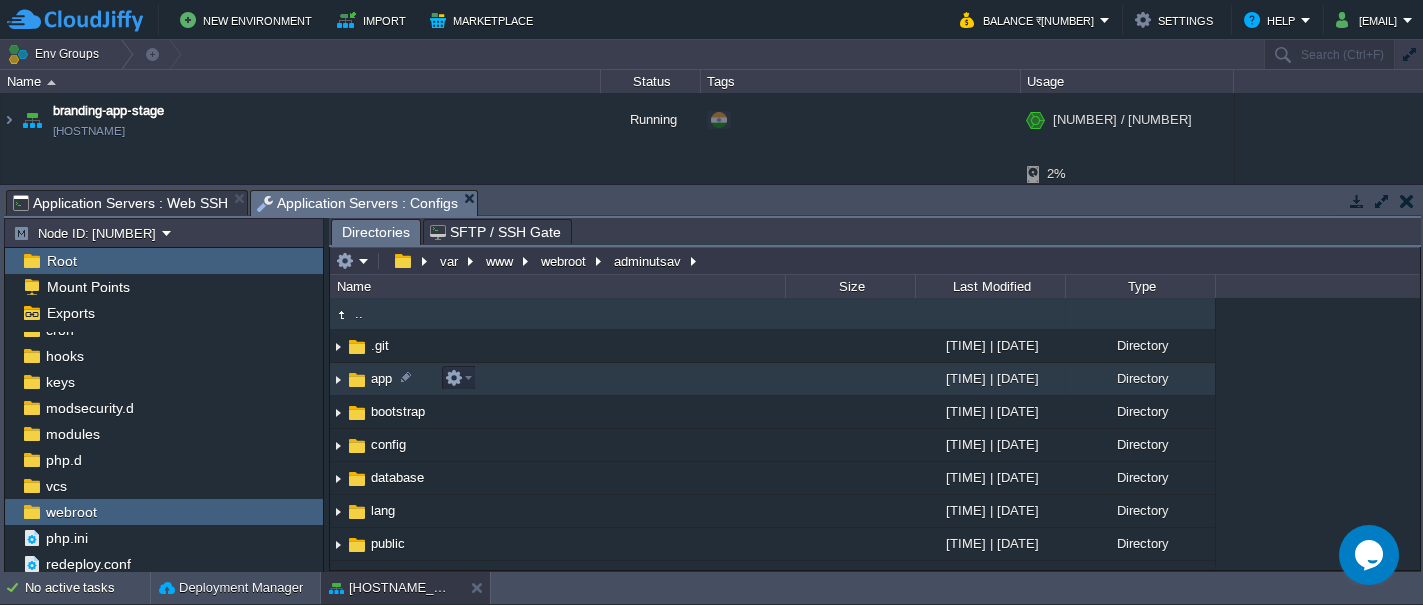 click at bounding box center (357, 380) 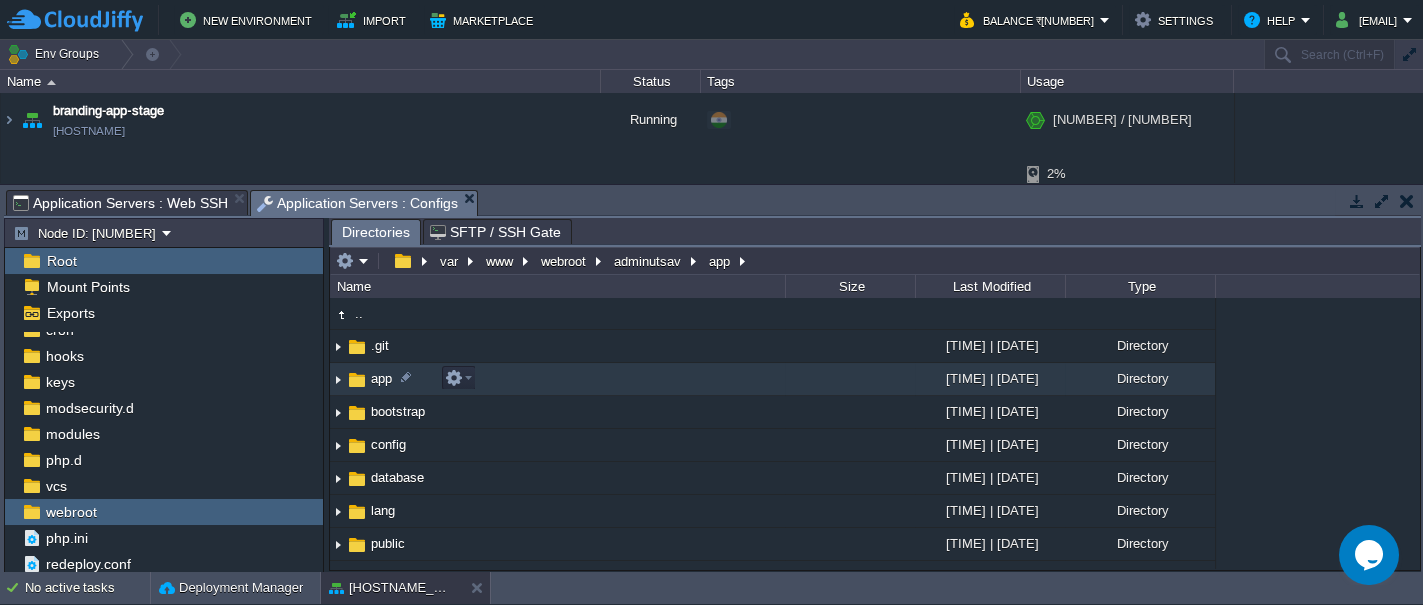 click at bounding box center (357, 380) 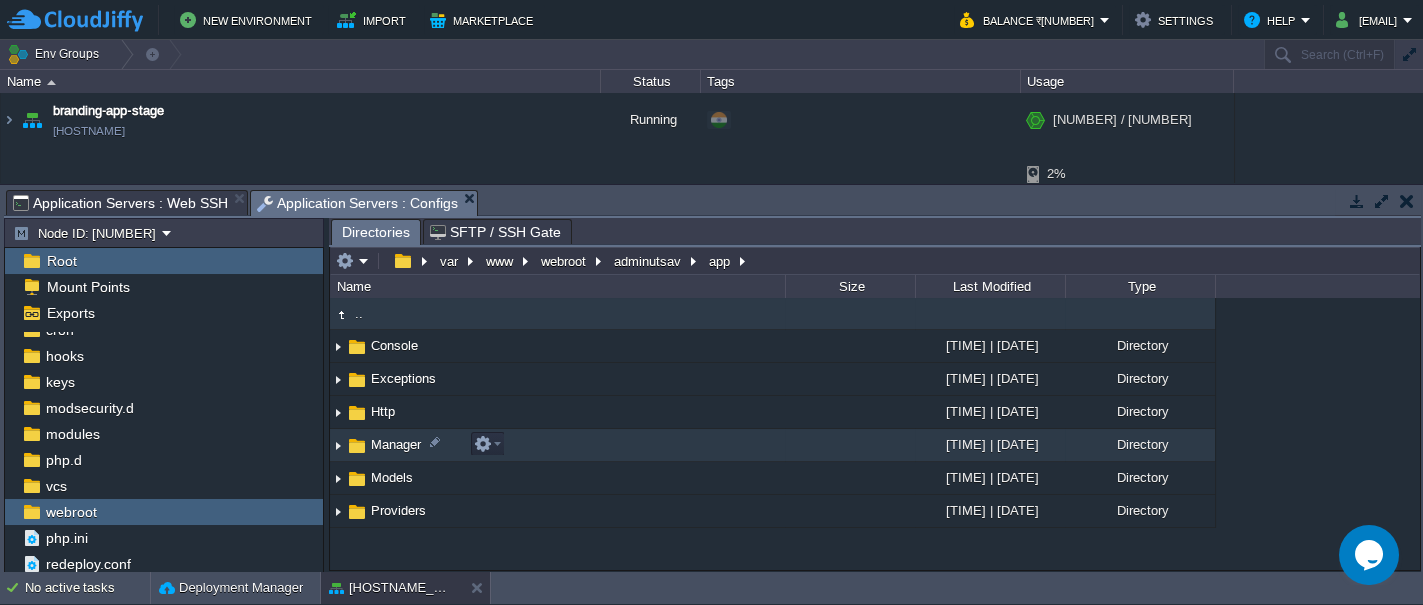 click at bounding box center [357, 446] 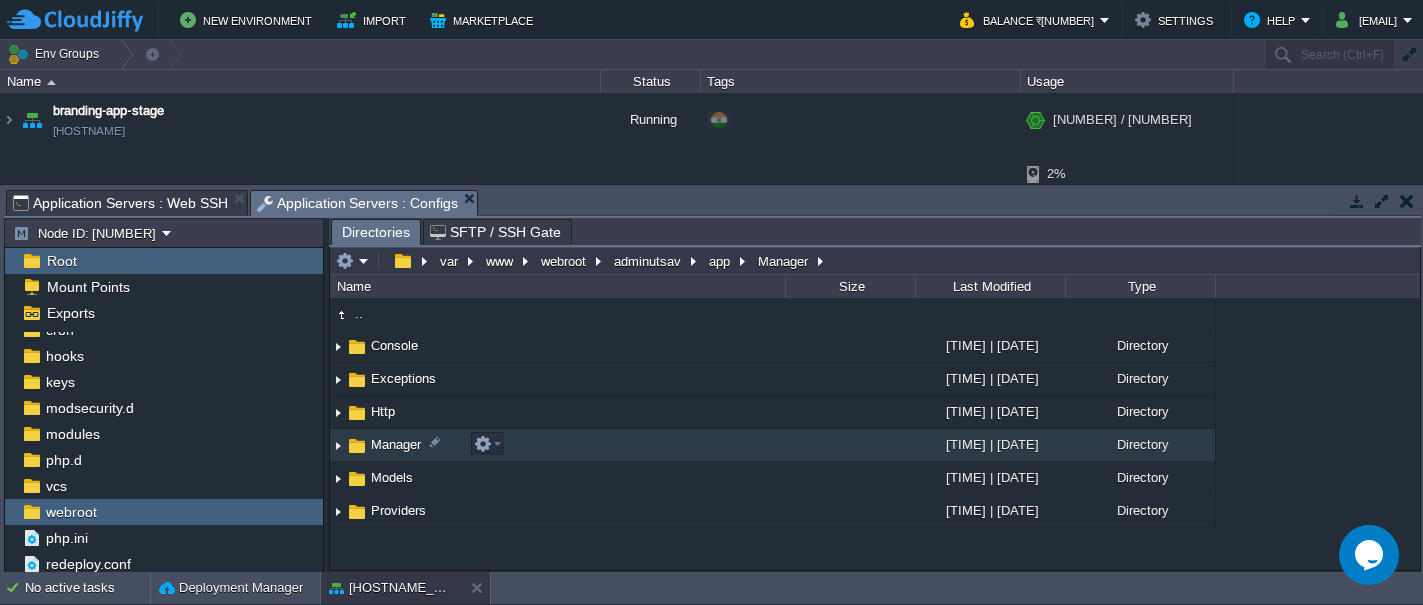 click at bounding box center [357, 446] 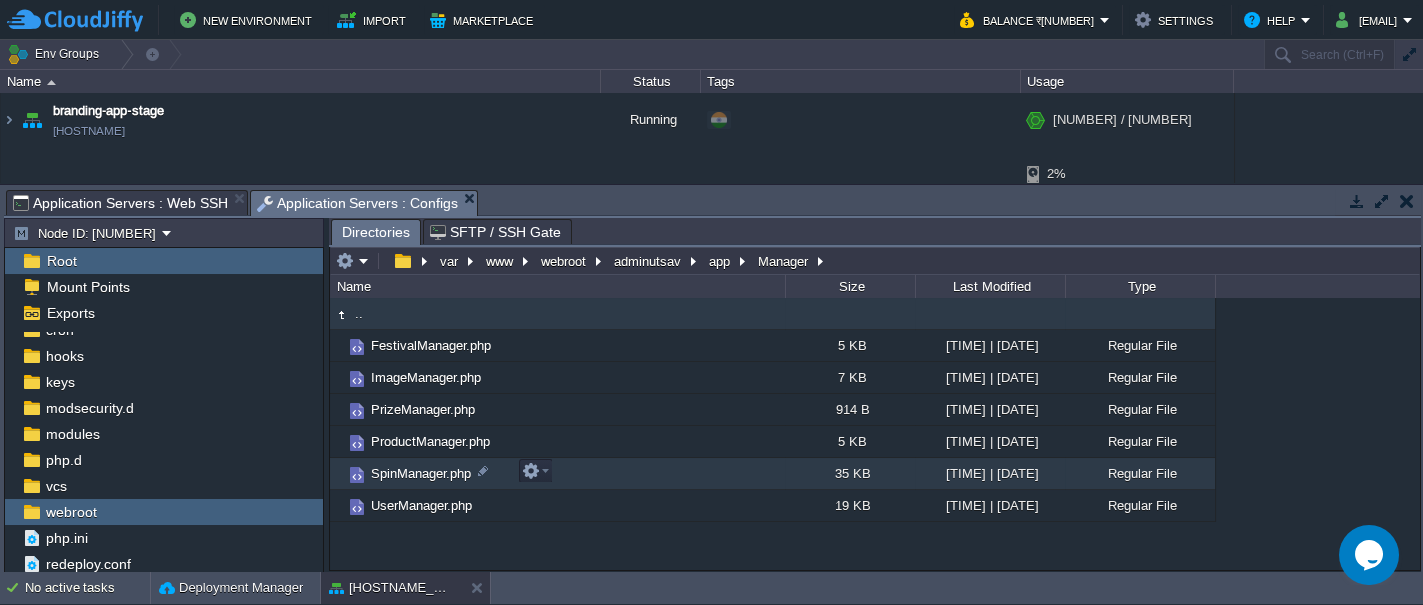 click on "SpinManager.php" at bounding box center [421, 473] 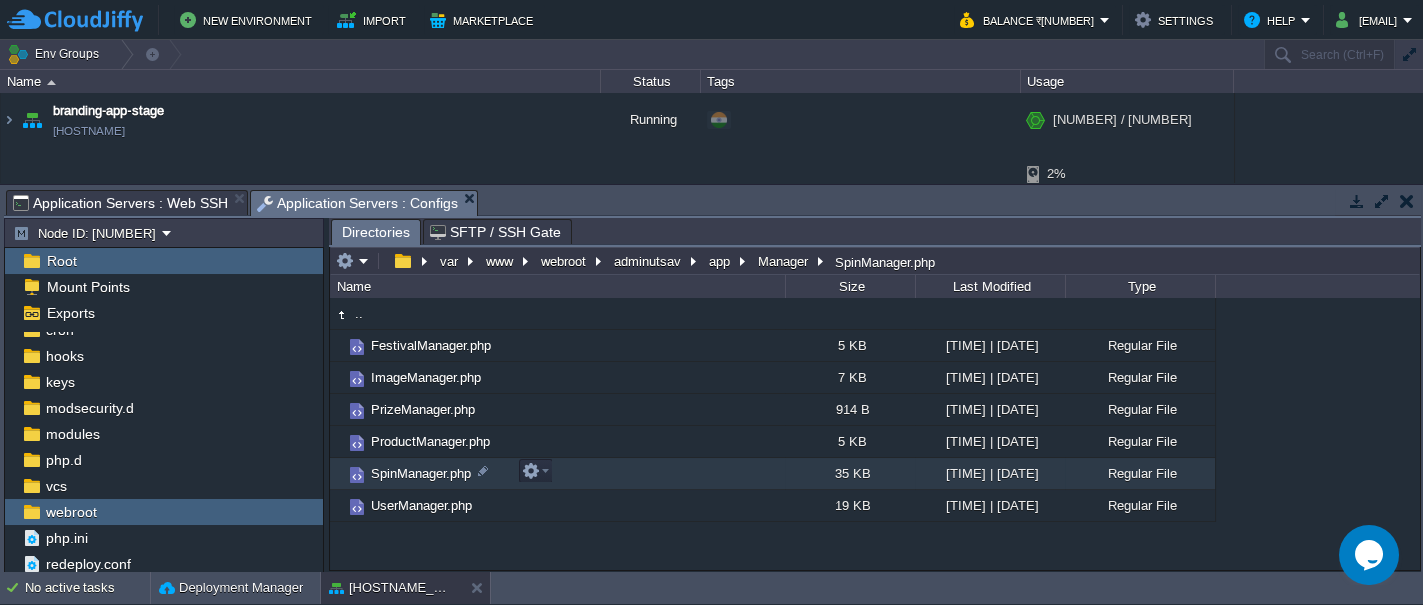 click on "SpinManager.php" at bounding box center [421, 473] 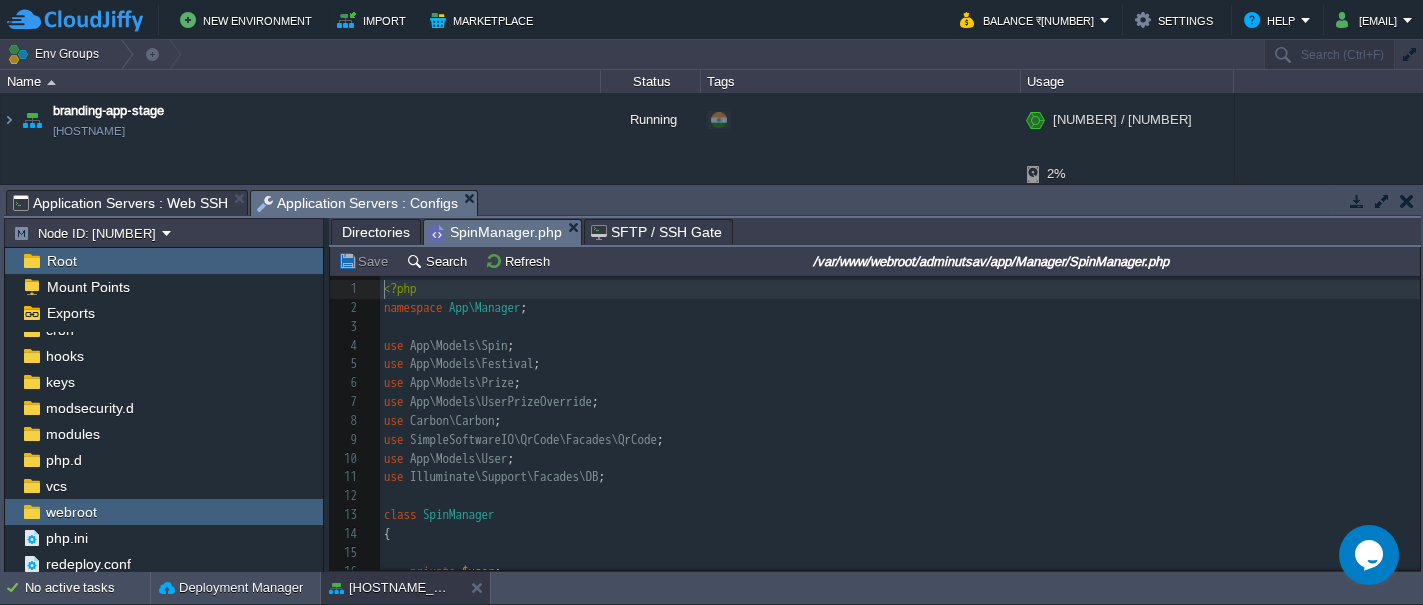 scroll, scrollTop: 6, scrollLeft: 0, axis: vertical 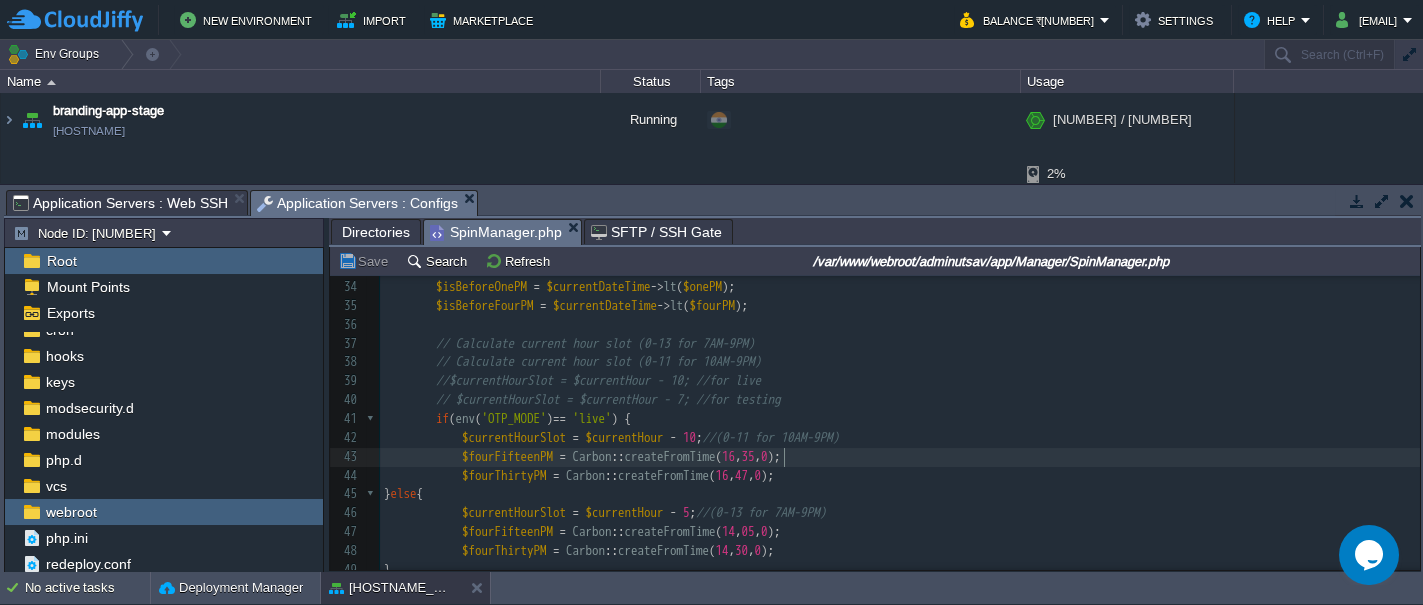 click on "[NUMBER] < ?php 23 } 24 public function getAvailablePrize_today(Festival $festival) 25 { 26 $availablePrizes = []; 27 $currentDateTime = now(); 28 $currentHour = $currentDateTime->hour 29 30 $onePM = Carbon::createFromTime(13, 0, 0); // [TIME] ([HOUR]) 31 $fourPM = Carbon::createFromTime(16, 0, 0); // [TIME] ([HOUR]) 32 $isBeforeOnePM = $currentDateTime->lt($onePM); 33 $isBeforeFourPM = $currentDateTime->lt($fourPM); 34 35 // Calculate current hour slot (0-13 for 7AM-9PM) 36 // Calculate current hour slot (0-11 for 10AM-9PM) 37 38 //$currentHourSlot = $currentHour - 10; //for live 39 // $currentHourSlot = $currentHour - 7; //for testing 40 if (env('OTP_MODE') == 'live') { 41 $currentHourSlot = $currentHour - 10; 42 [TIME]" at bounding box center [900, 551] 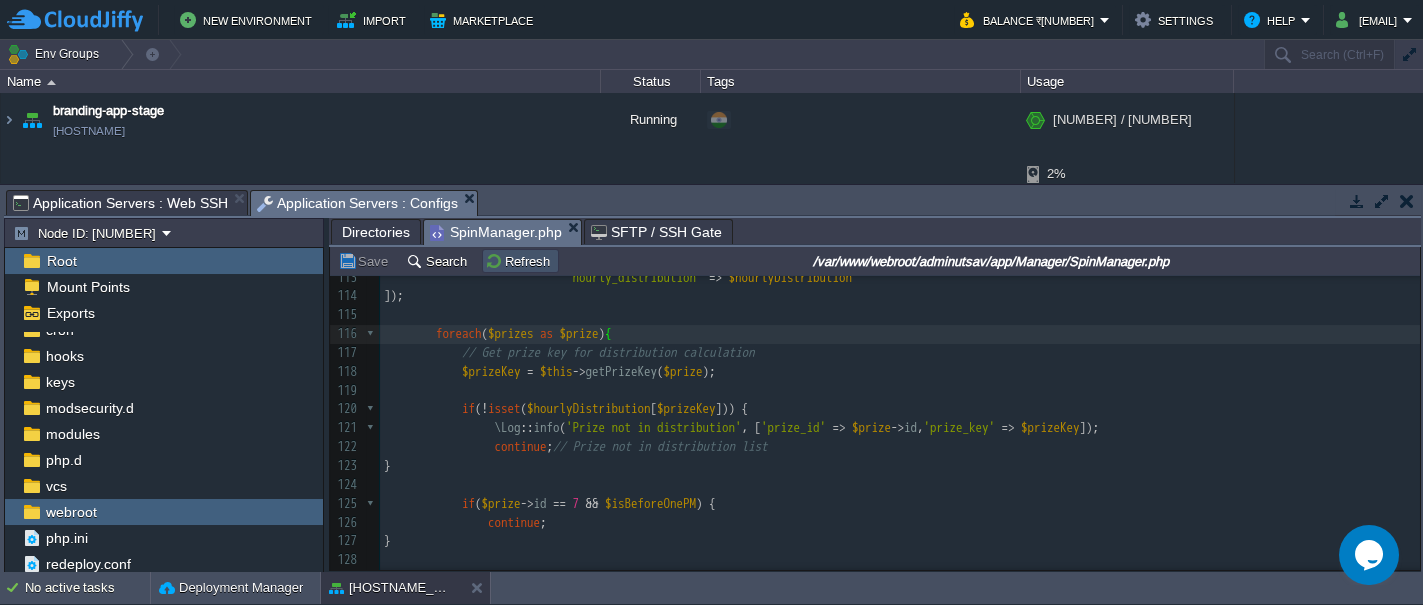 click on "Refresh" at bounding box center [520, 261] 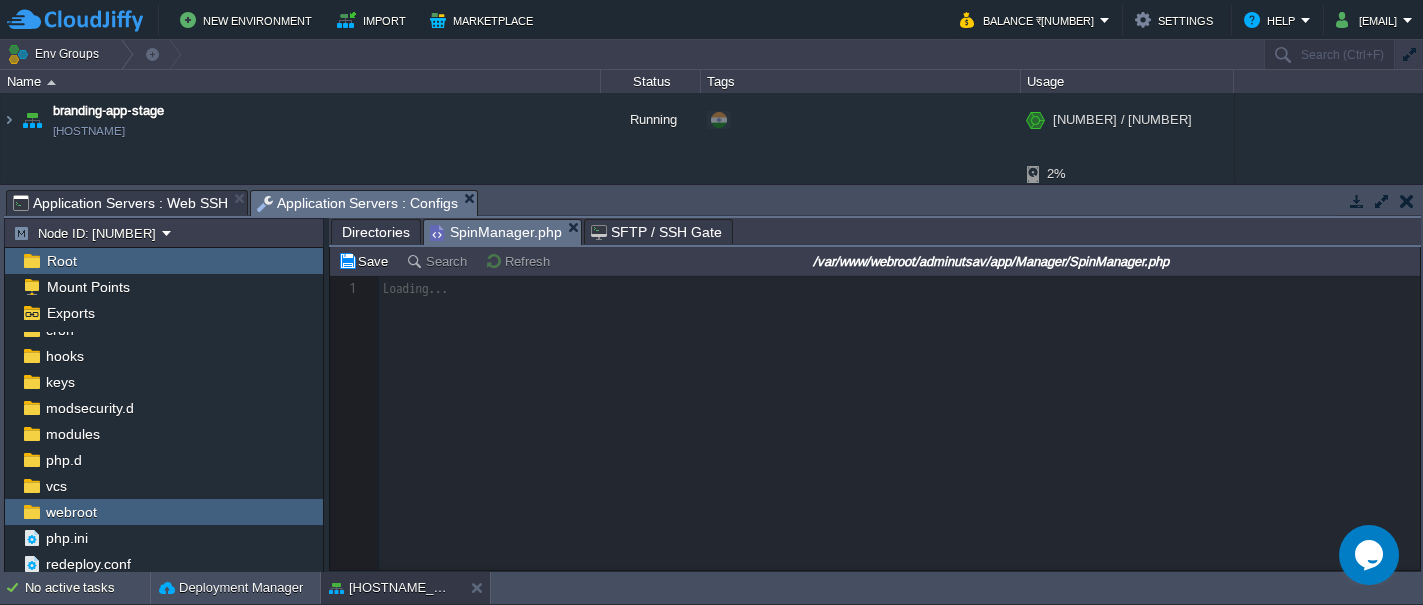 scroll, scrollTop: 0, scrollLeft: 0, axis: both 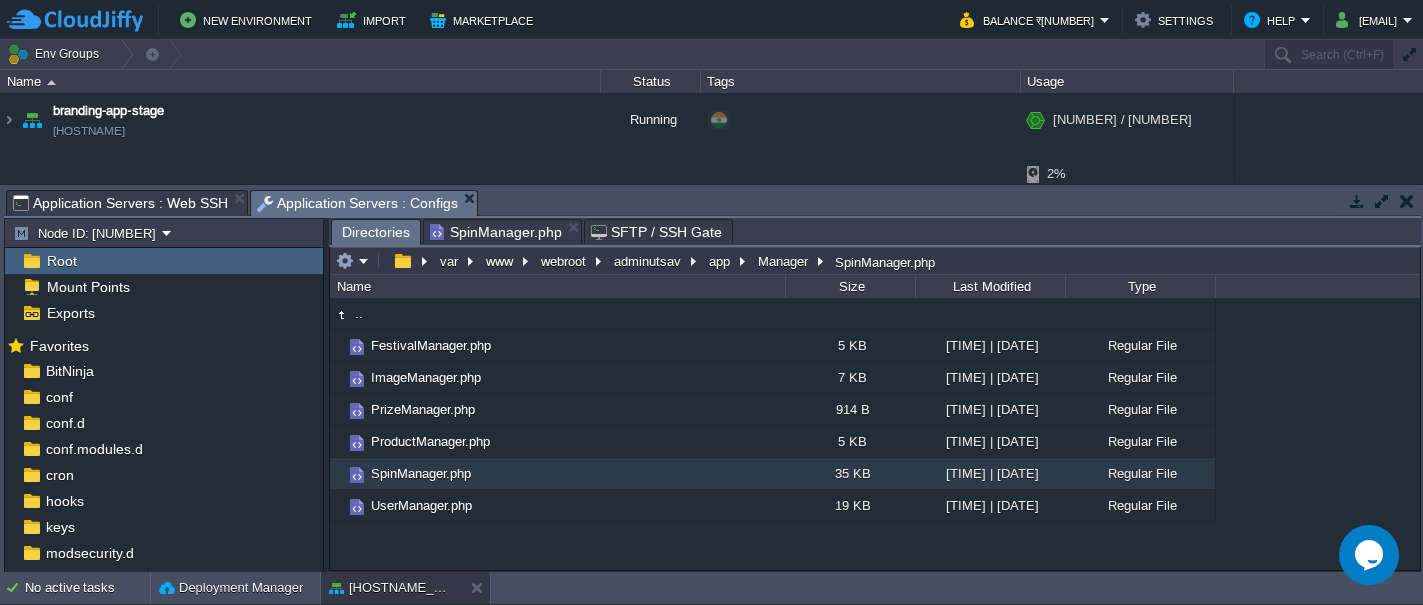 click on "Directories" at bounding box center (376, 232) 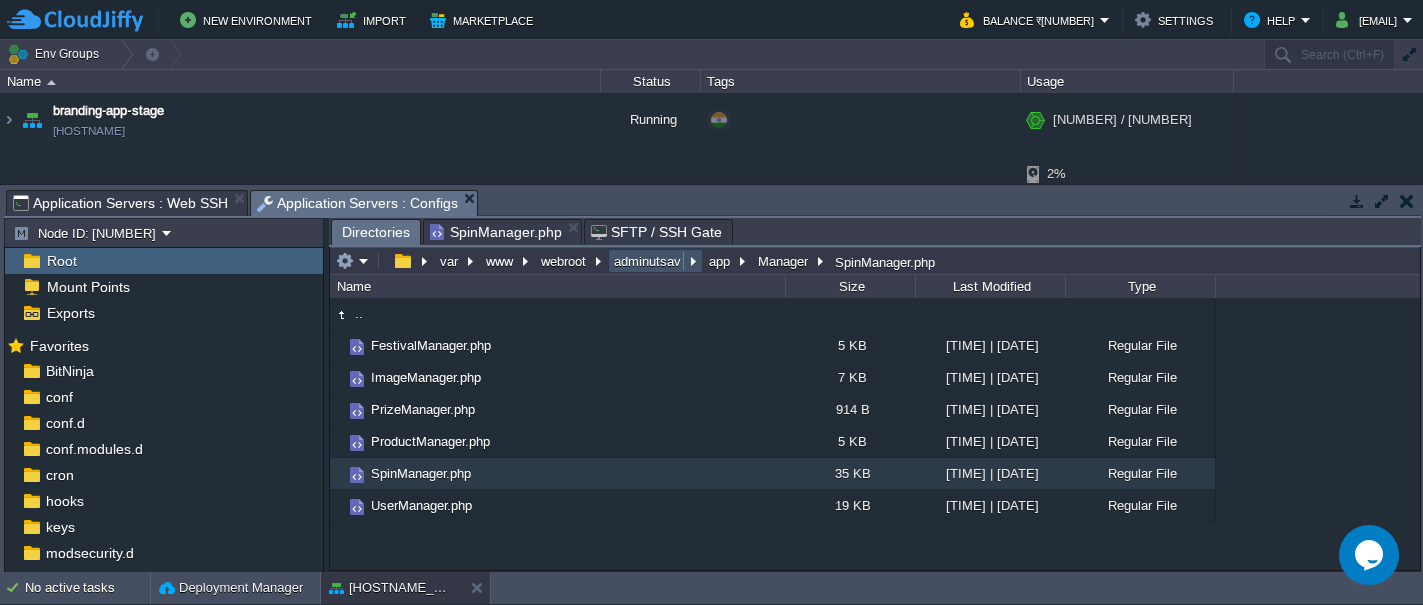 click on "adminutsav" at bounding box center (648, 261) 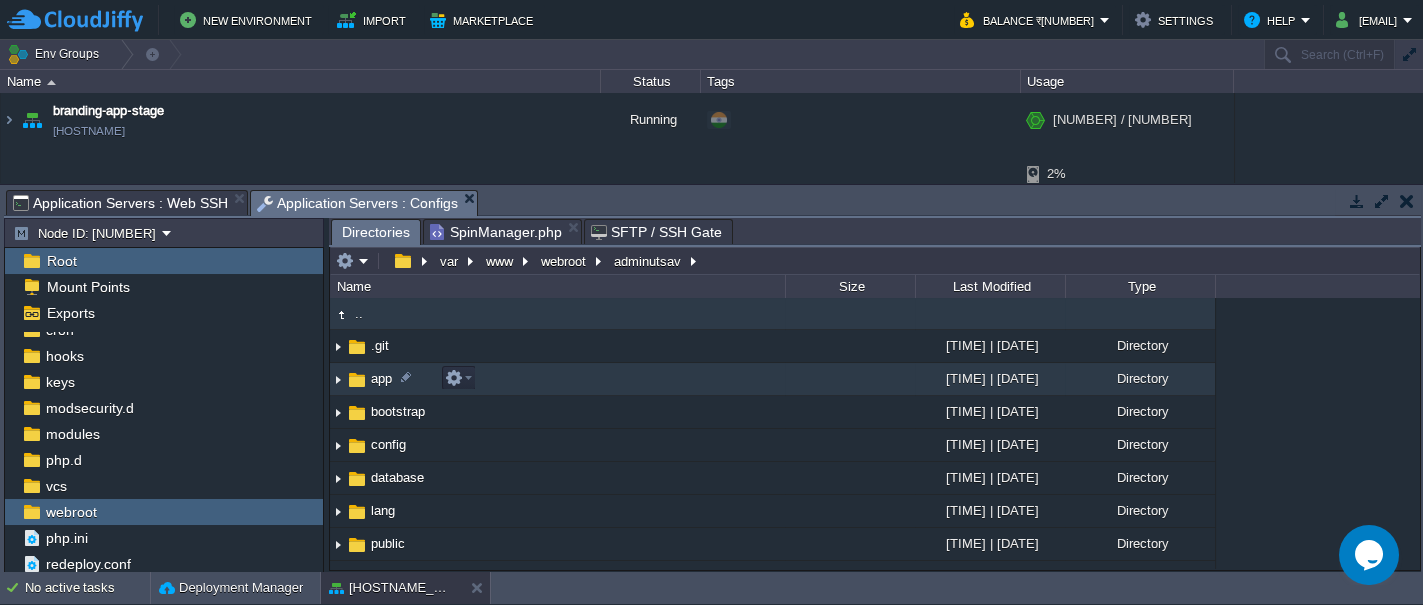 click at bounding box center (357, 380) 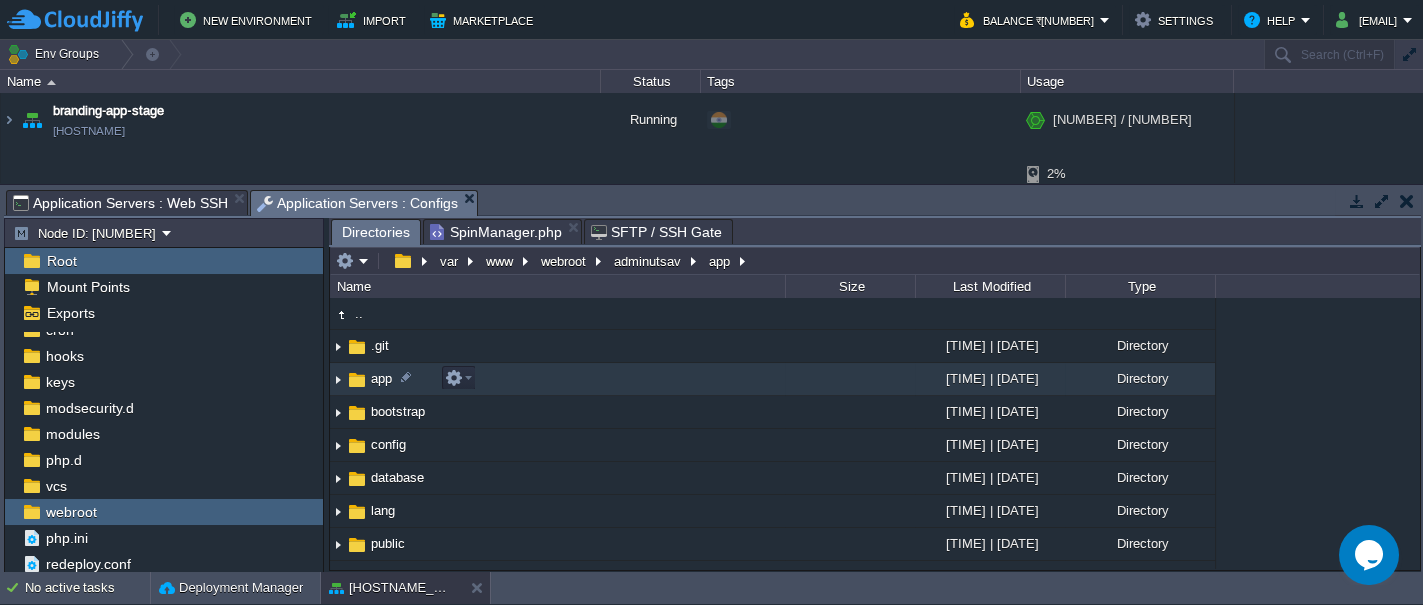 click at bounding box center (357, 380) 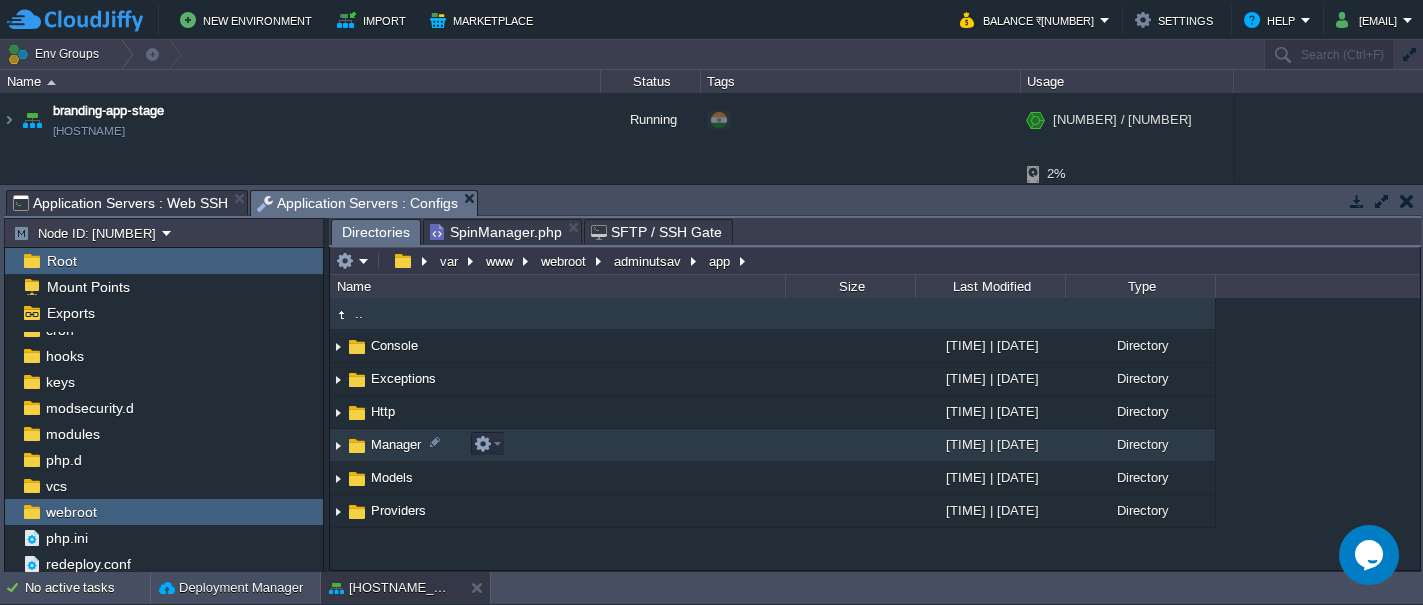 click at bounding box center (357, 446) 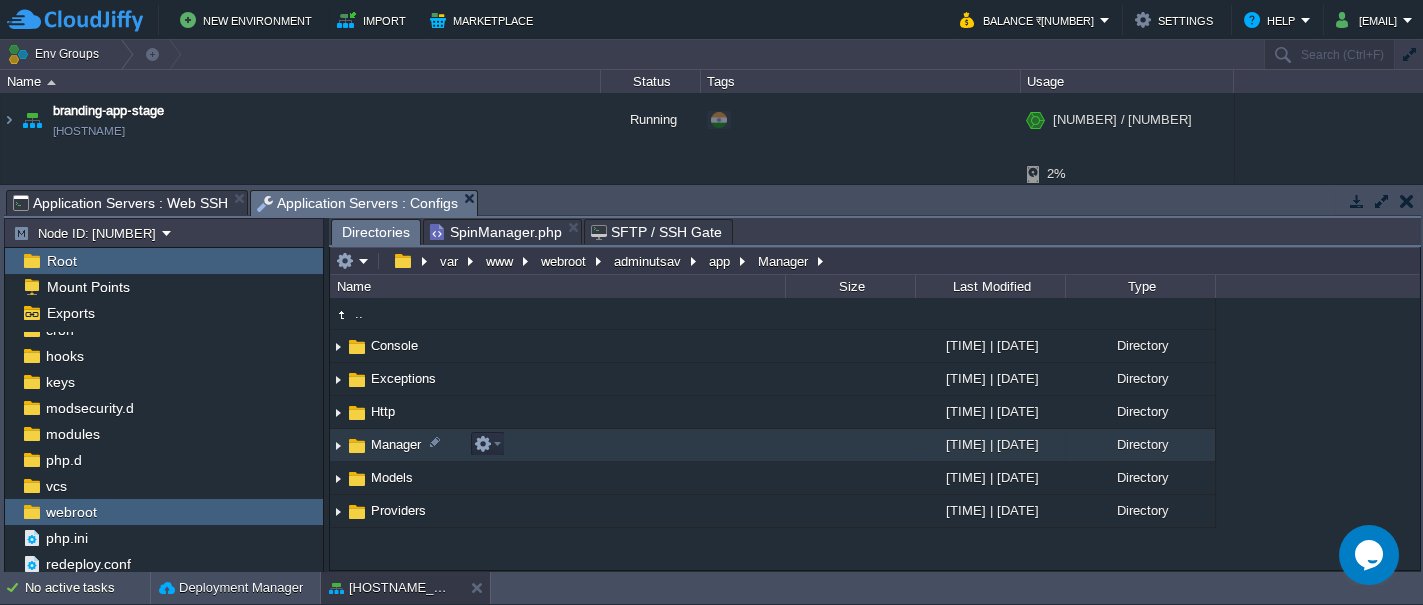 click at bounding box center [357, 446] 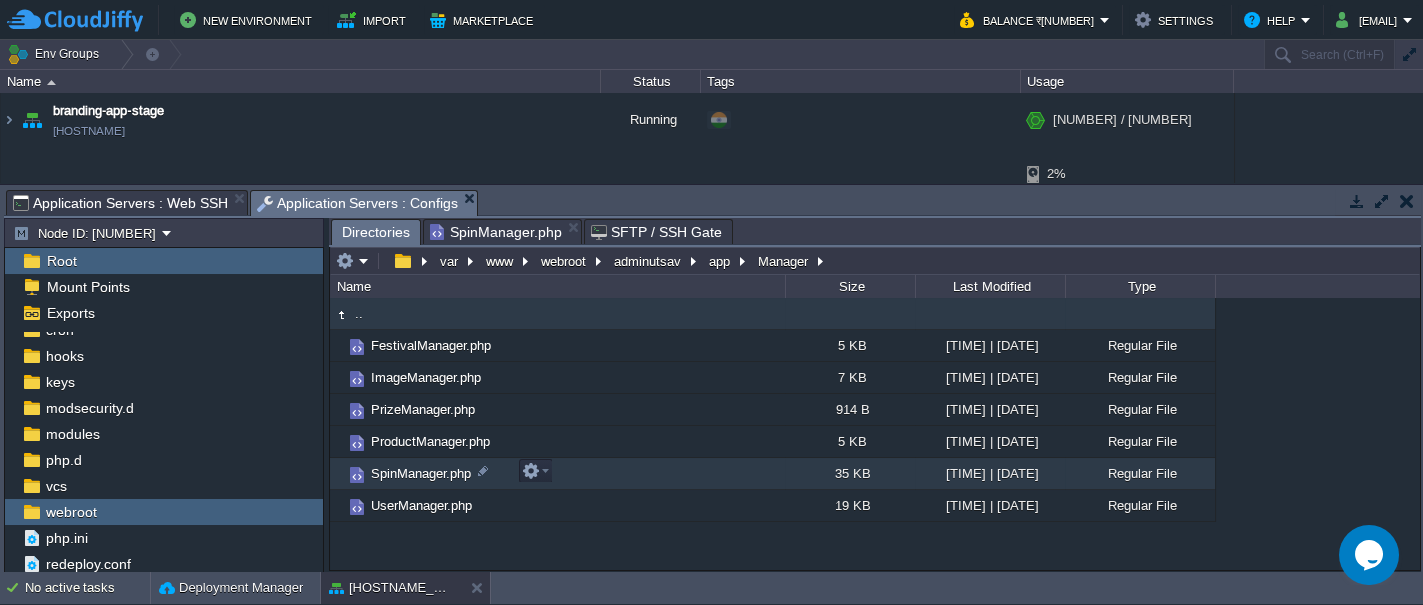 click on "SpinManager.php" at bounding box center [421, 473] 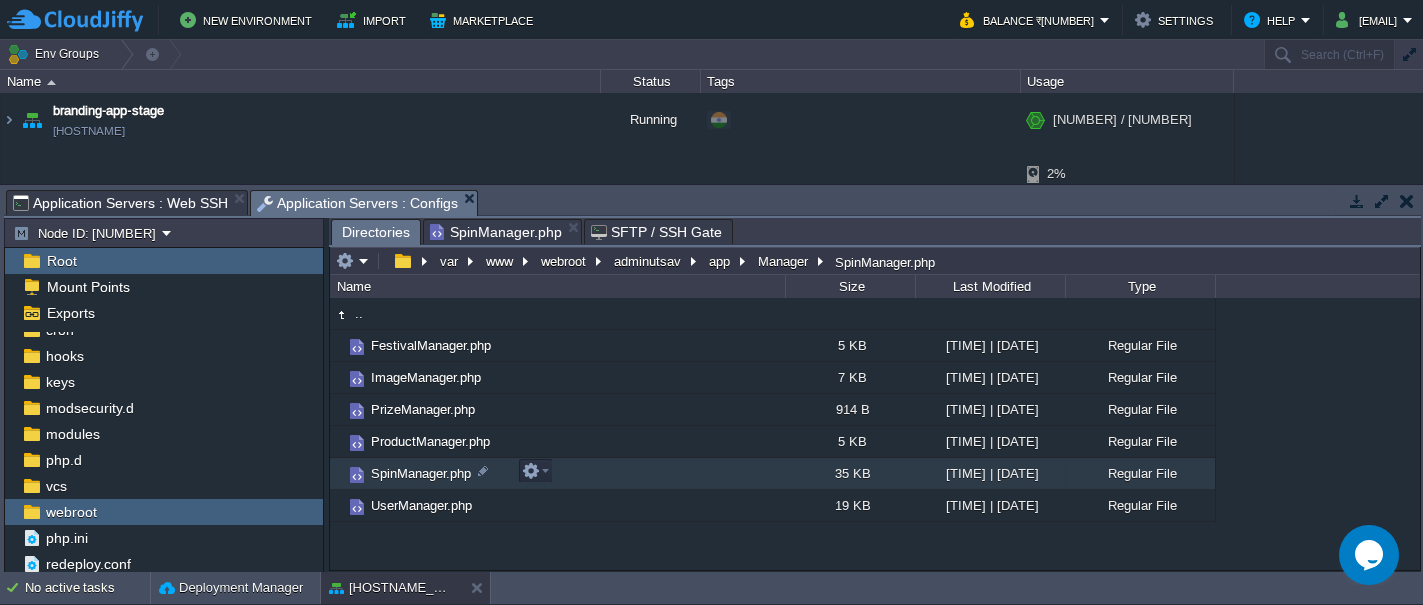 click on "SpinManager.php" at bounding box center (421, 473) 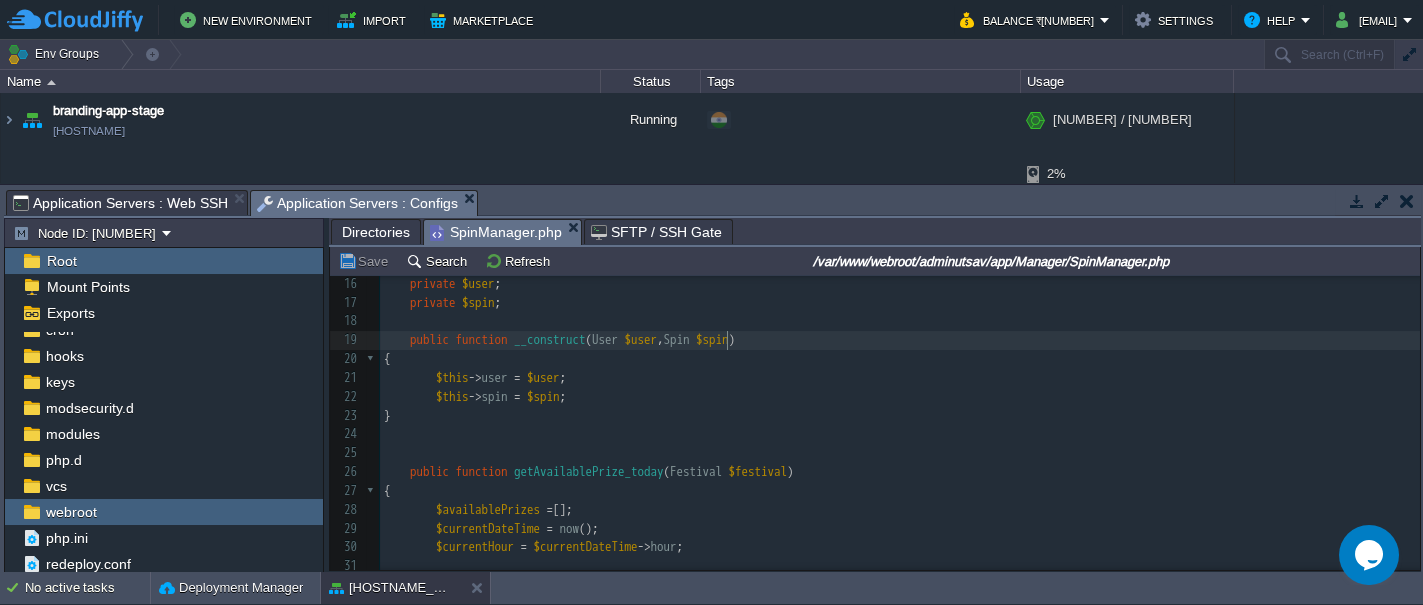 click on "Spin" at bounding box center (677, 339) 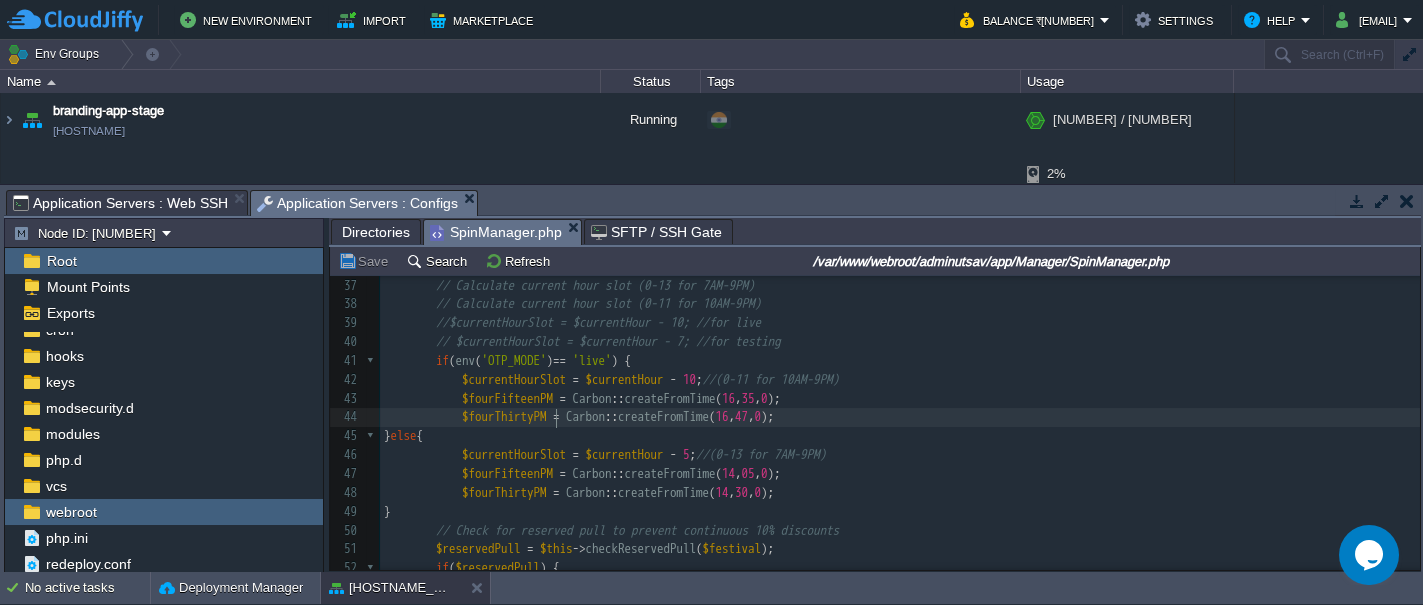 click on "[NUMBER] 21 $this->user = $user; 22 $this->spin = $spin; 23 } 24 25 26 public function getAvailablePrize_today(Festival $festival) 27 { 28 $availablePrizes = []; 29 $currentDateTime = now(); 30 $currentHour = $currentDateTime->hour 31 32 $onePM = Carbon::createFromTime(13, 0, 0); // [TIME] ([HOUR]) 33 $fourPM = Carbon::createFromTime(16, 0, 0); // [TIME] ([HOUR]) 34 $isBeforeOnePM = $currentDateTime->lt($onePM); 35 $isBeforeFourPM = $currentDateTime->lt($fourPM); 36 37 // Calculate current hour slot (0-13 for 7AM-9PM) 38 // Calculate current hour slot (0-11 for 10AM-9PM) 39 40 //$currentHourSlot = $currentHour - 10; //for live 41 // $currentHourSlot = $currentHour - 7; //for testing 42 if (env('OTP_MODE') == 'live') { 43 $currentHourSlot = $currentHour - 10; 44" at bounding box center (900, 484) 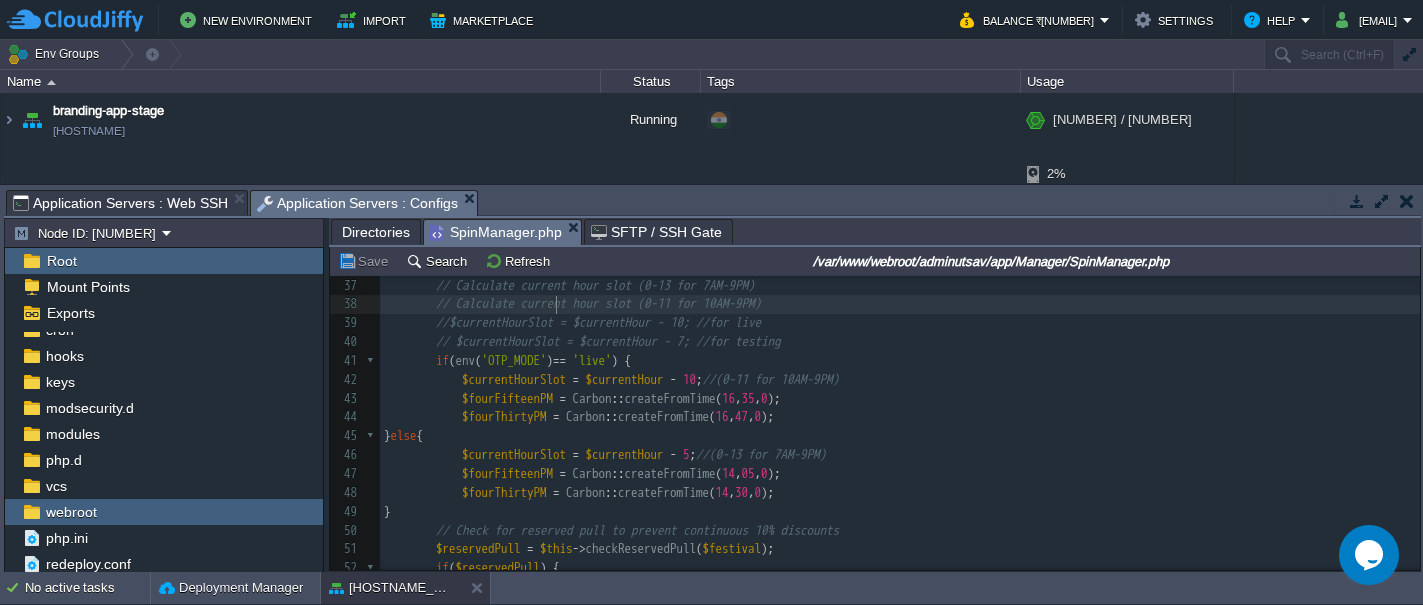 scroll, scrollTop: 645, scrollLeft: 0, axis: vertical 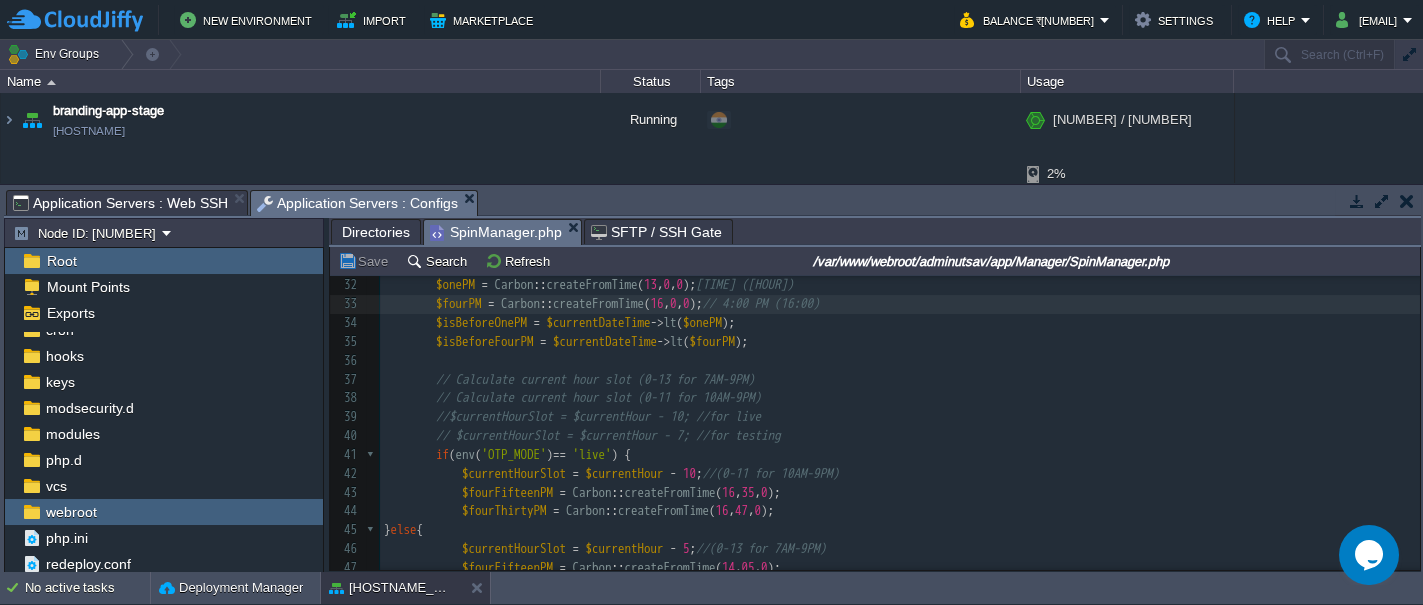 click on "Directories SpinManager.php SFTP / SSH Gate" at bounding box center (2829, 231) 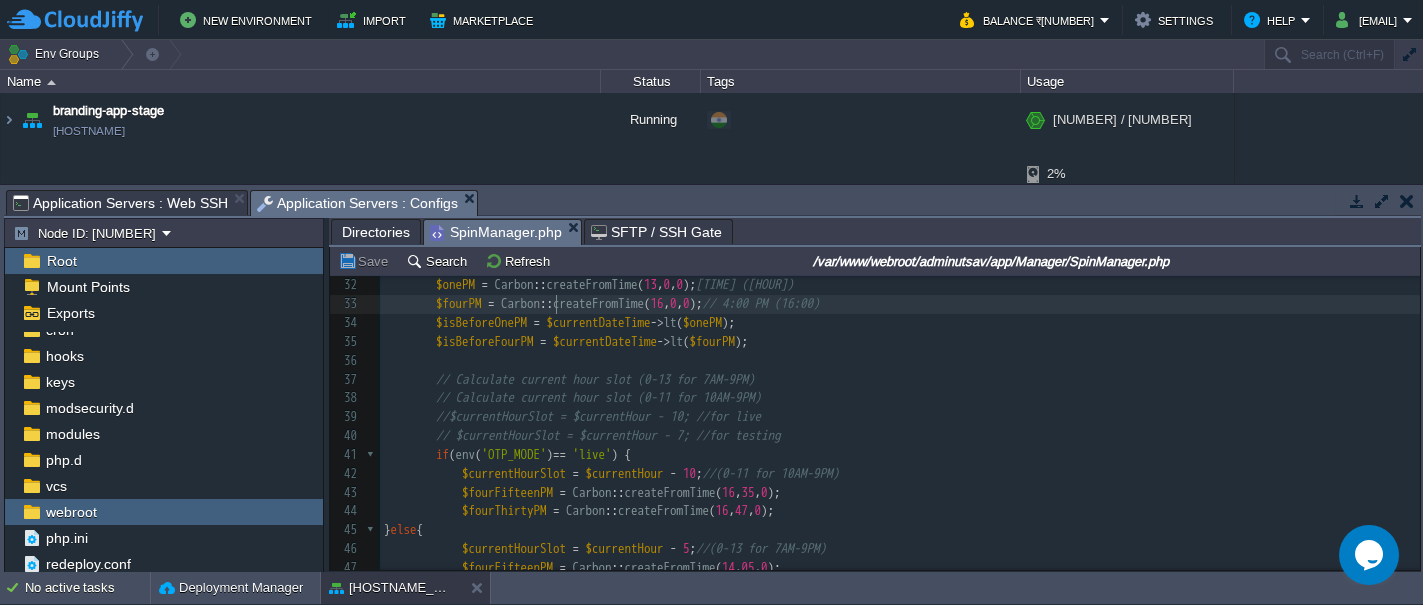 click on "Directories SpinManager.php SFTP / SSH Gate" at bounding box center (2829, 231) 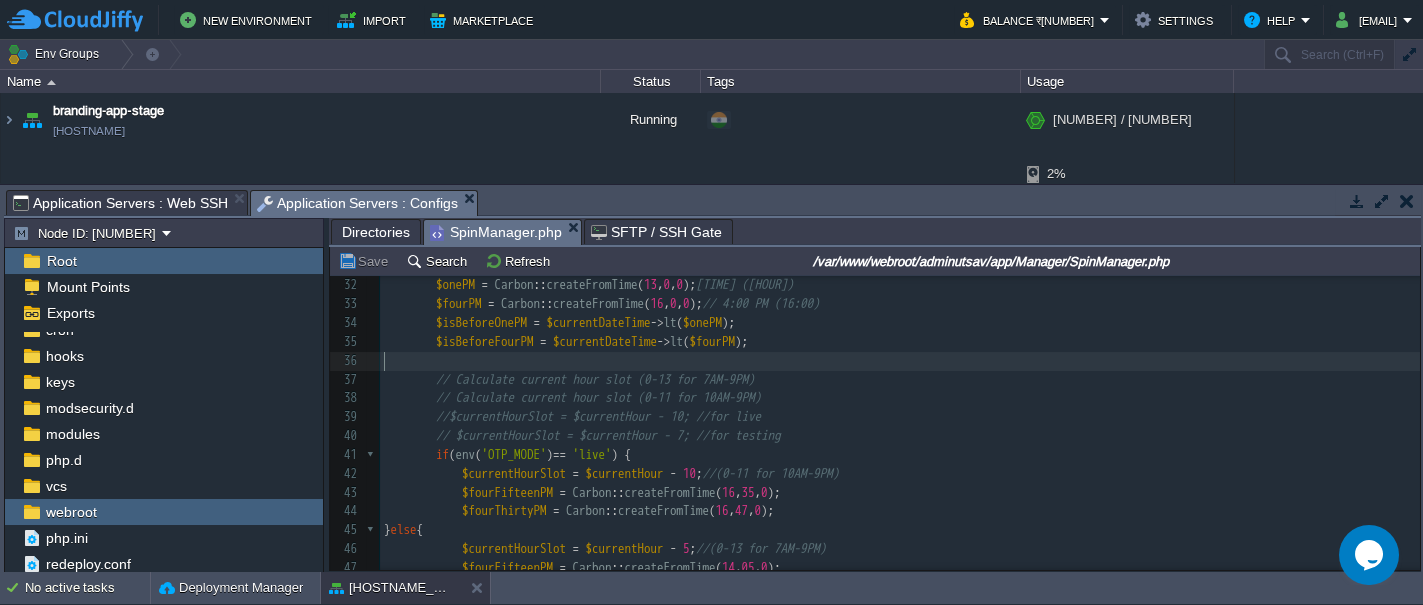 click on "​" at bounding box center [900, 361] 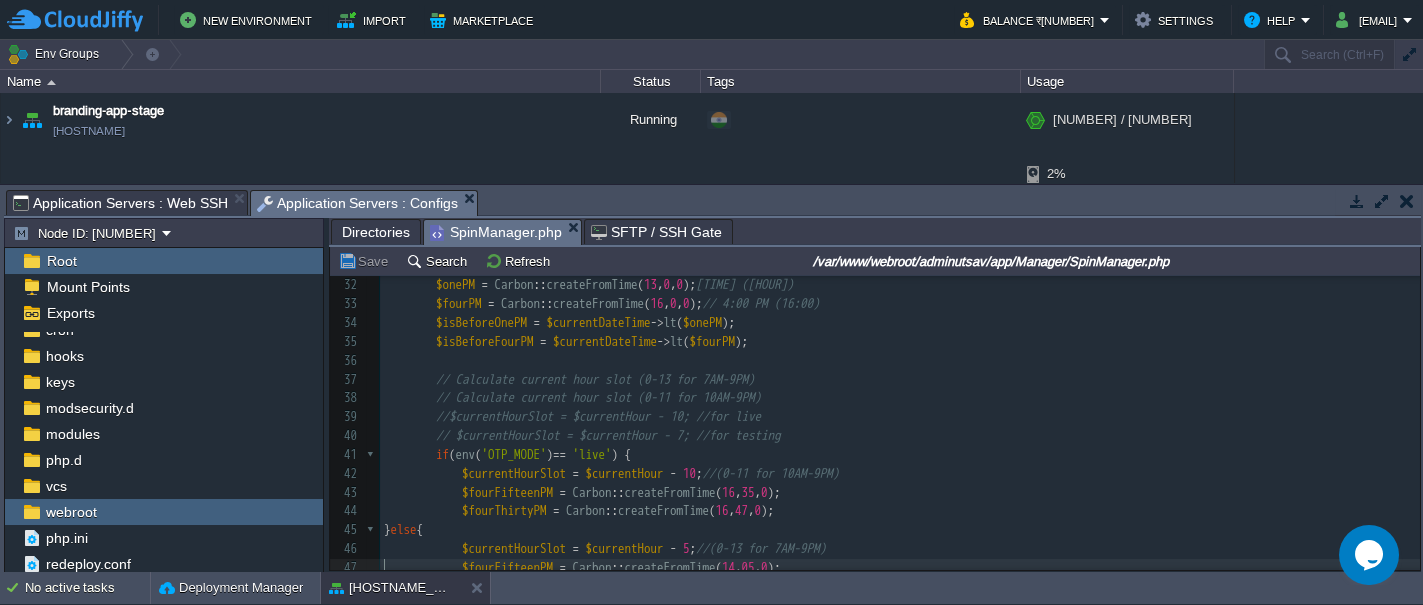 scroll, scrollTop: 596, scrollLeft: 0, axis: vertical 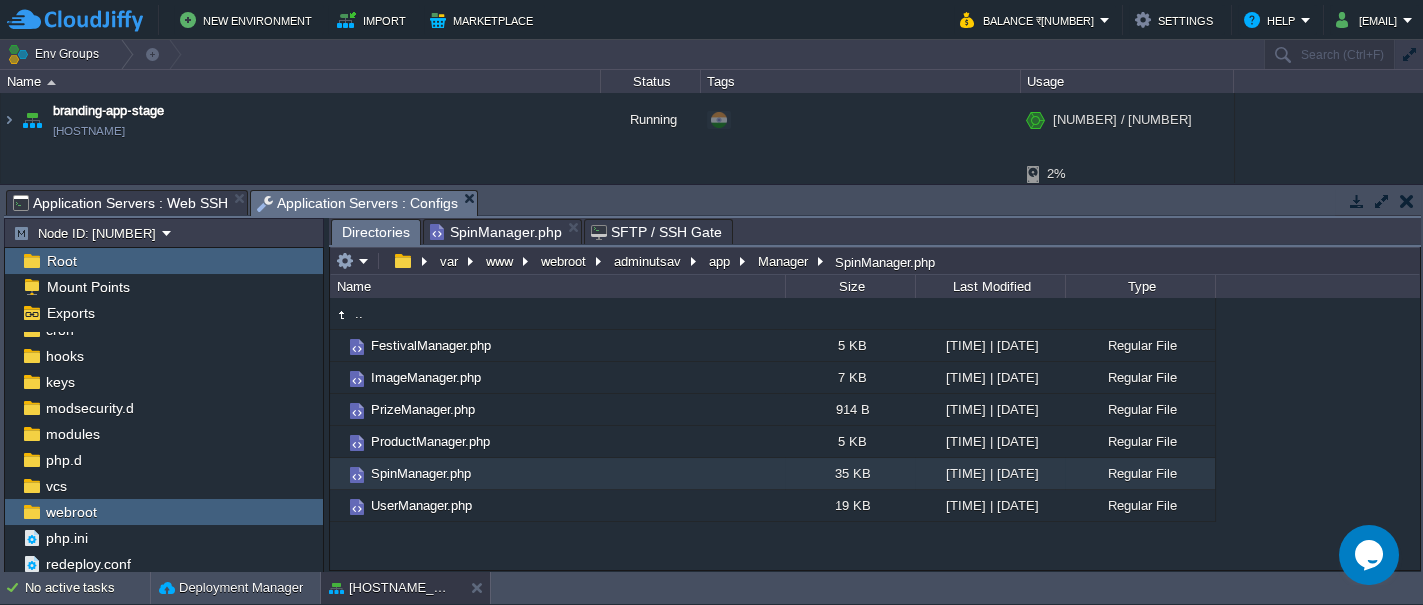 click on "Directories" at bounding box center [376, 232] 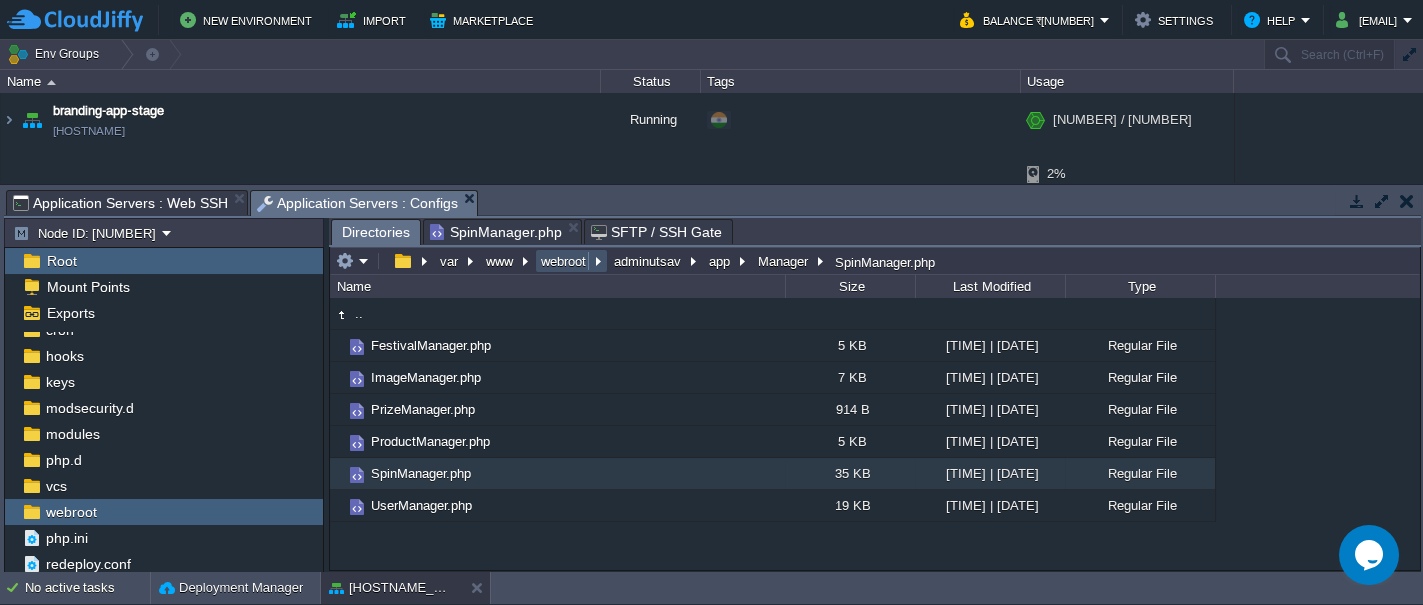 click on "webroot" at bounding box center (564, 261) 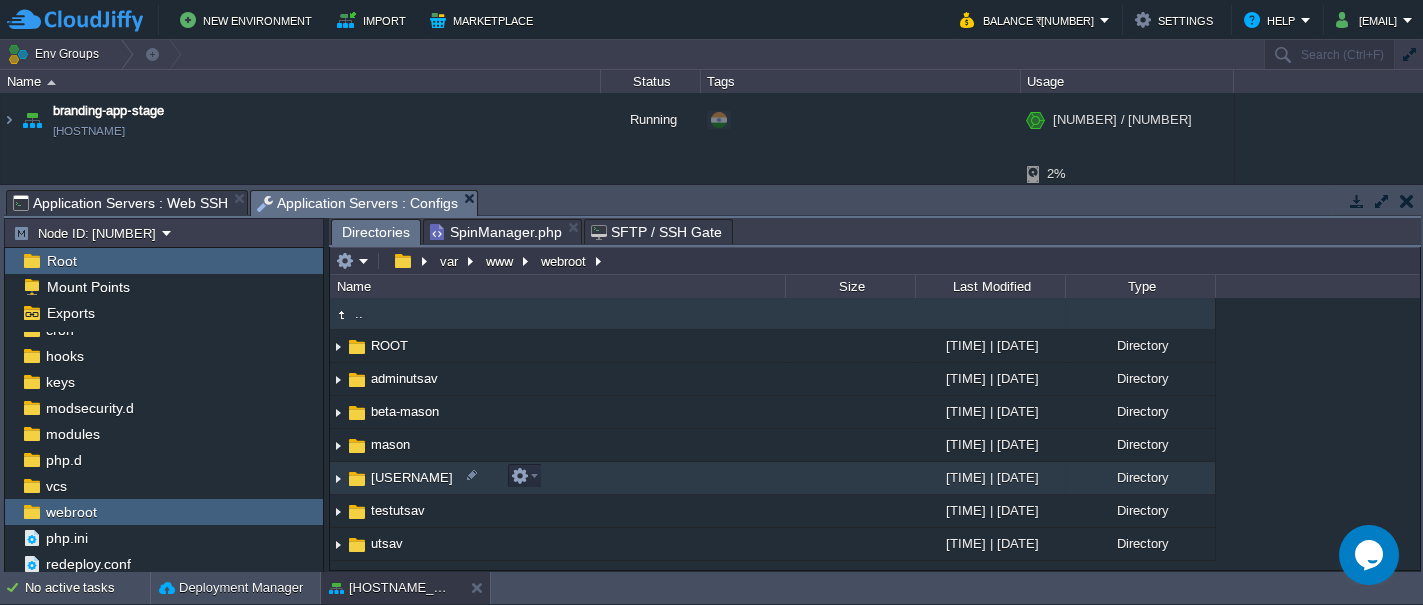 click on "[USERNAME]" at bounding box center [412, 477] 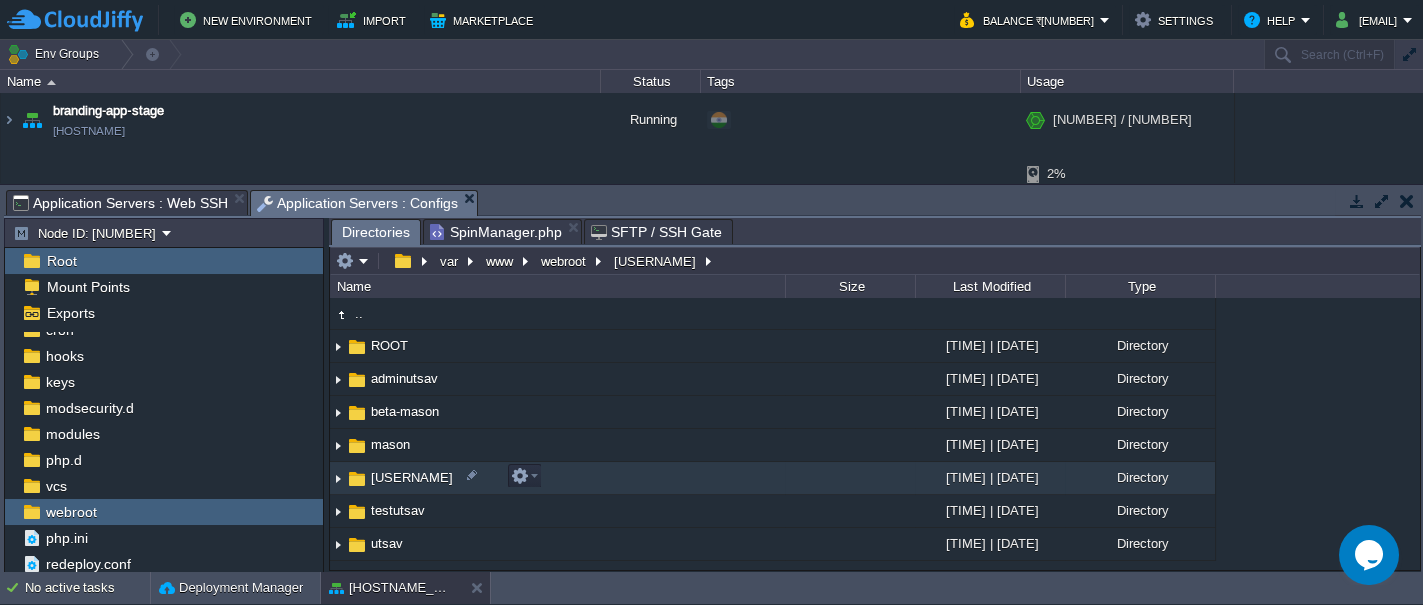 click on "[USERNAME]" at bounding box center (412, 477) 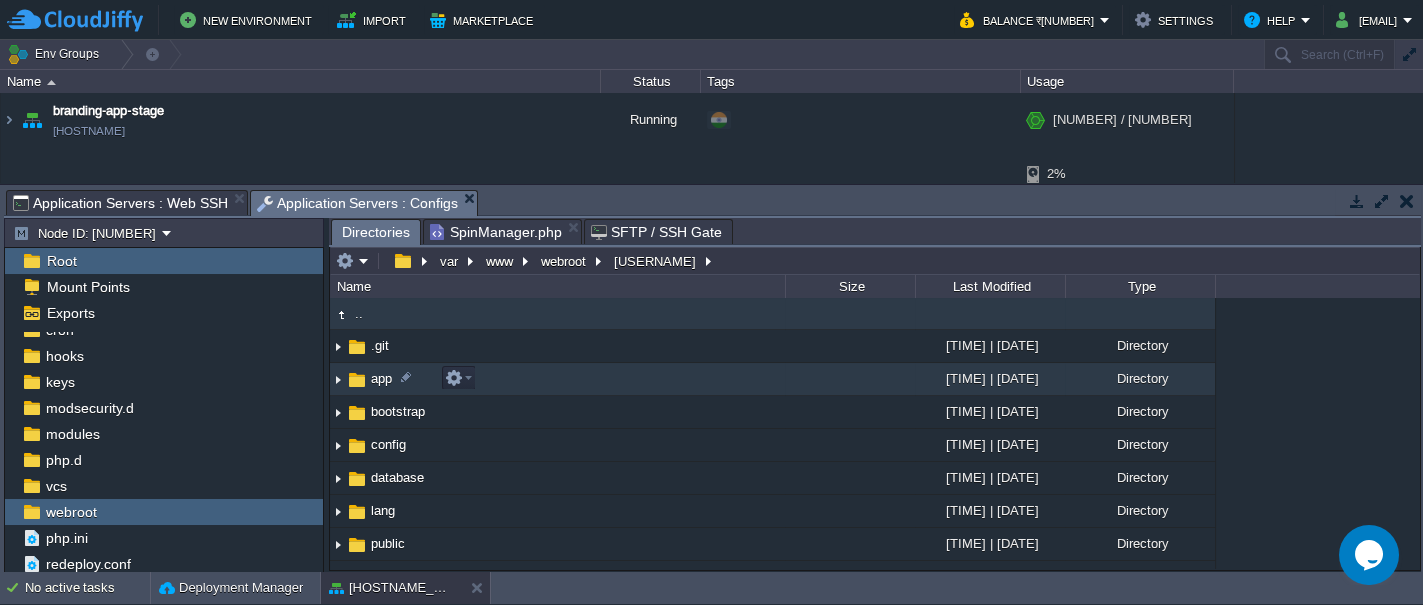 click at bounding box center (357, 380) 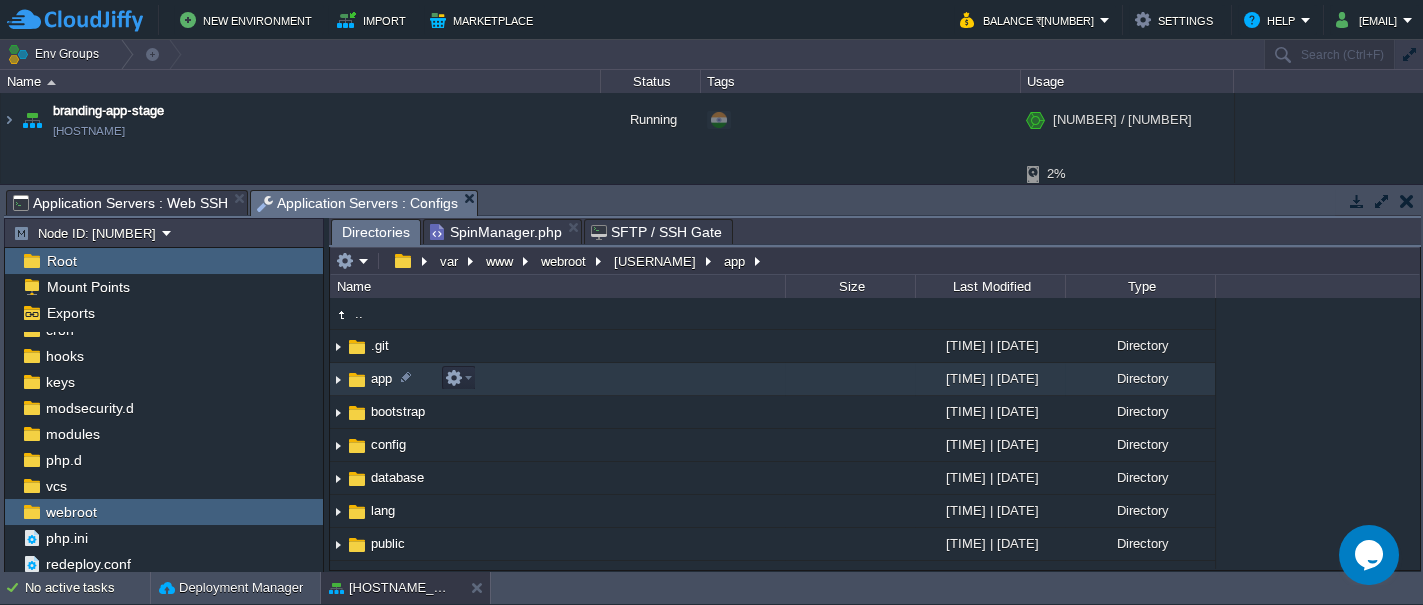 click at bounding box center (357, 380) 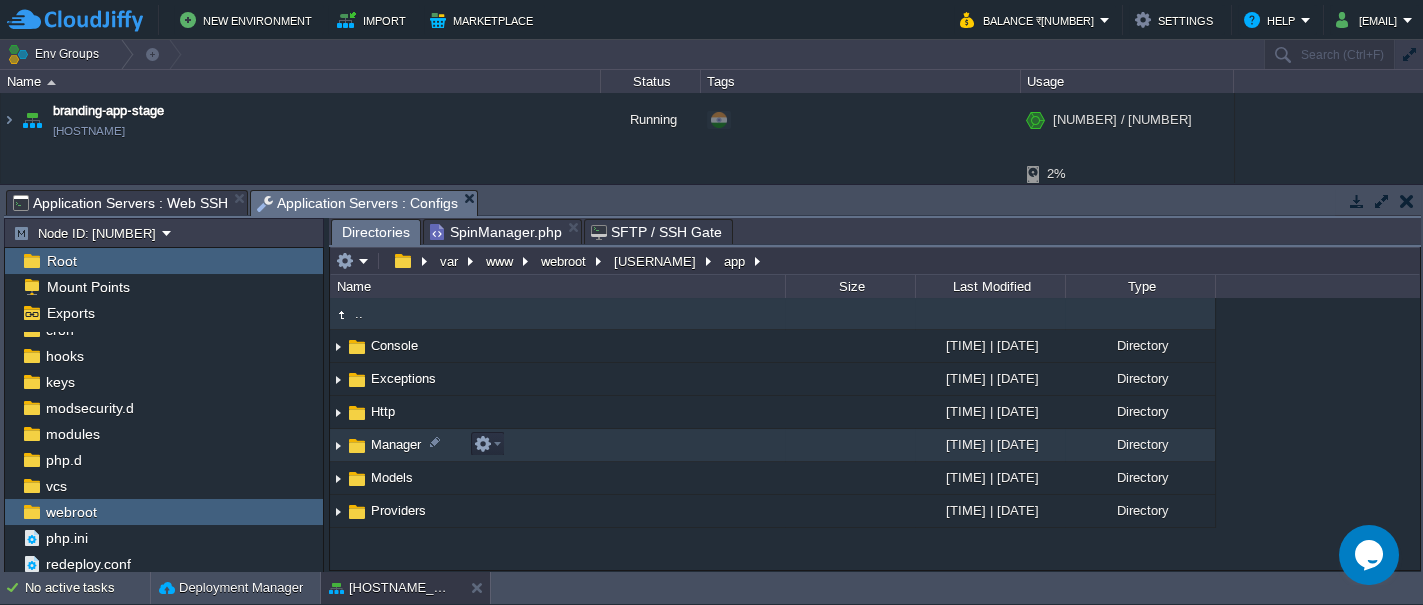 click at bounding box center [357, 446] 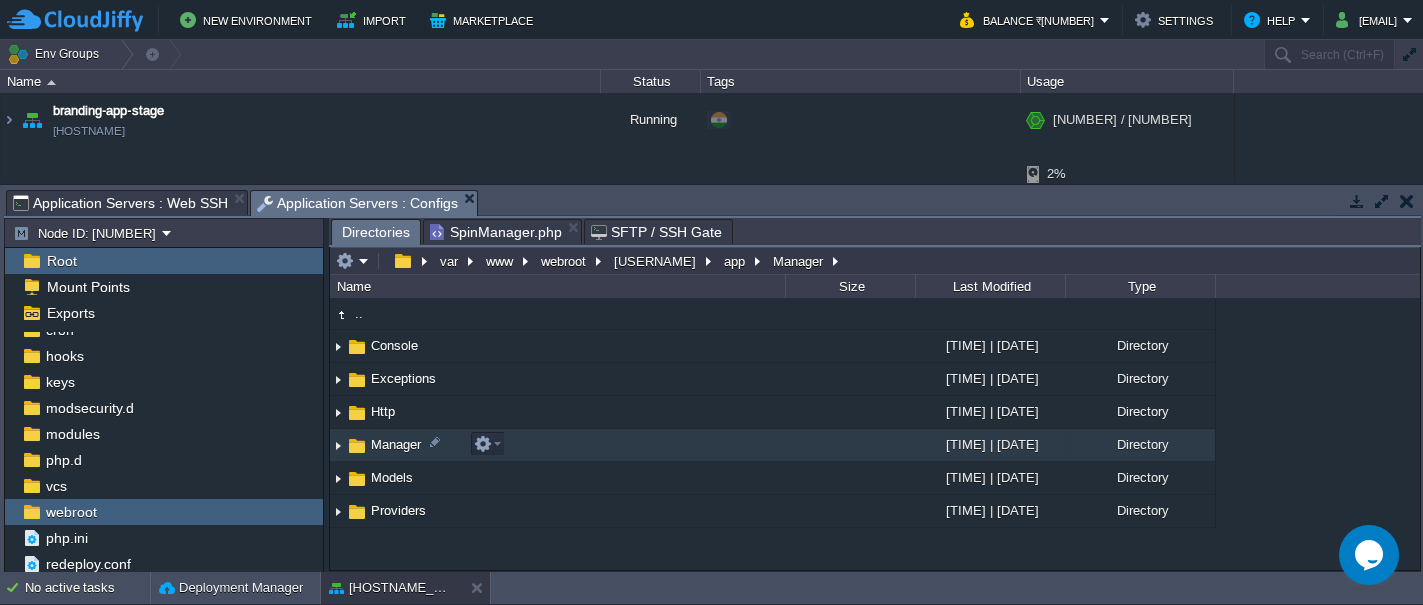 click at bounding box center (357, 446) 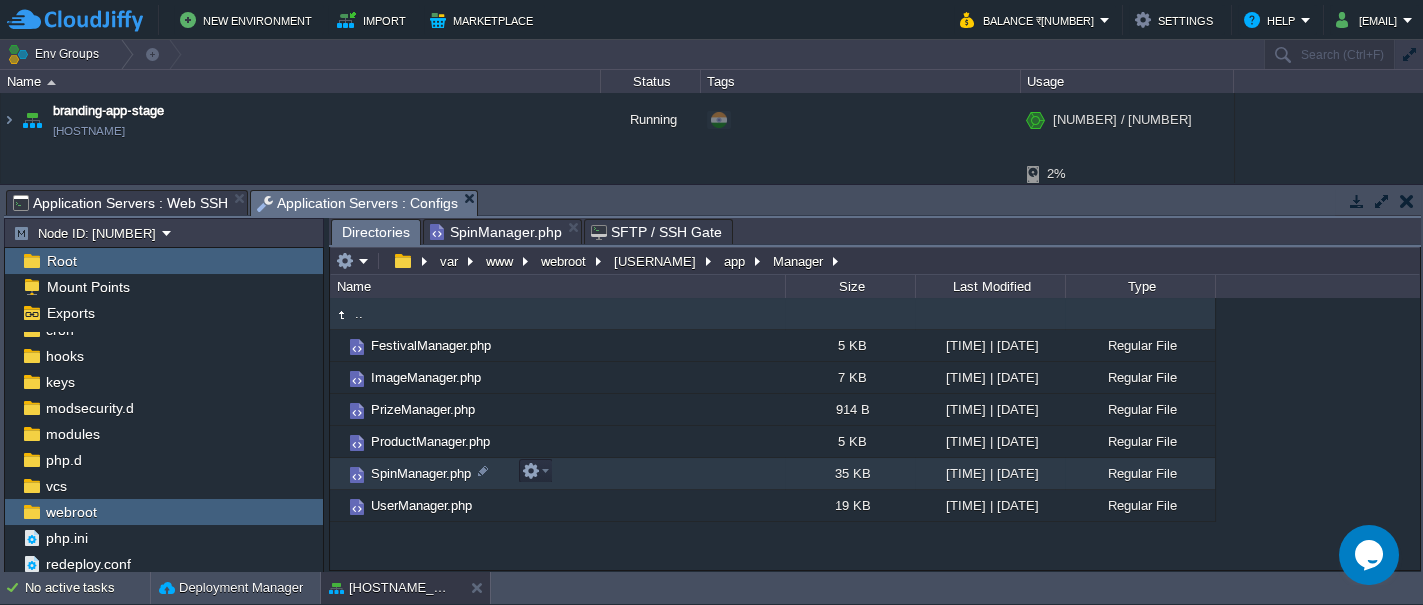 click on "SpinManager.php" at bounding box center (421, 473) 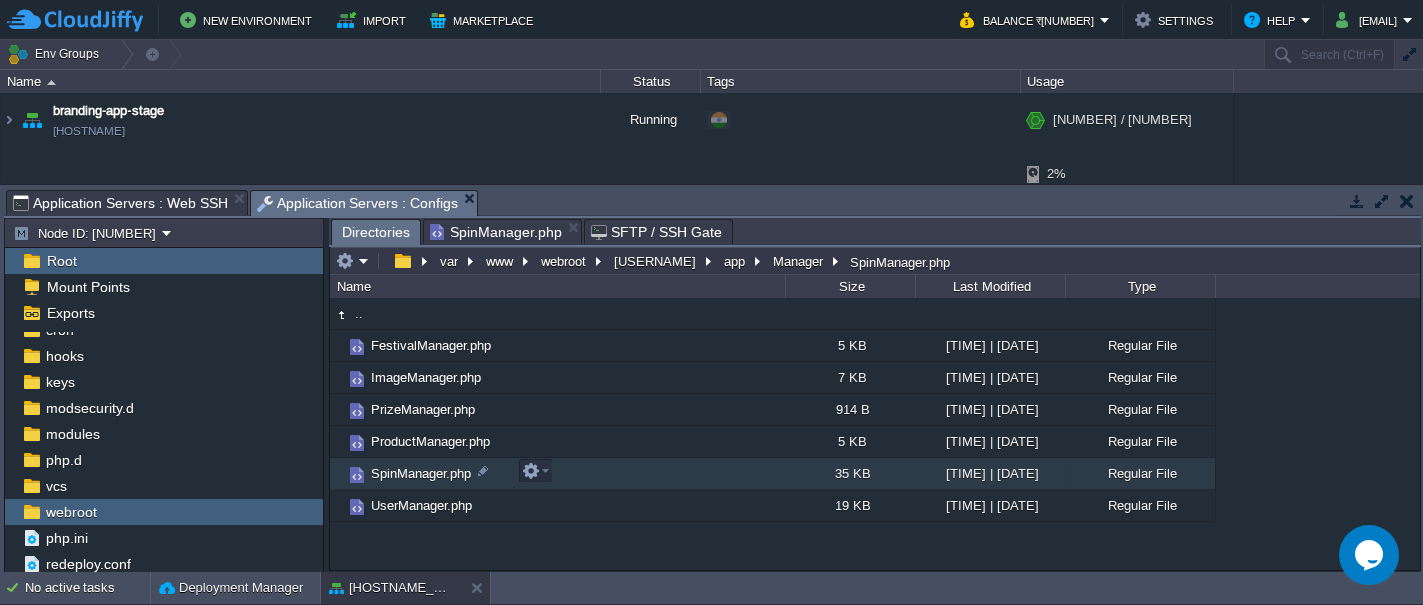 click on "SpinManager.php" at bounding box center (421, 473) 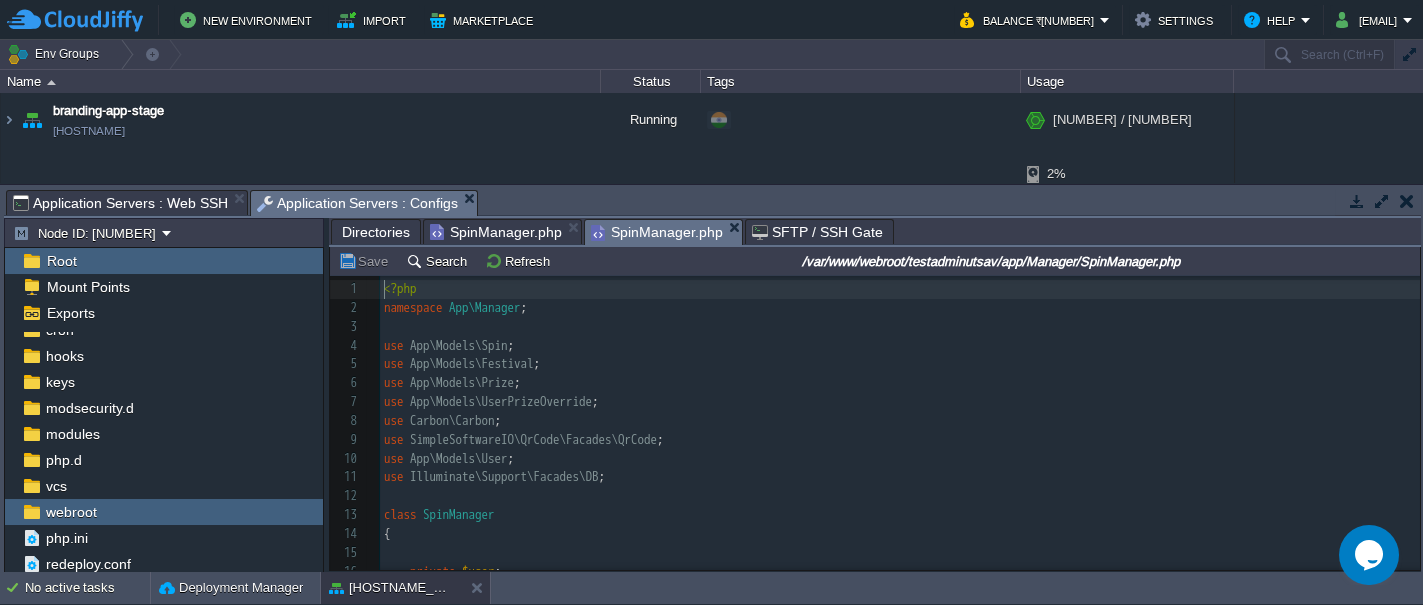 scroll, scrollTop: 6, scrollLeft: 0, axis: vertical 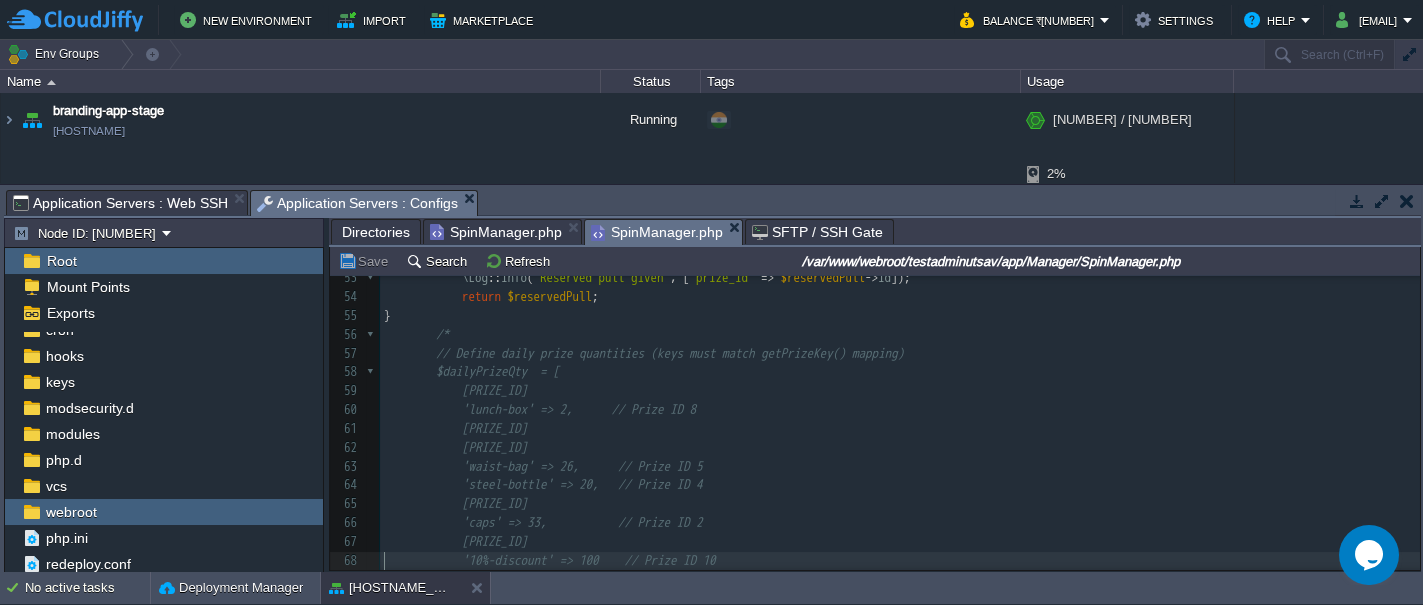 click on "Application Servers : Web SSH" at bounding box center (120, 203) 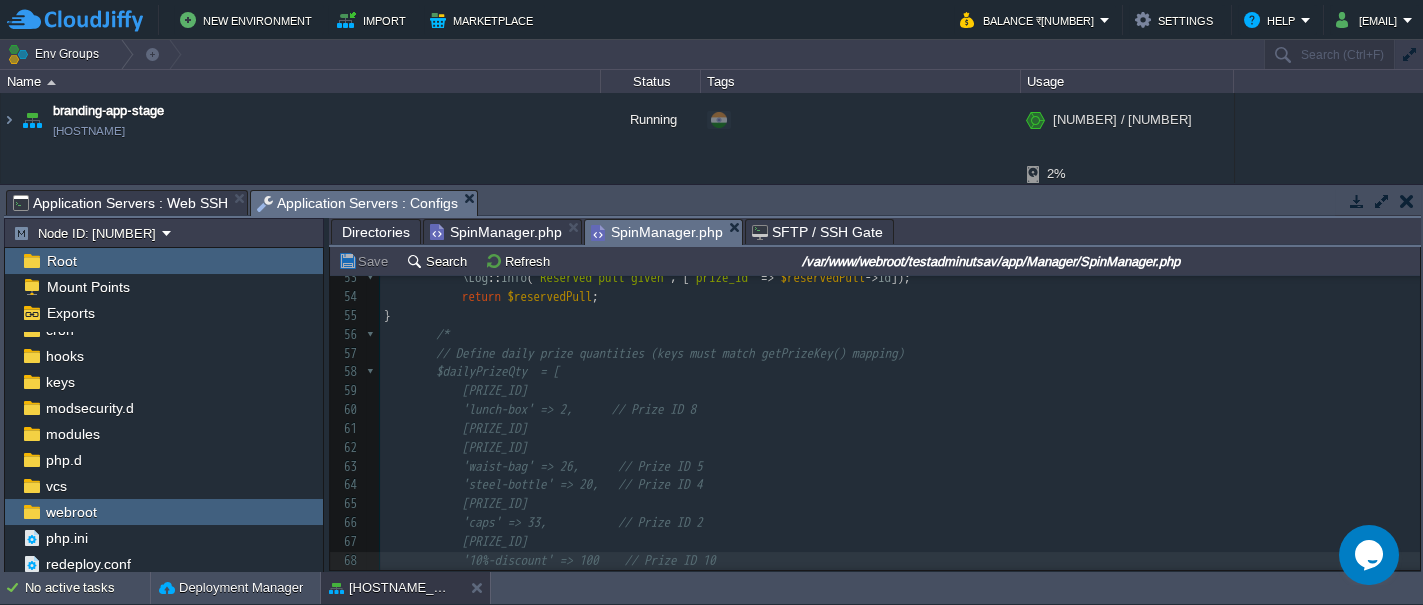 click on "Application Servers : Configs" at bounding box center [358, 203] 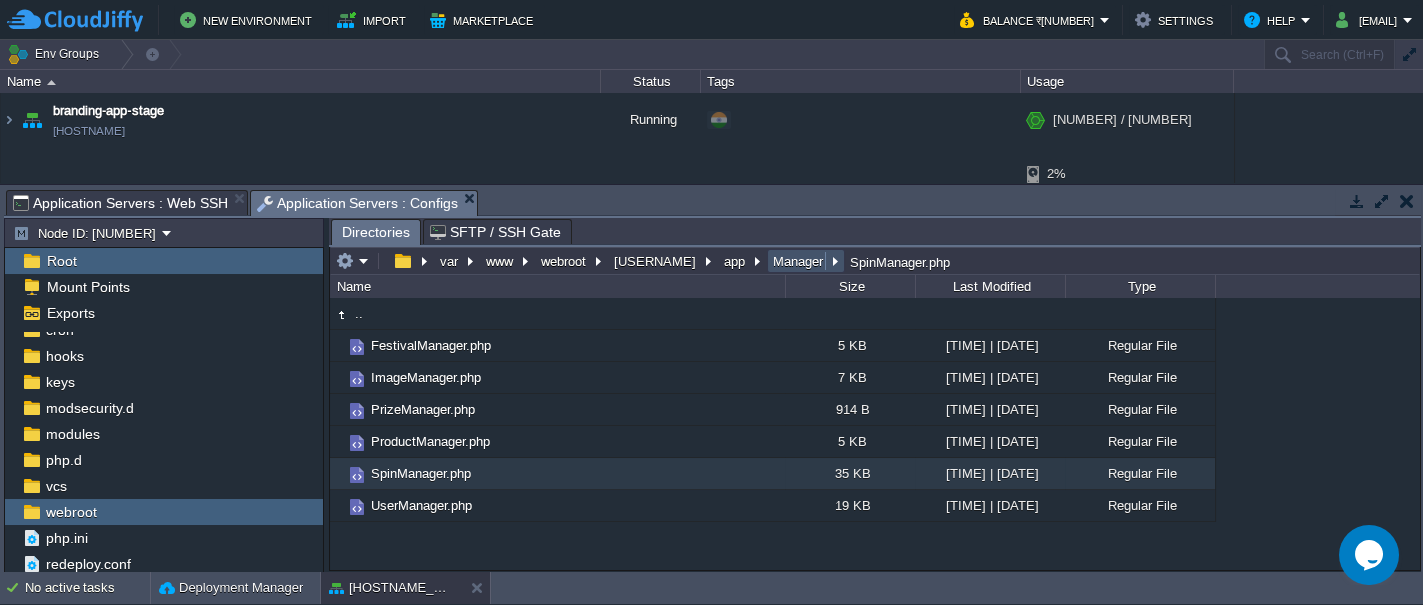 click on "Manager" at bounding box center (799, 261) 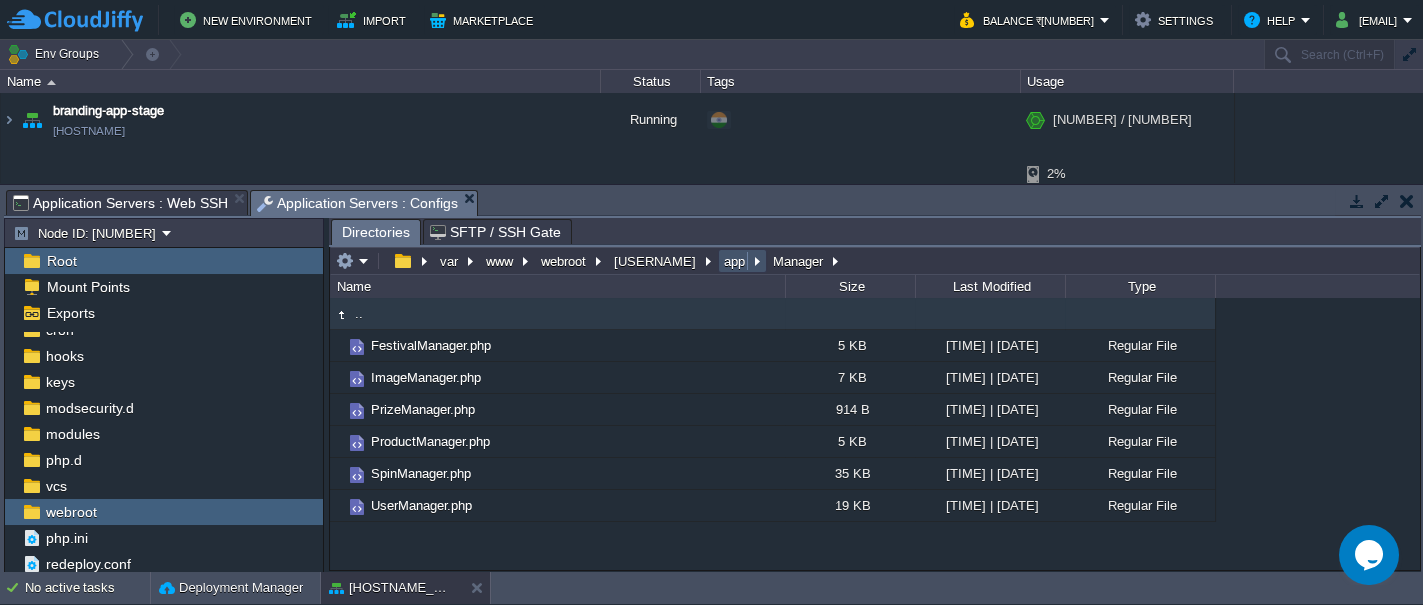 click on "app" at bounding box center [735, 261] 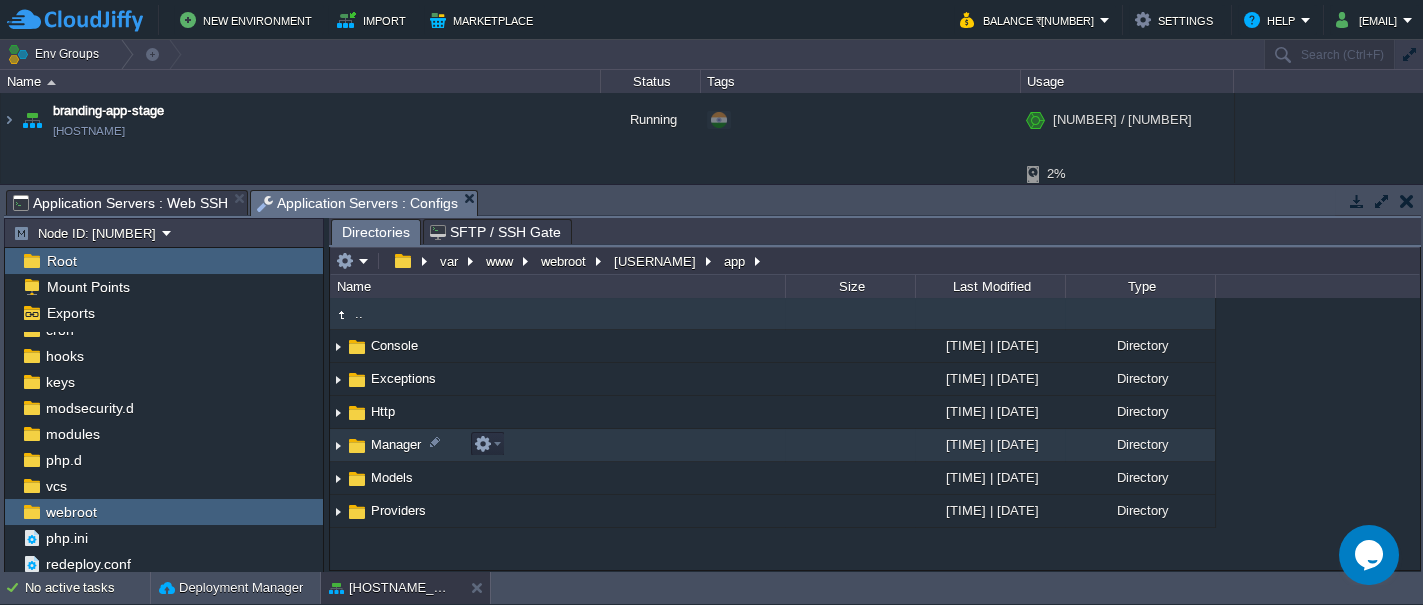 click on "Manager" at bounding box center [396, 444] 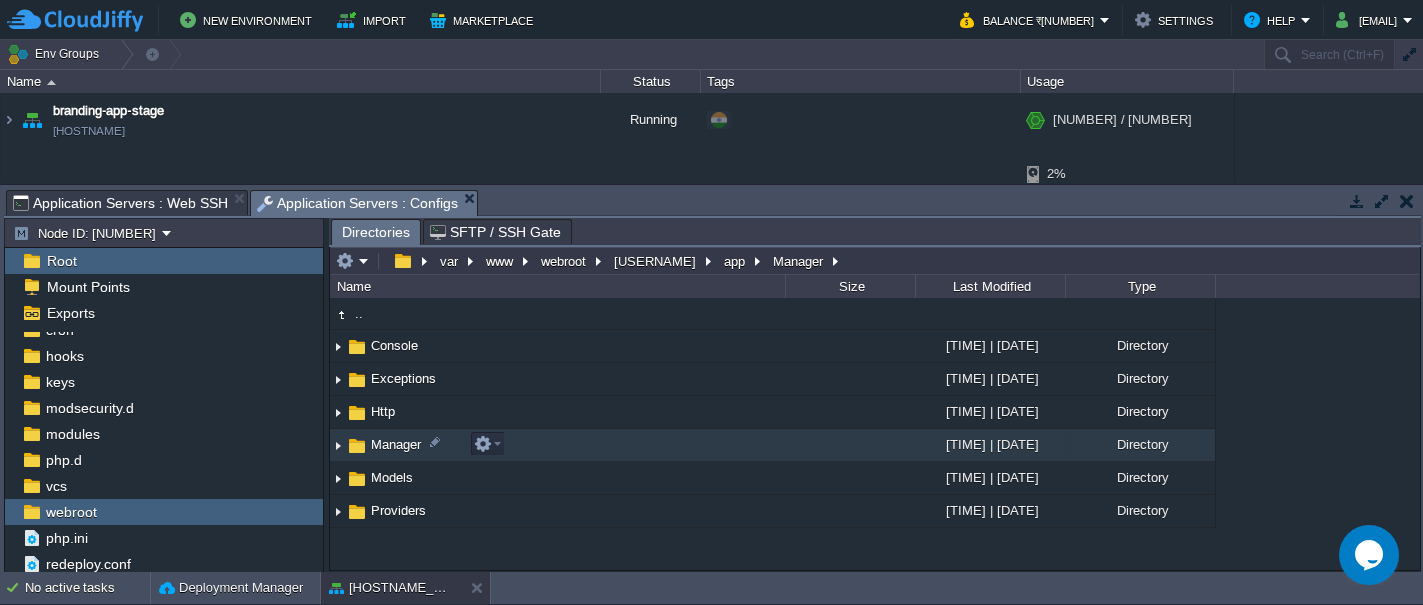 click on "Manager" at bounding box center (396, 444) 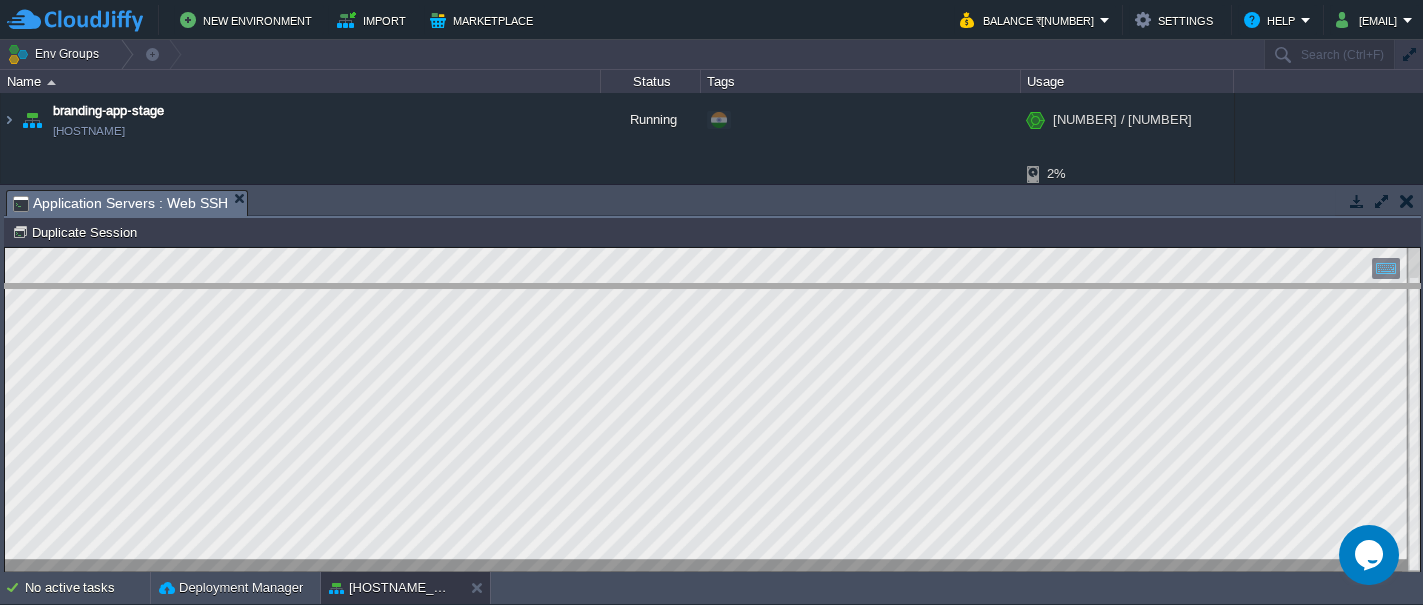 drag, startPoint x: 340, startPoint y: 204, endPoint x: 354, endPoint y: 299, distance: 96.02604 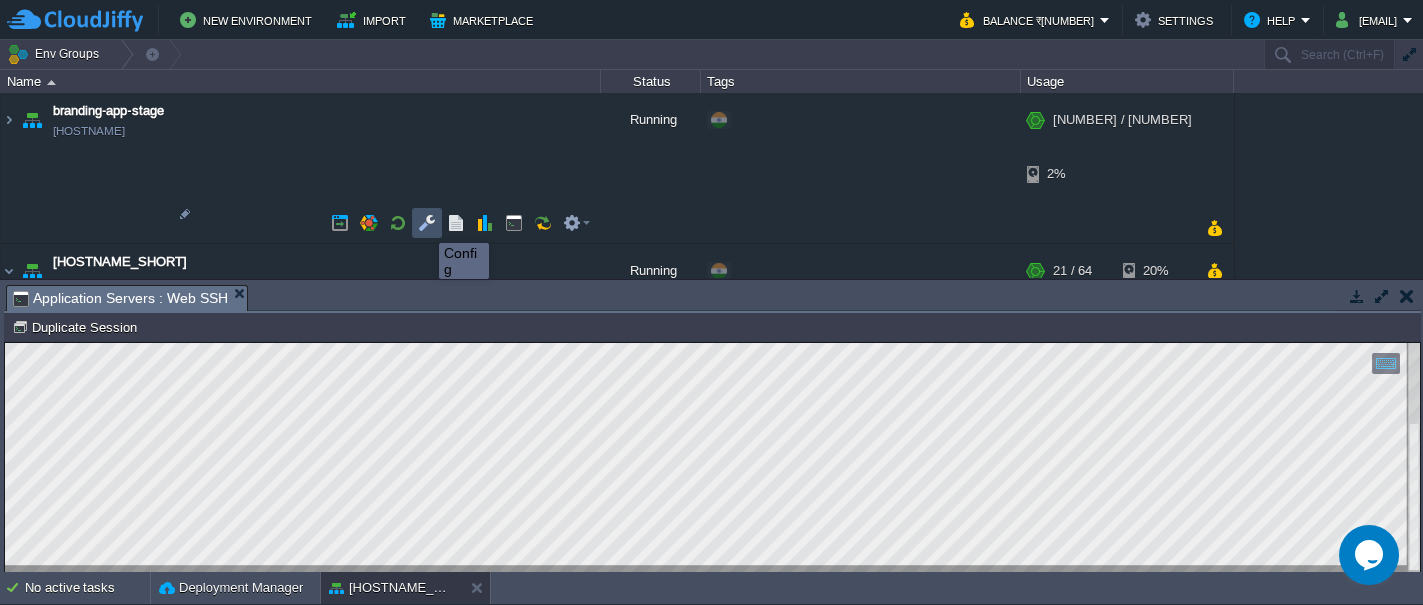 click at bounding box center (427, 223) 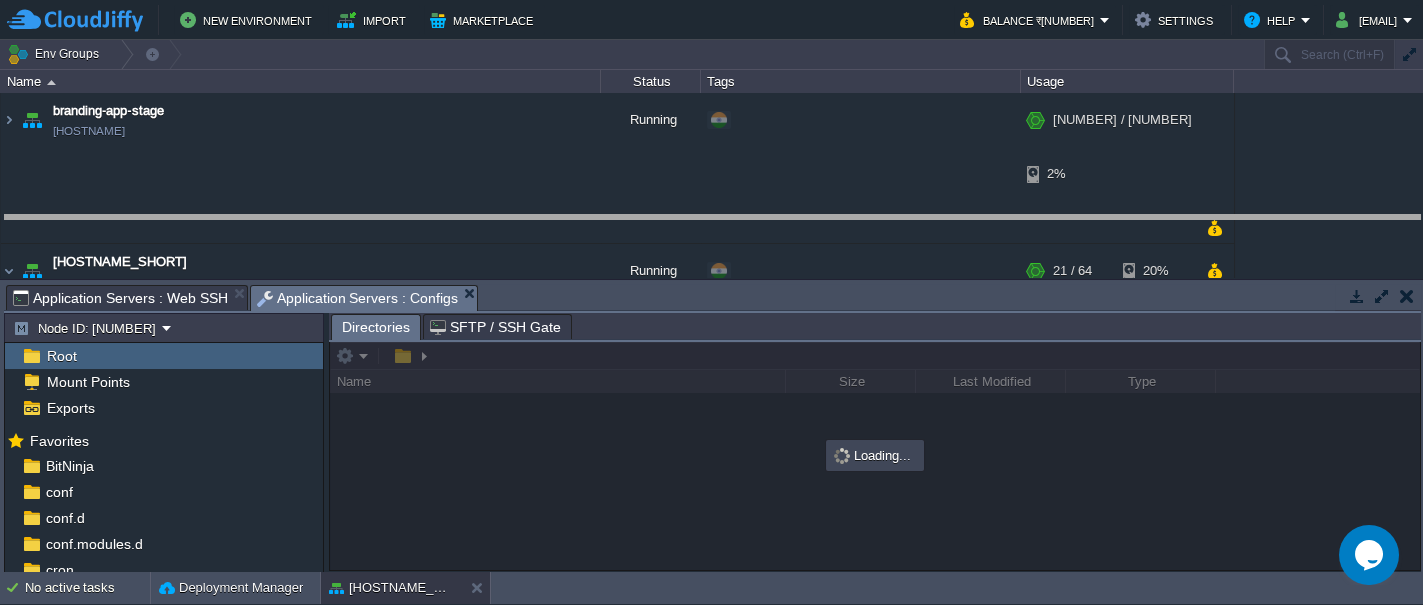 drag, startPoint x: 534, startPoint y: 288, endPoint x: 522, endPoint y: 218, distance: 71.021126 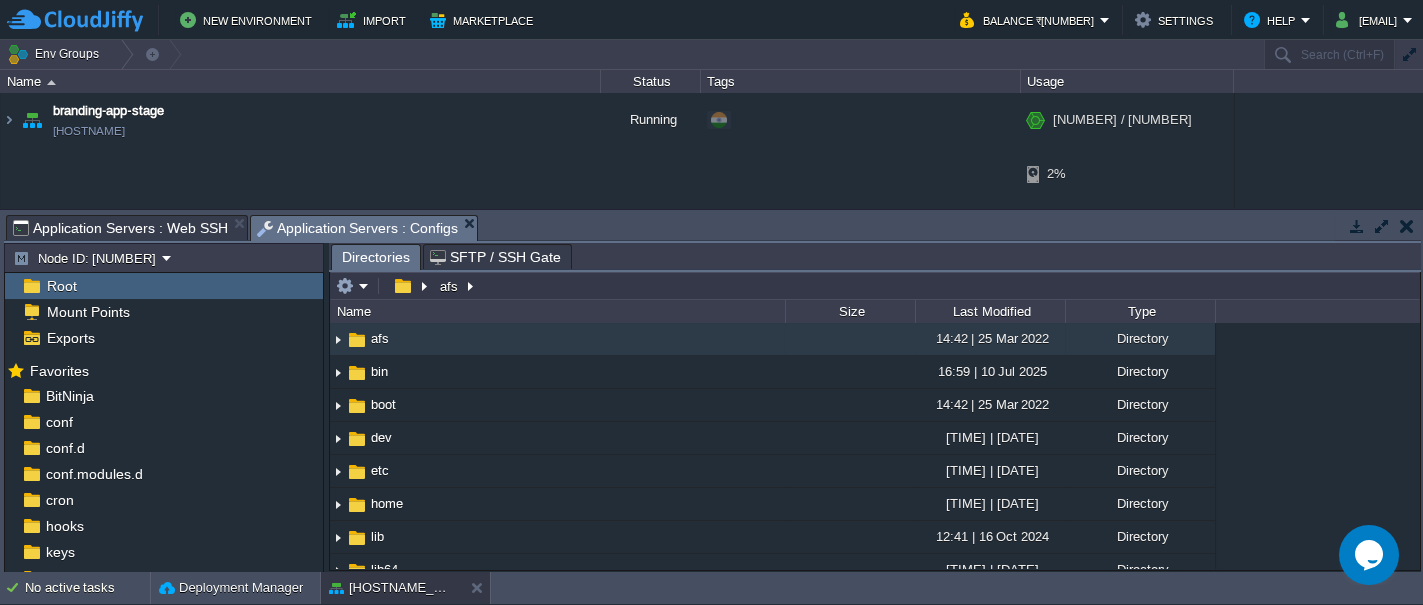drag, startPoint x: 322, startPoint y: 375, endPoint x: 320, endPoint y: 450, distance: 75.026665 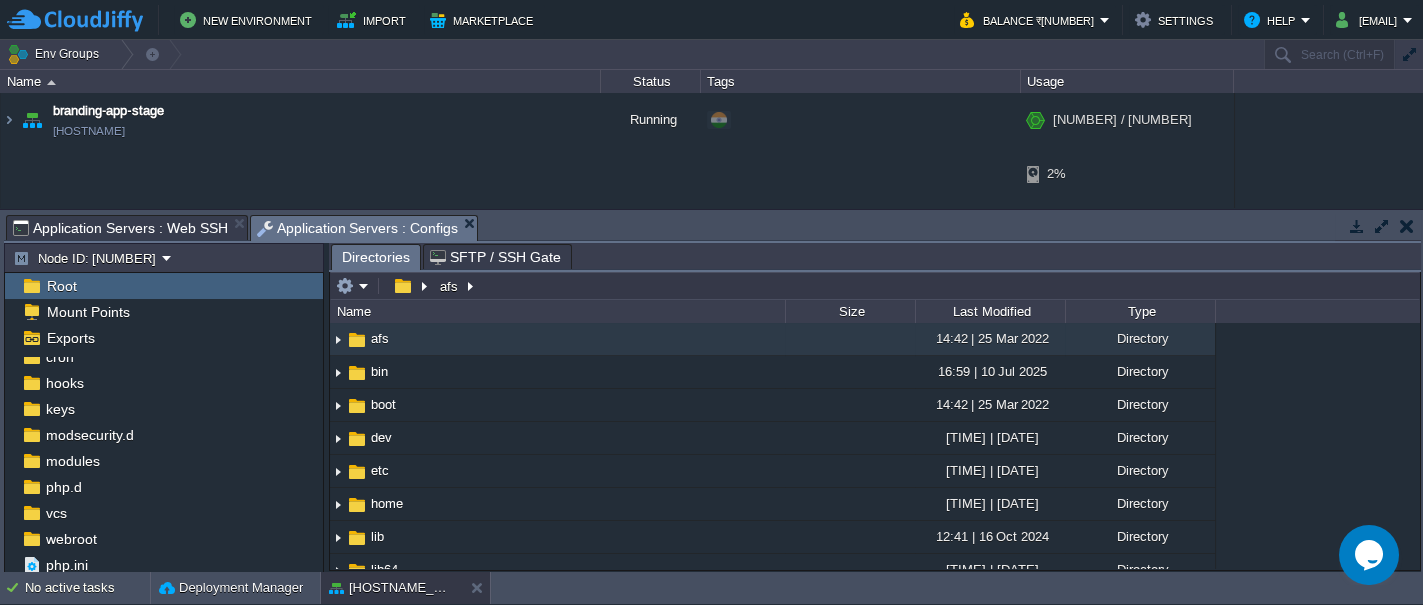 scroll, scrollTop: 171, scrollLeft: 0, axis: vertical 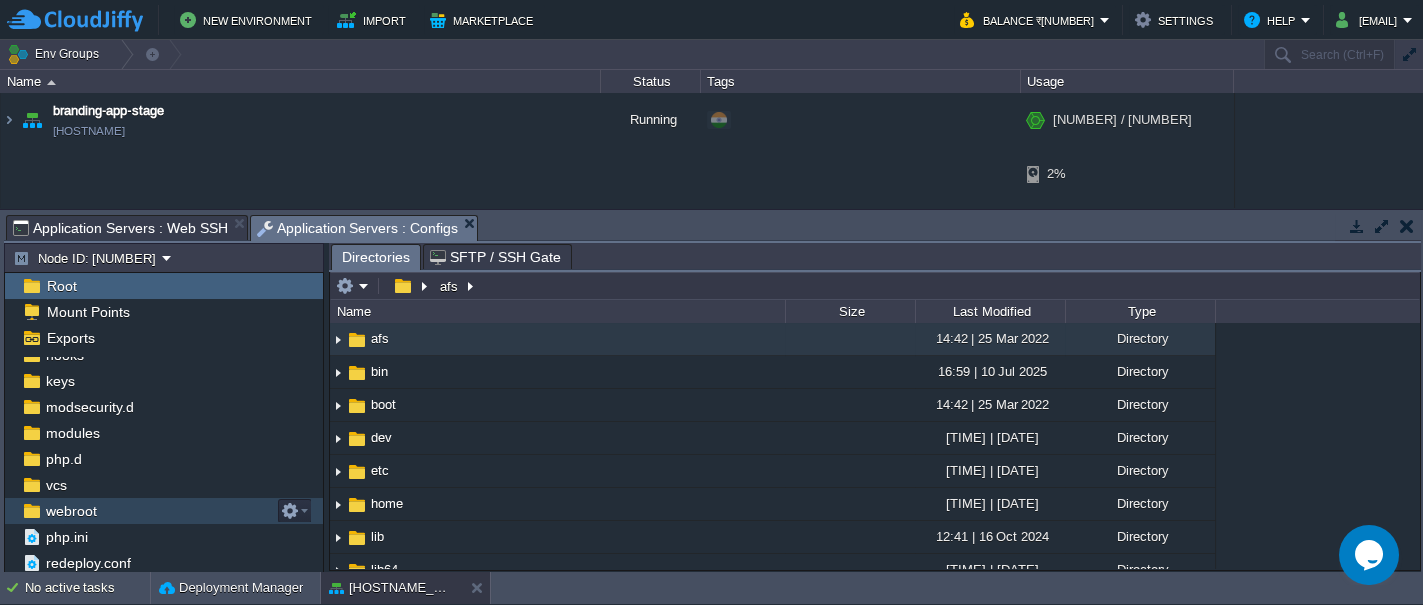 click on "webroot" at bounding box center [71, 511] 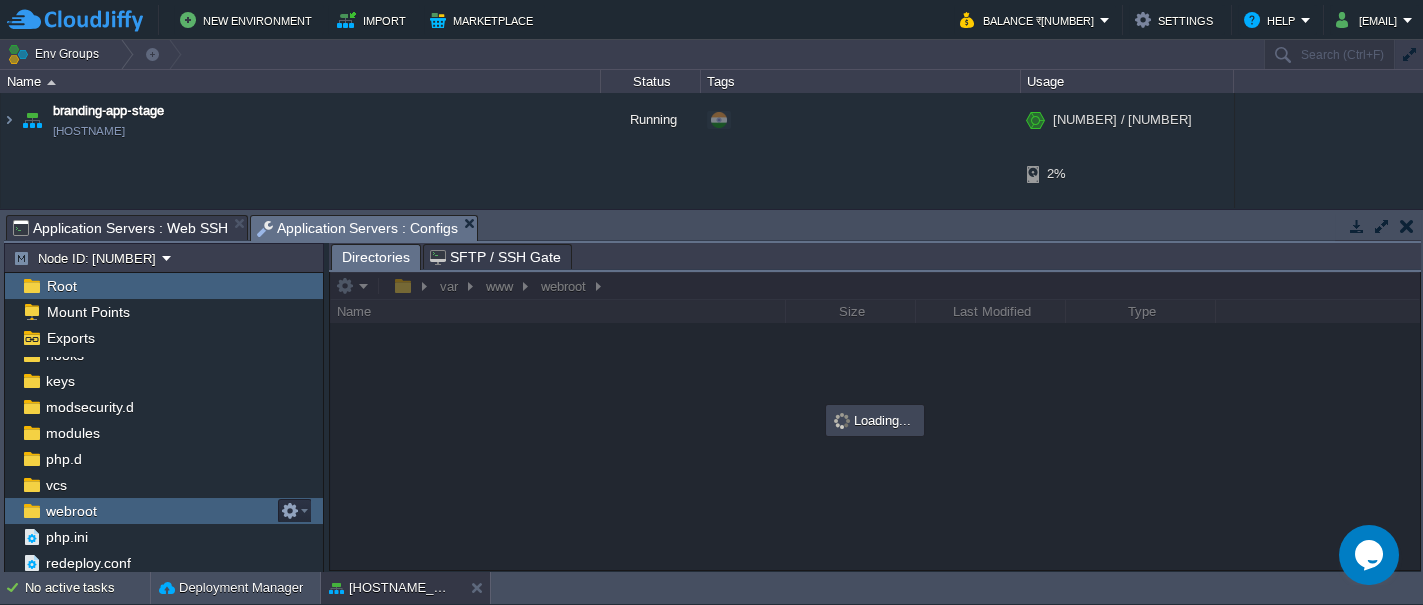 click on "webroot" at bounding box center (71, 511) 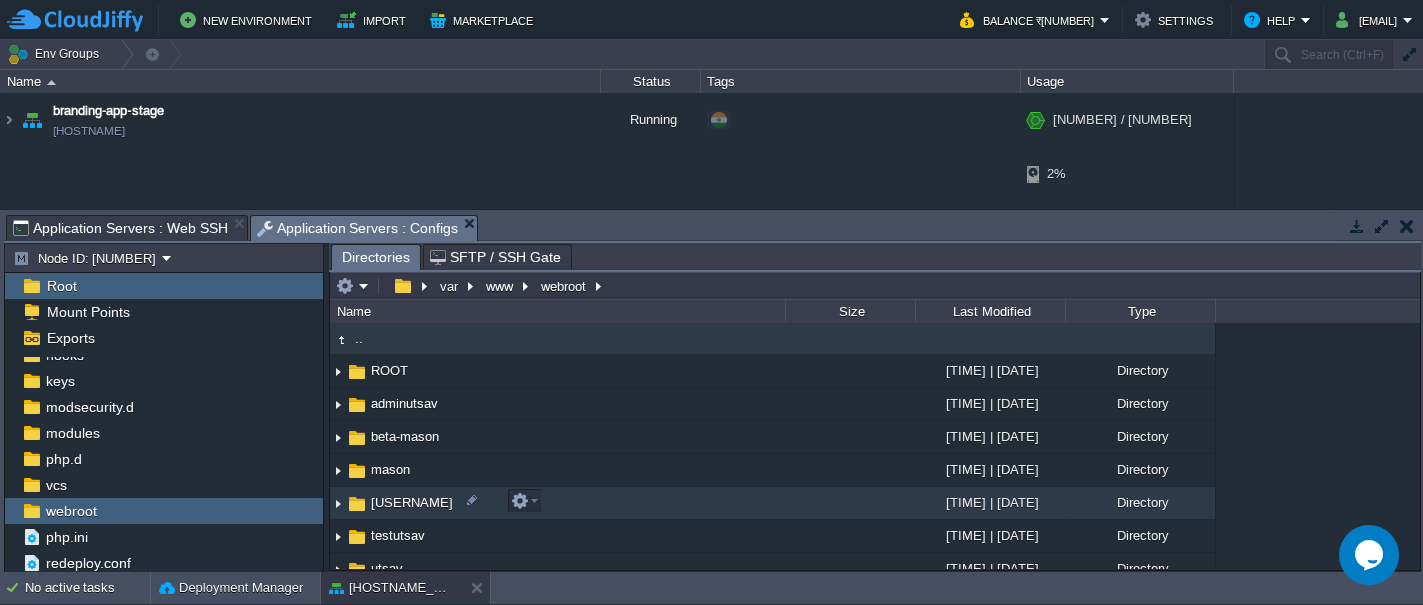 click on "[USERNAME]" at bounding box center [412, 502] 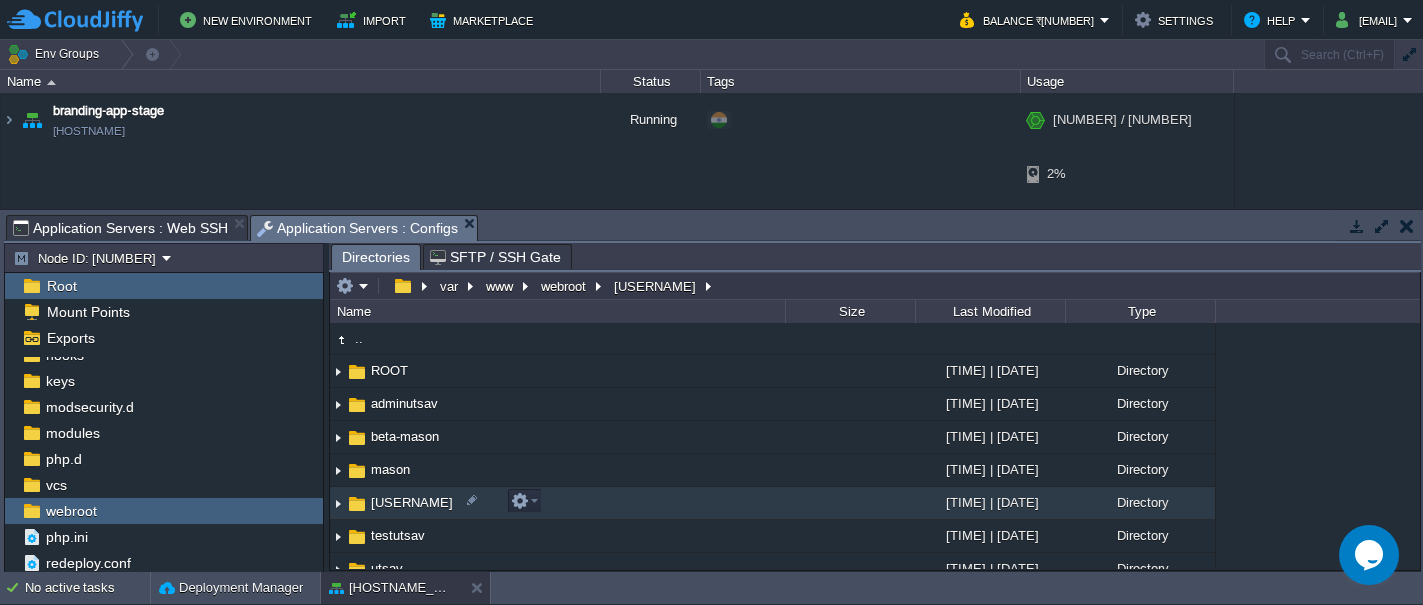 click on "[USERNAME]" at bounding box center [412, 502] 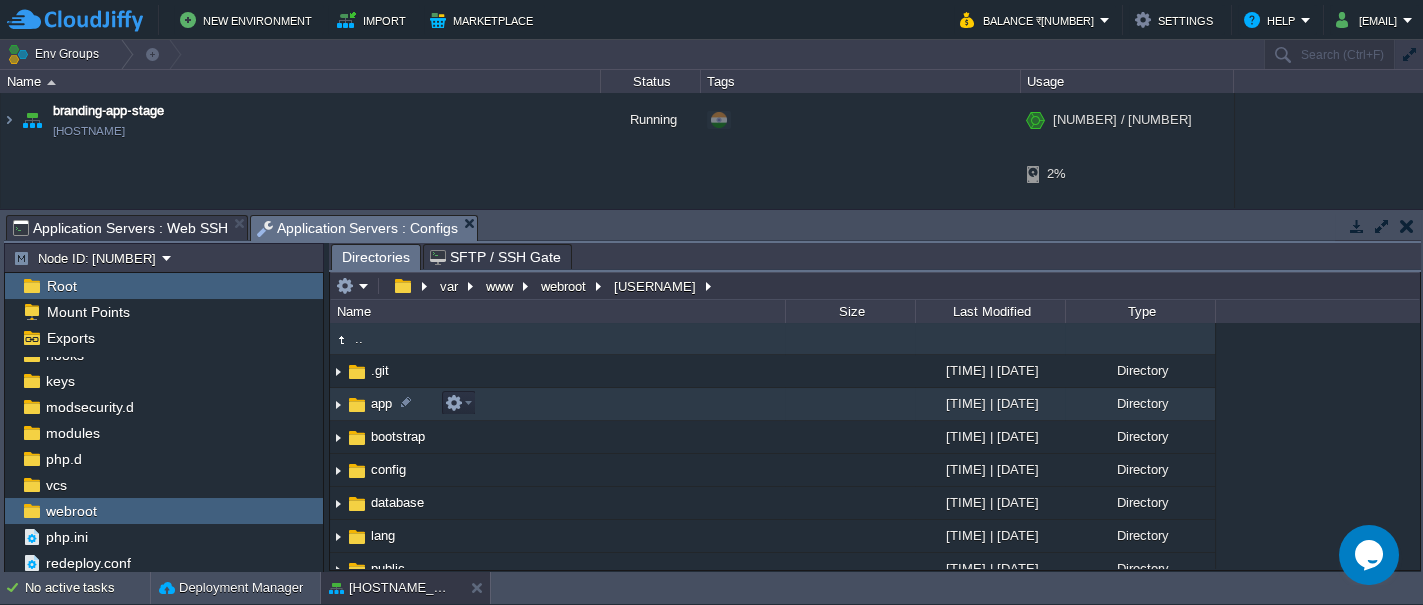 click at bounding box center [357, 405] 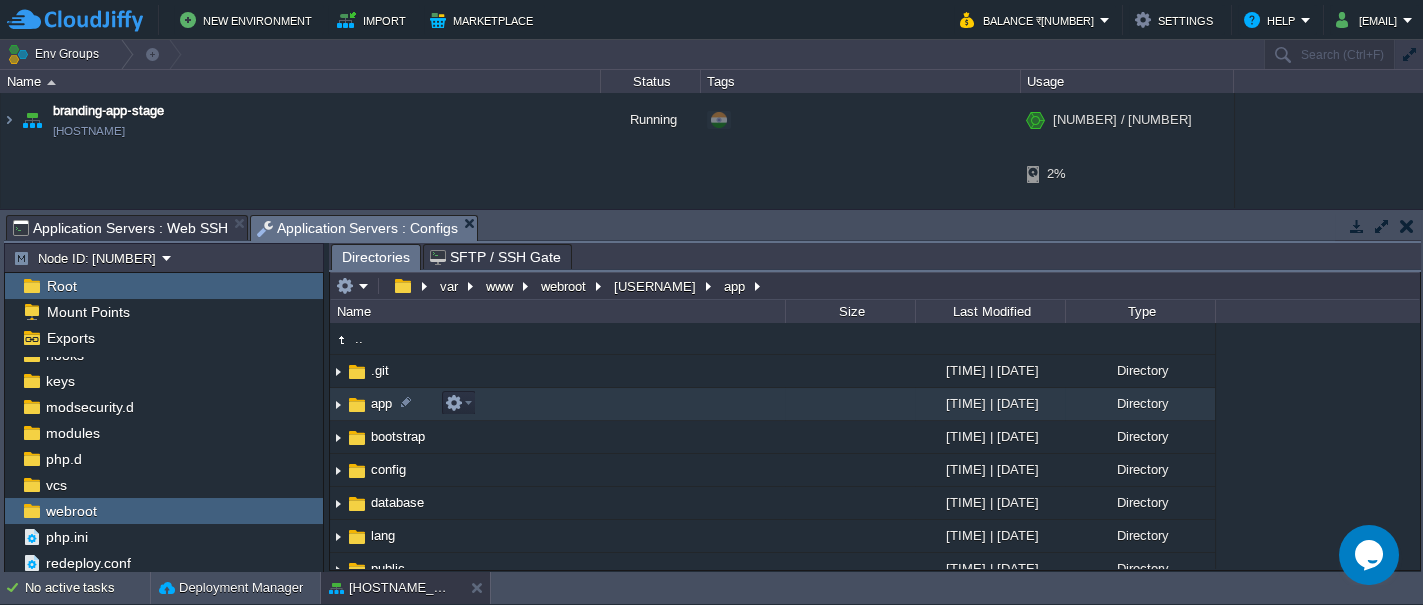 click at bounding box center (357, 405) 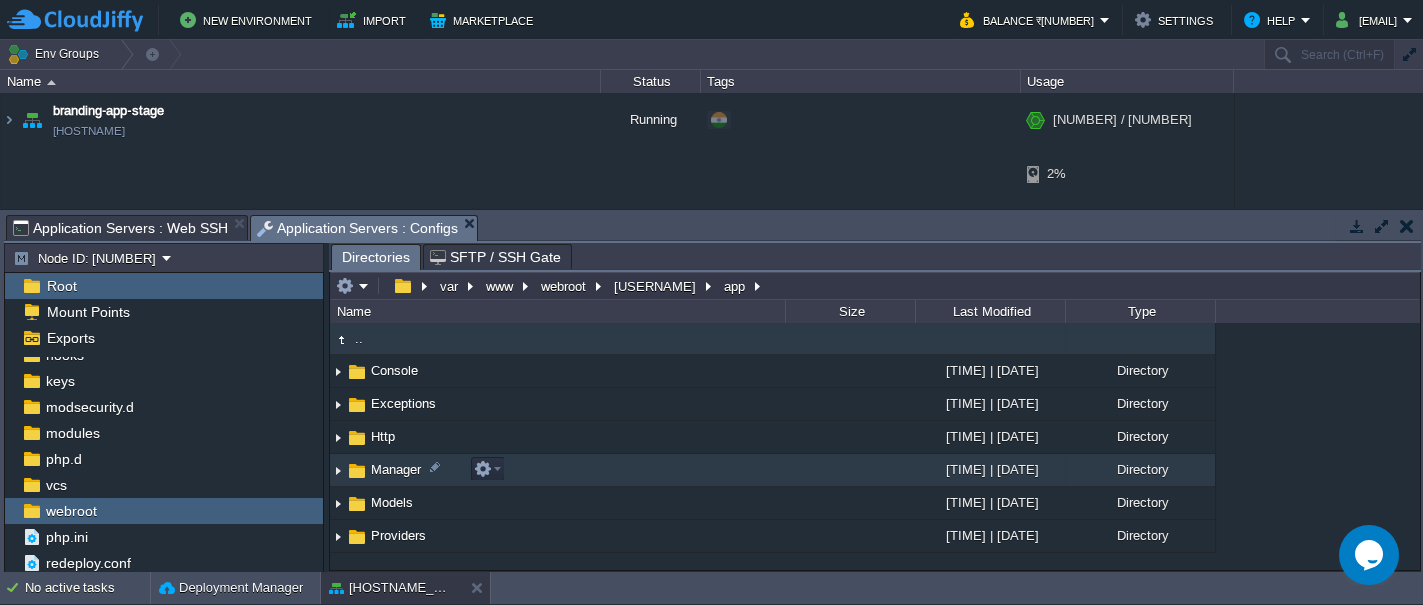 click at bounding box center (357, 471) 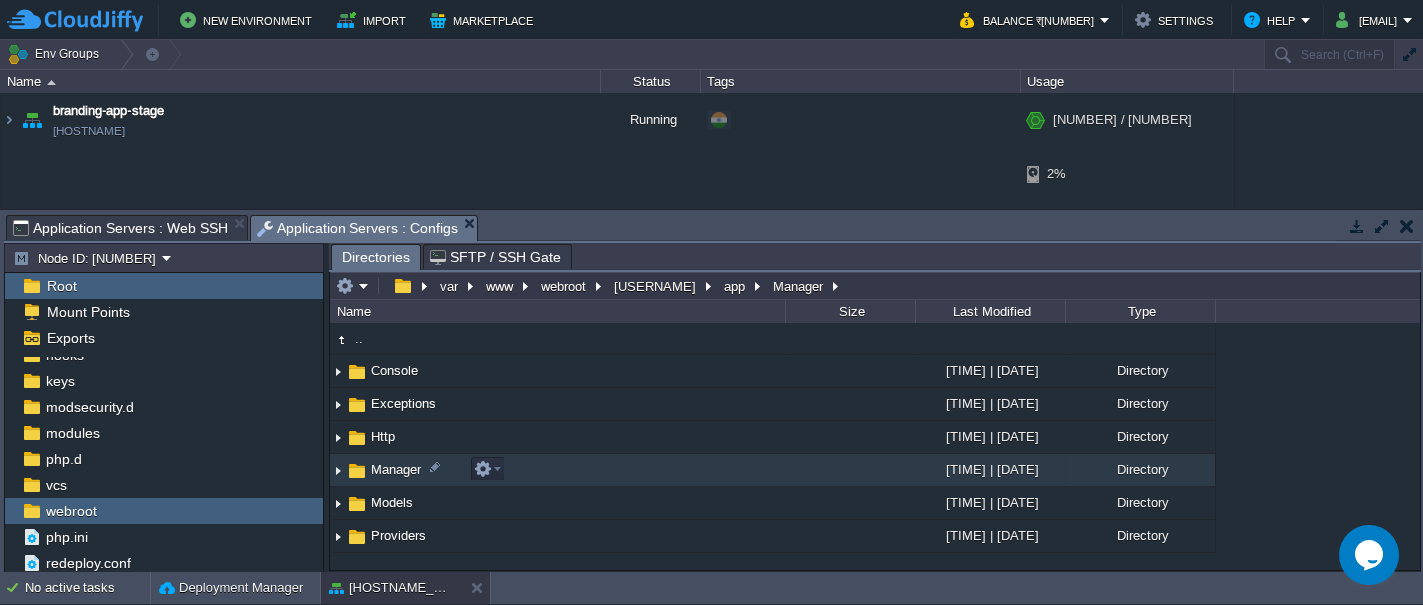 click at bounding box center [357, 471] 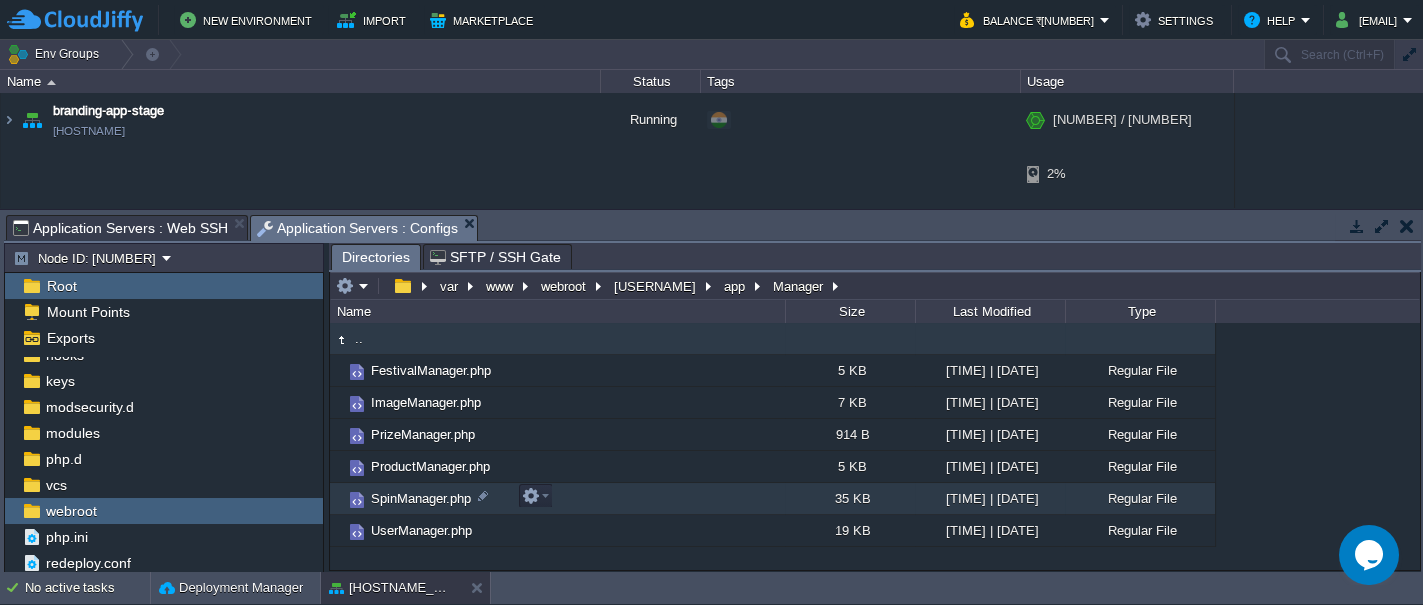 click on "SpinManager.php" at bounding box center (421, 498) 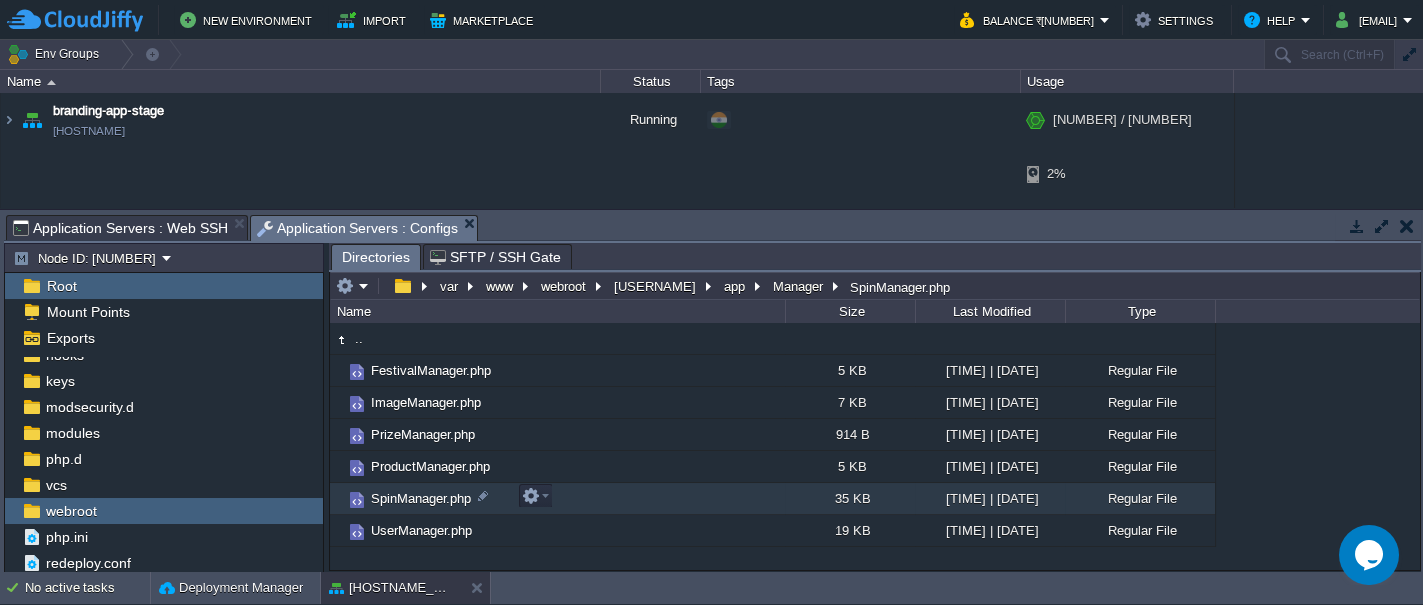 click on "SpinManager.php" at bounding box center [421, 498] 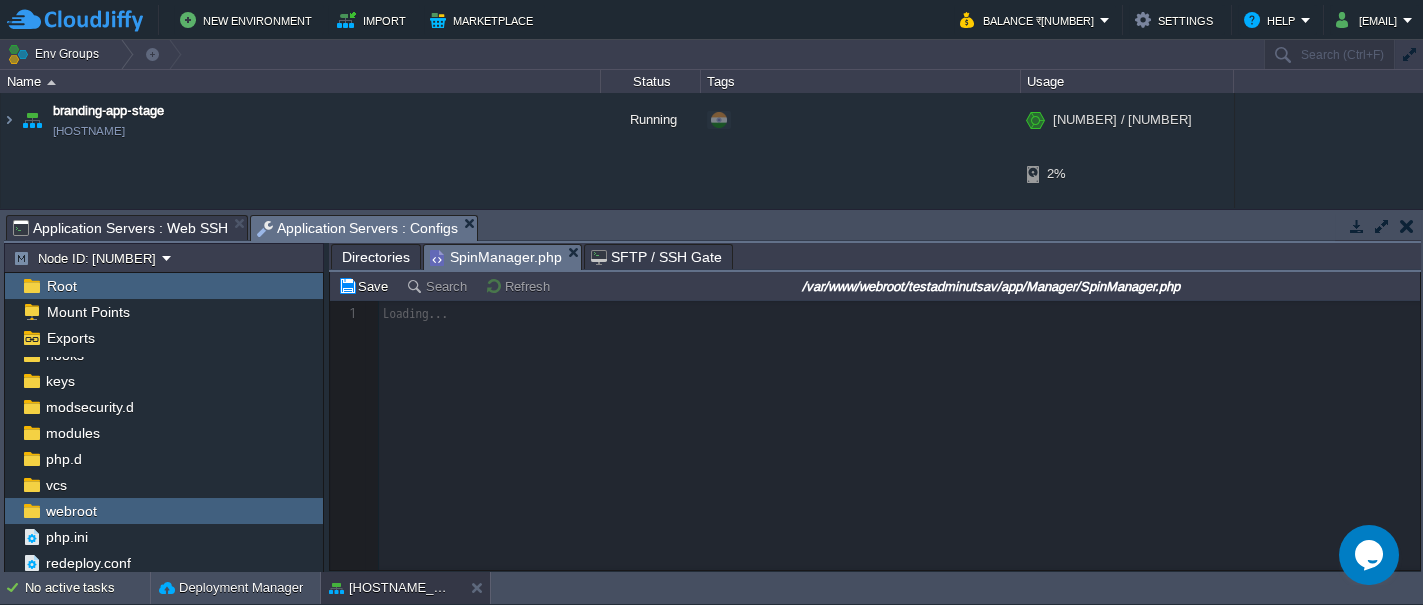 scroll, scrollTop: 6, scrollLeft: 0, axis: vertical 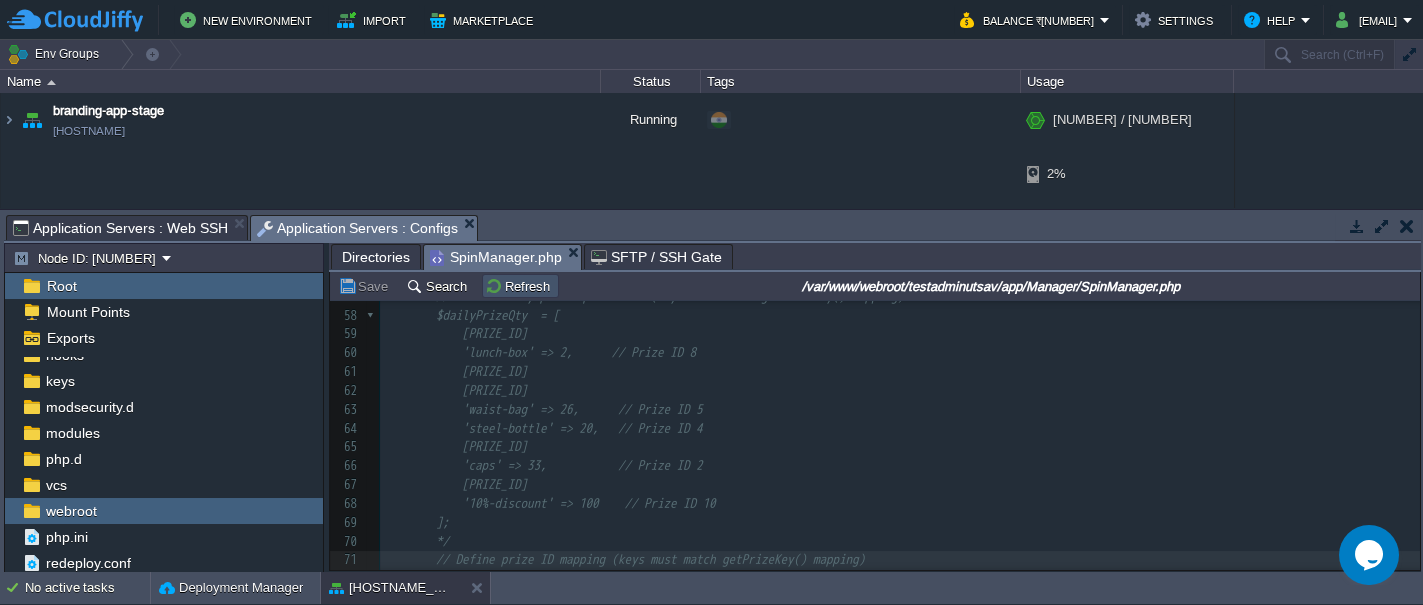 click on "Refresh" at bounding box center [520, 286] 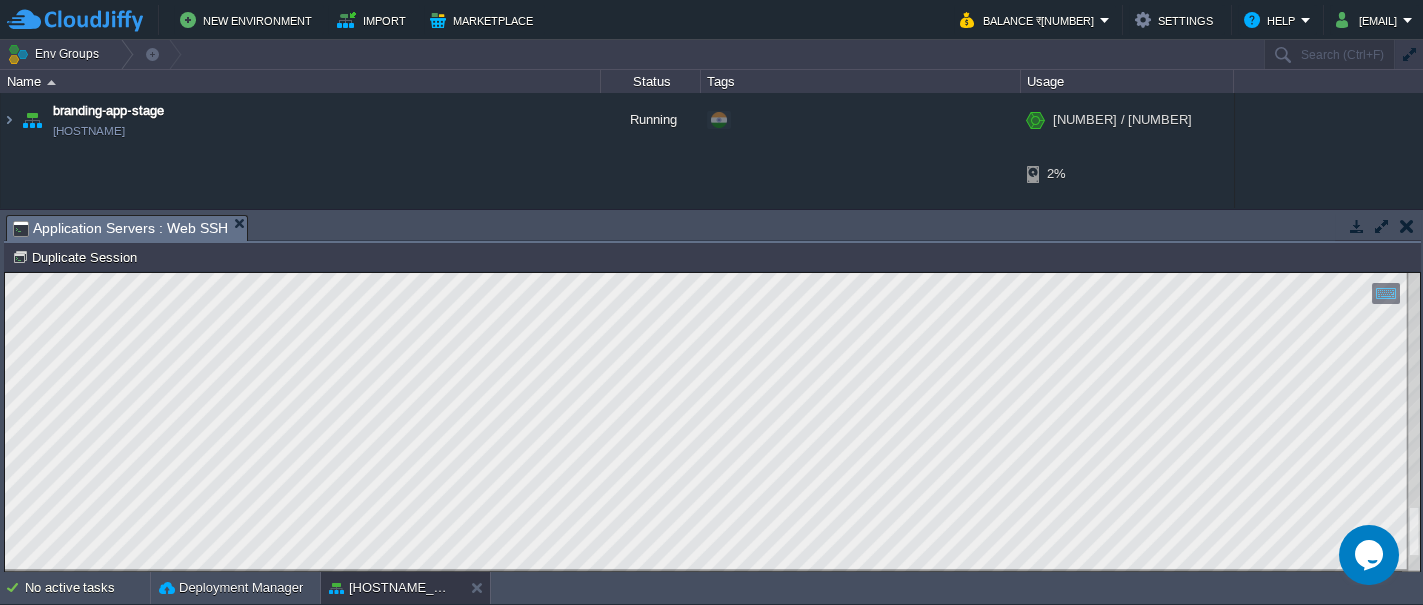 click at bounding box center [1414, 422] 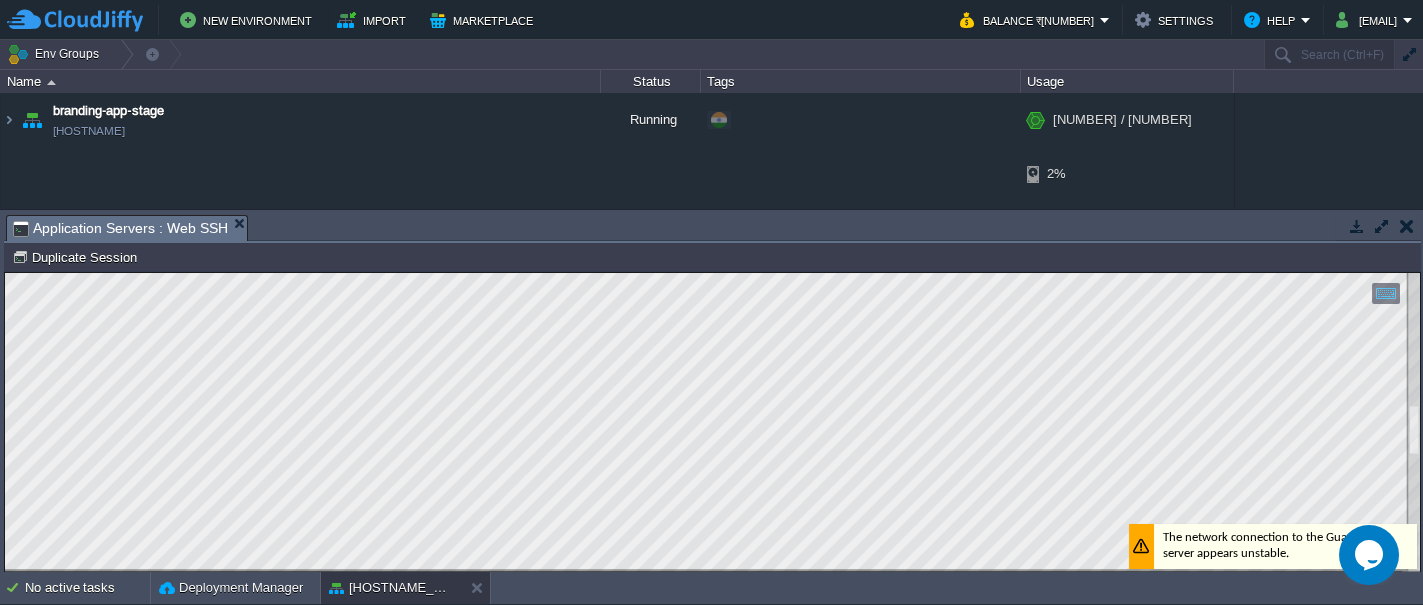 click at bounding box center (712, 422) 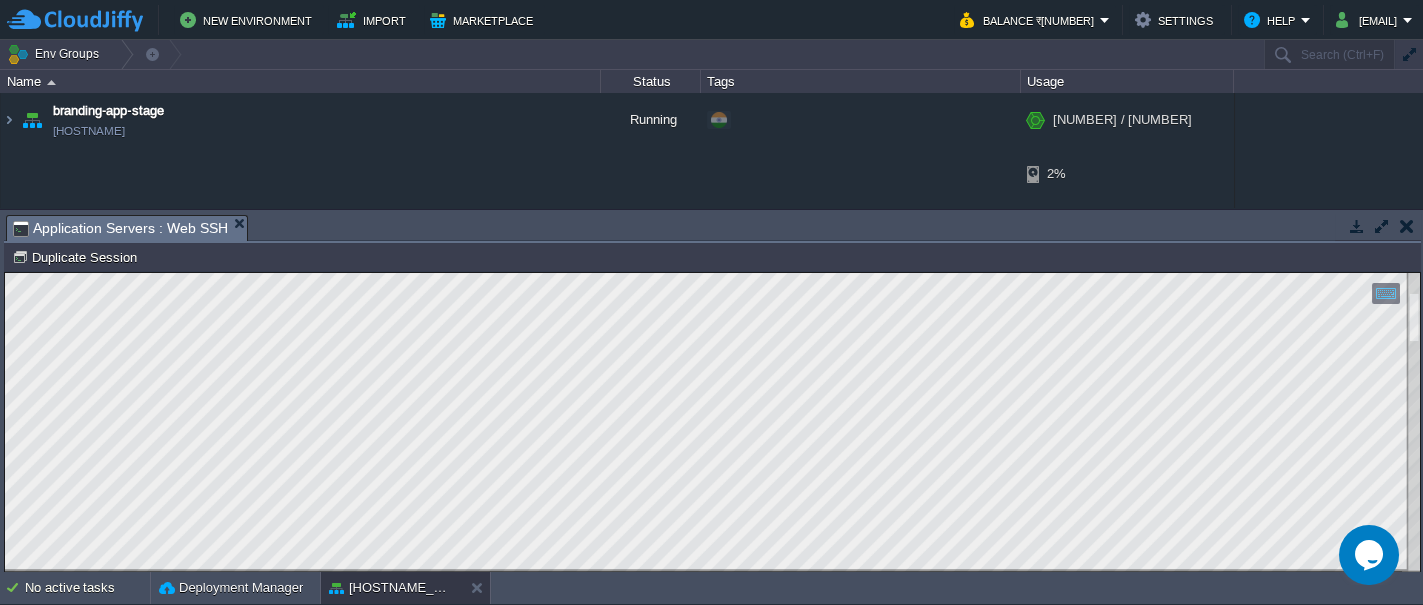 click on "Copy:                  Ctrl + Shift + C                                          Paste:                  Ctrl + V                                         Settings:                  Ctrl + Shift + Alt
0" at bounding box center (712, 273) 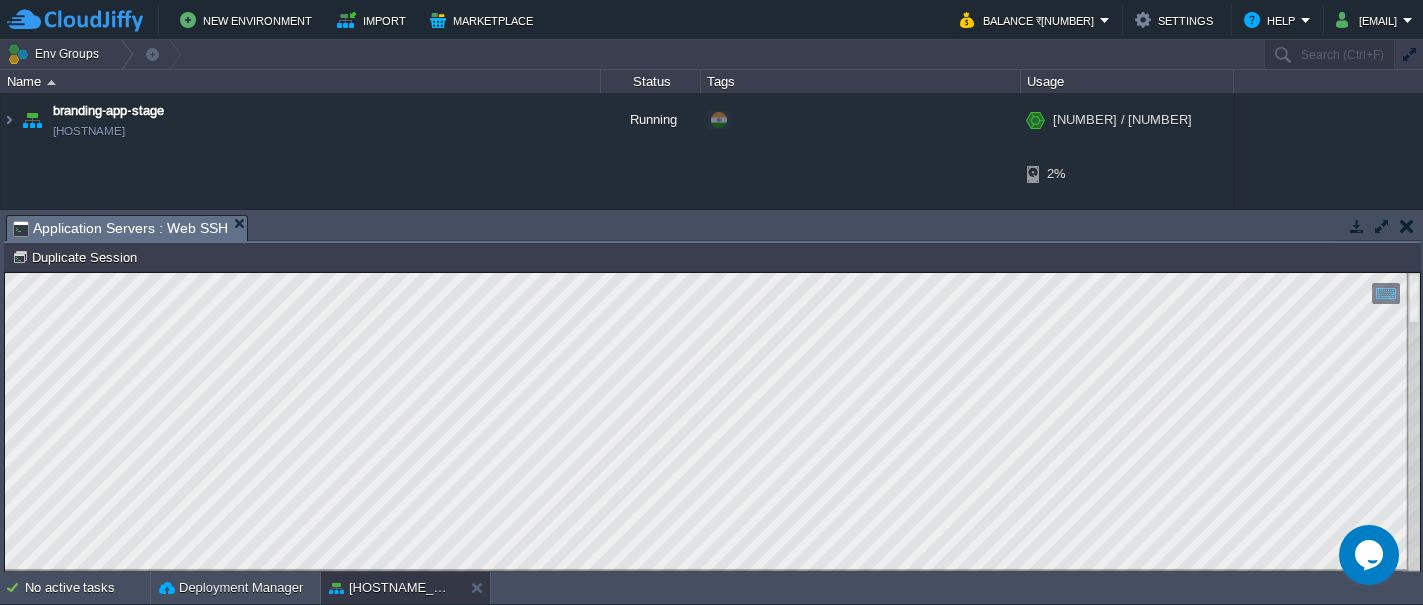 click on "Copy:                  Ctrl + Shift + C                                          Paste:                  Ctrl + V                                         Settings:                  Ctrl + Shift + Alt
0" at bounding box center [712, 273] 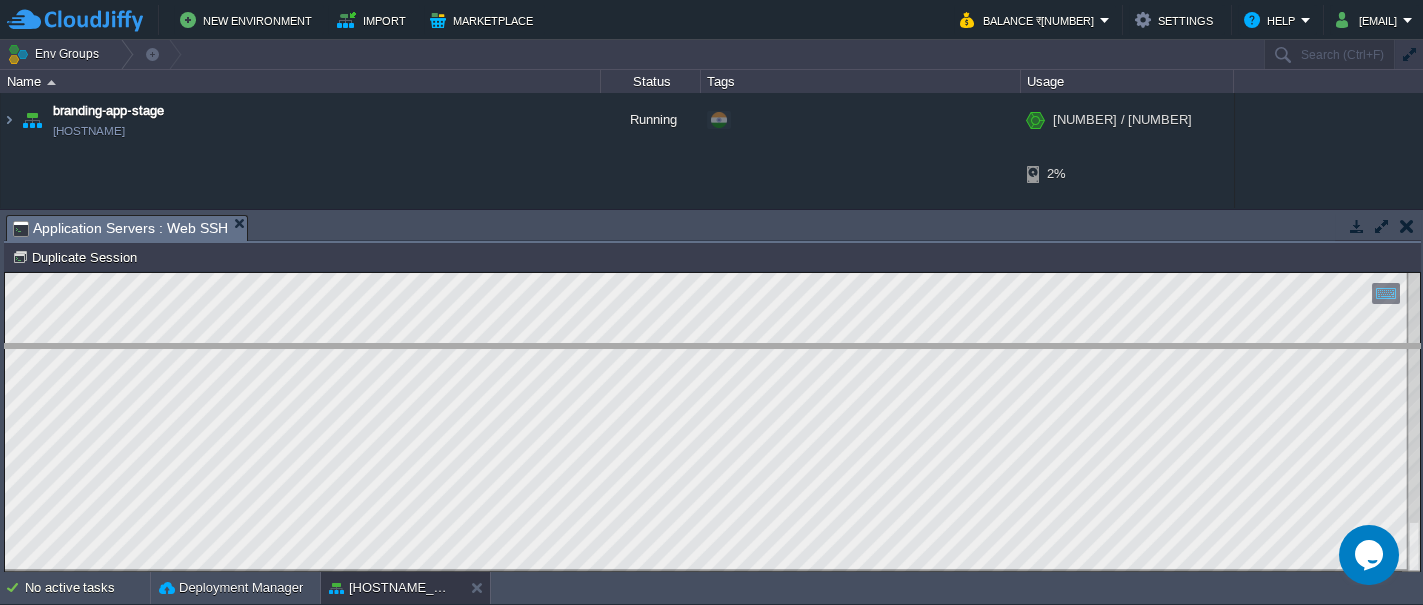 drag, startPoint x: 587, startPoint y: 225, endPoint x: 618, endPoint y: 367, distance: 145.34442 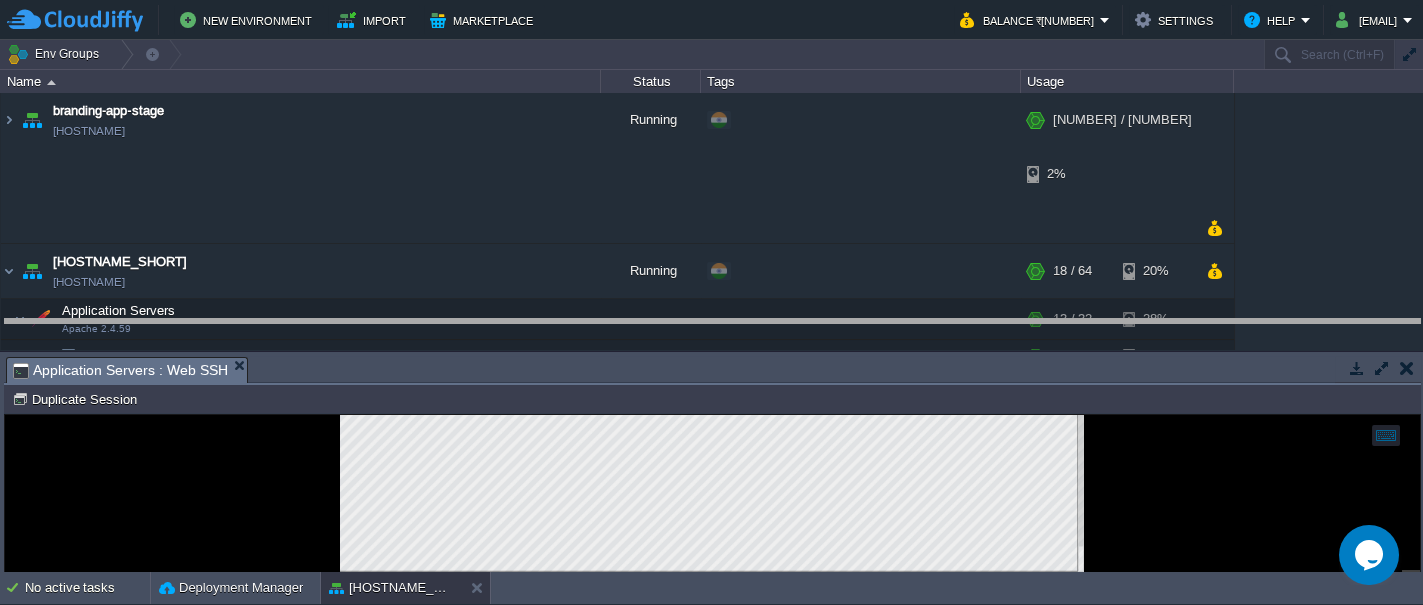 drag, startPoint x: 618, startPoint y: 367, endPoint x: 611, endPoint y: 329, distance: 38.63936 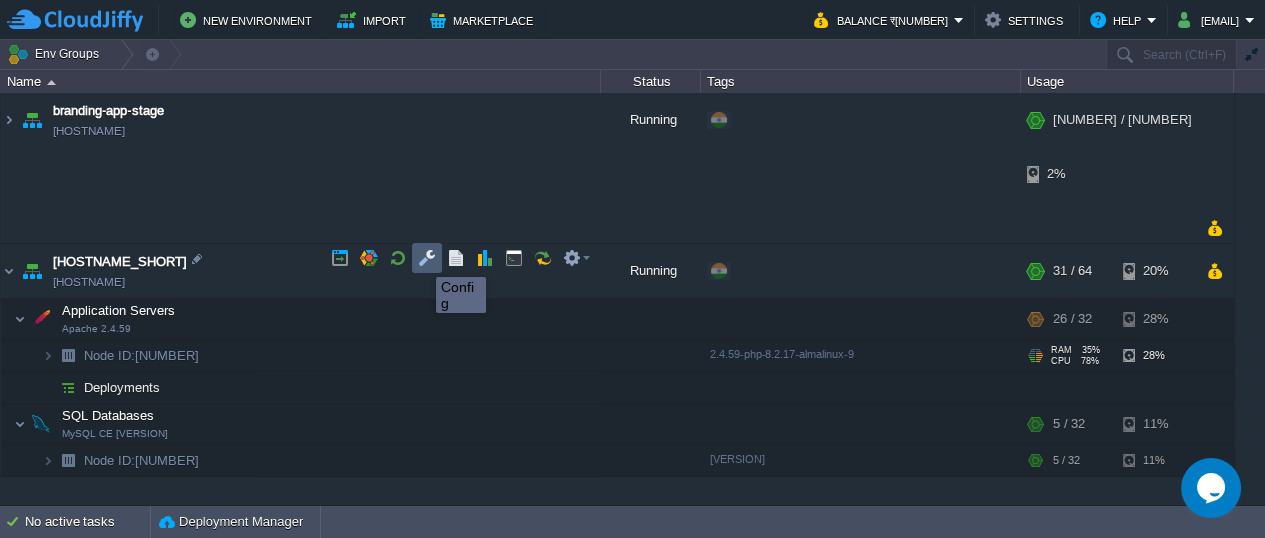 click at bounding box center [427, 258] 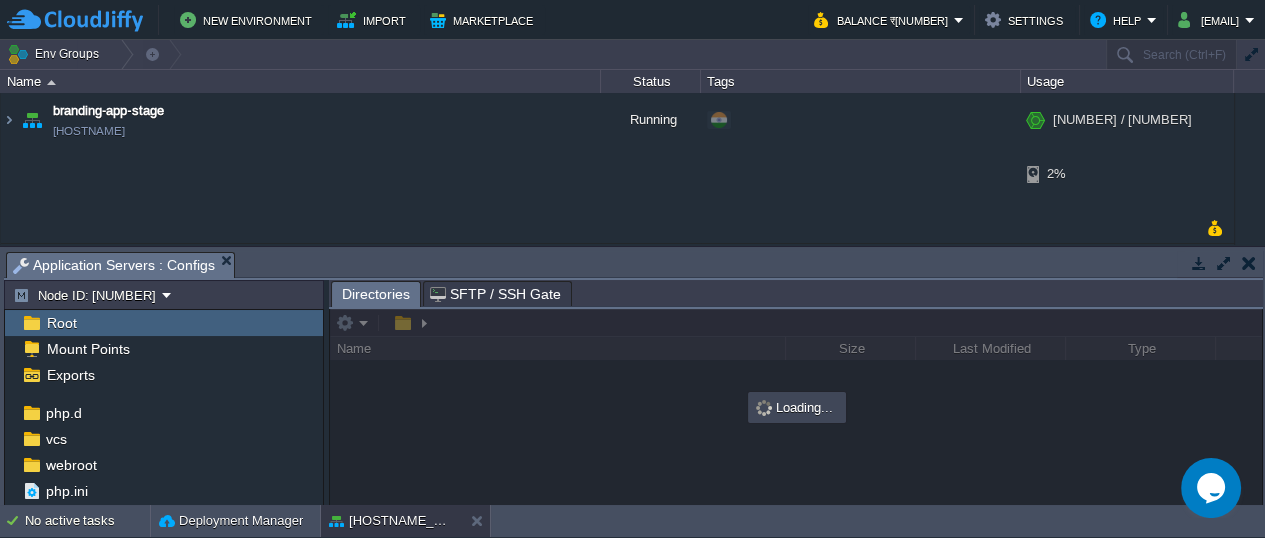 scroll, scrollTop: 267, scrollLeft: 0, axis: vertical 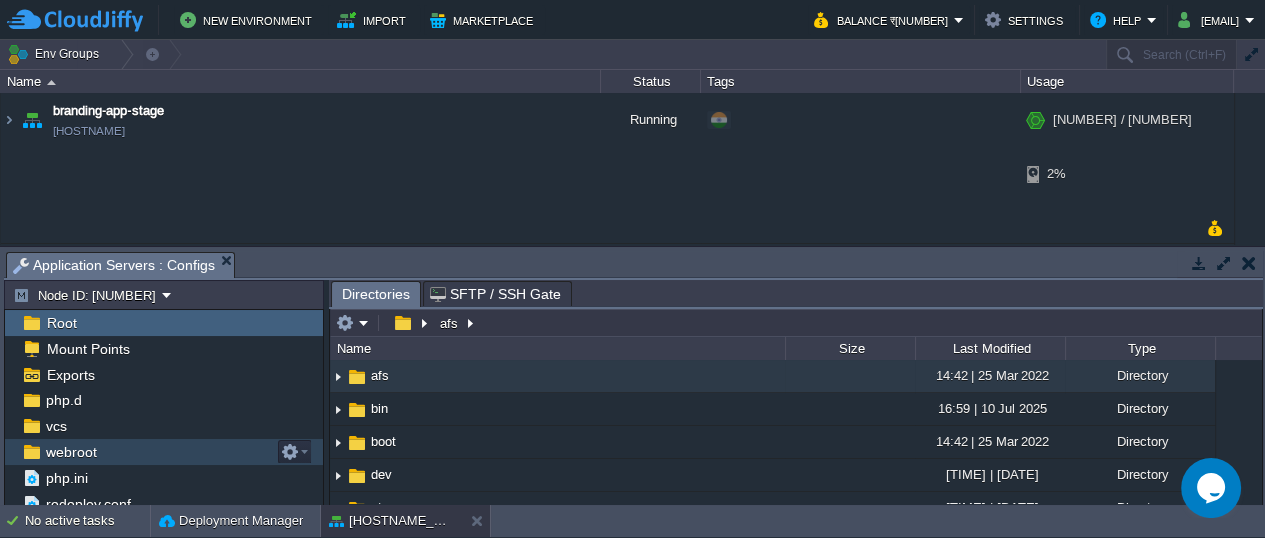 click on "webroot" at bounding box center (71, 452) 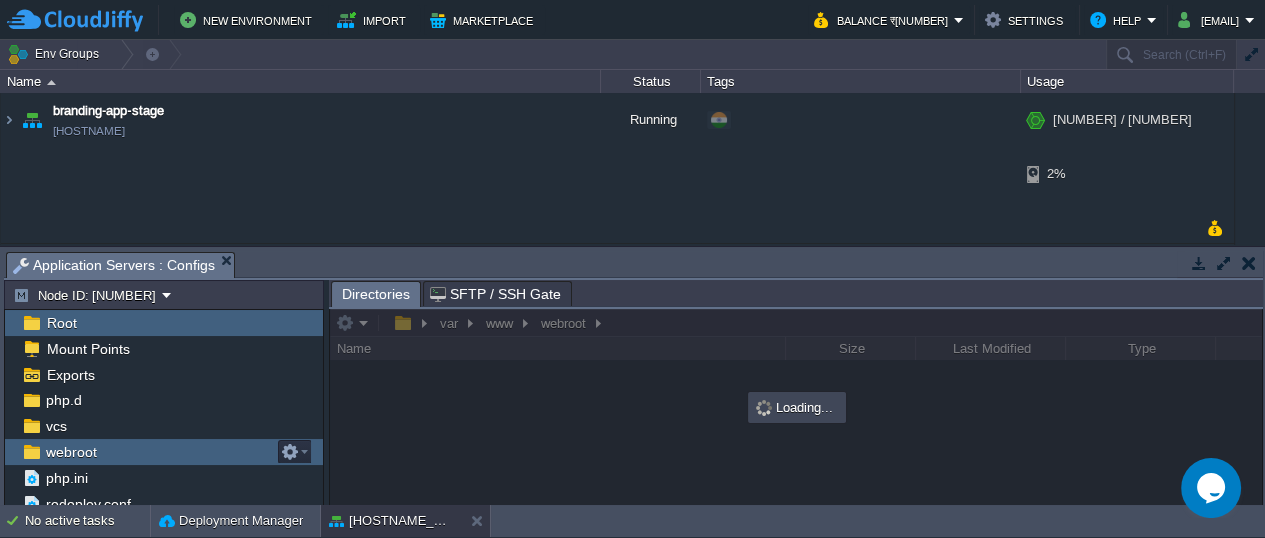 click on "webroot" at bounding box center (71, 452) 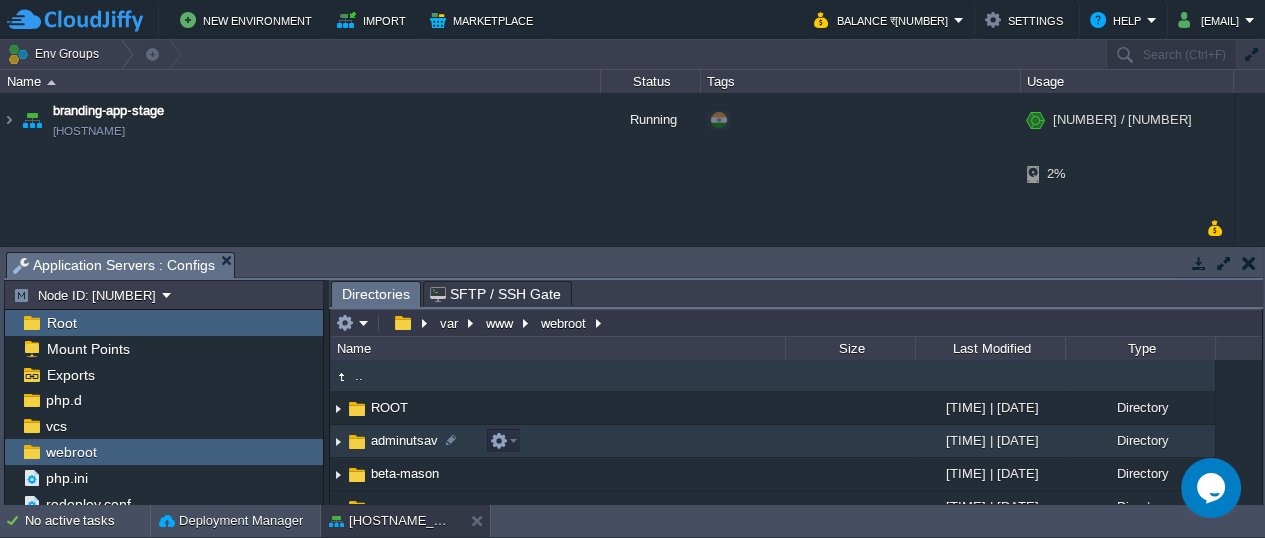 click on "adminutsav" at bounding box center (404, 440) 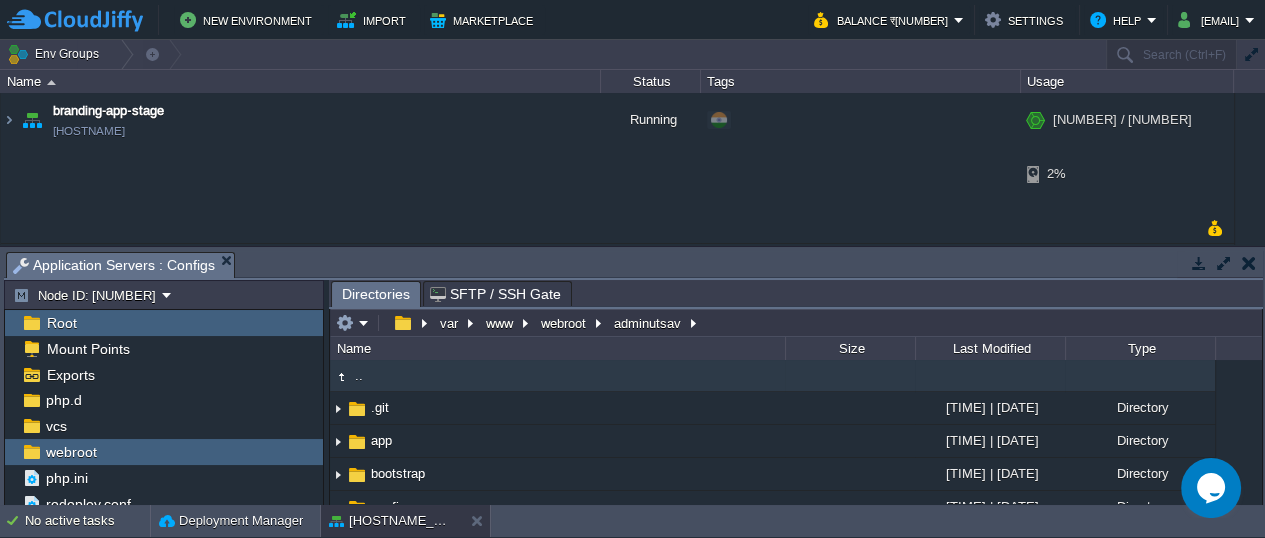 click at bounding box center (1224, 263) 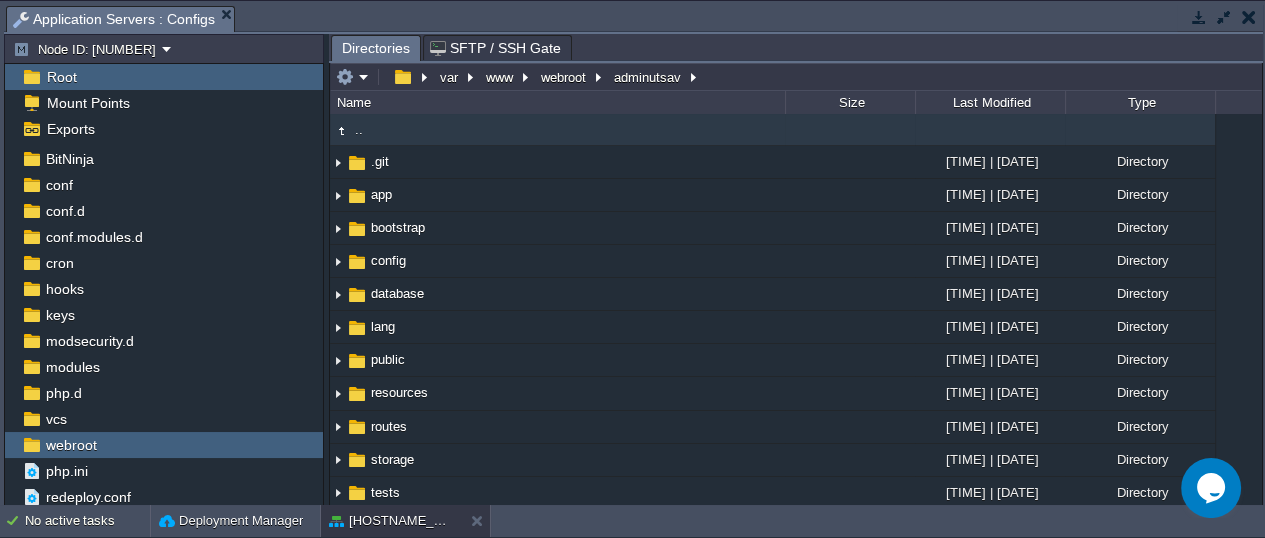 scroll, scrollTop: 28, scrollLeft: 0, axis: vertical 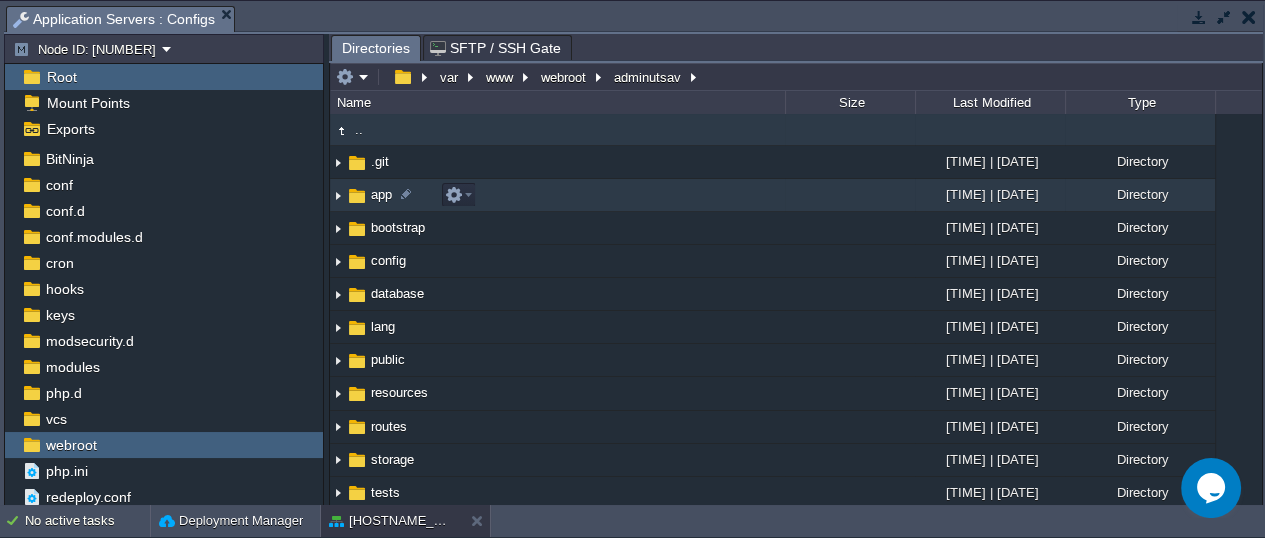 click on "app" at bounding box center [381, 194] 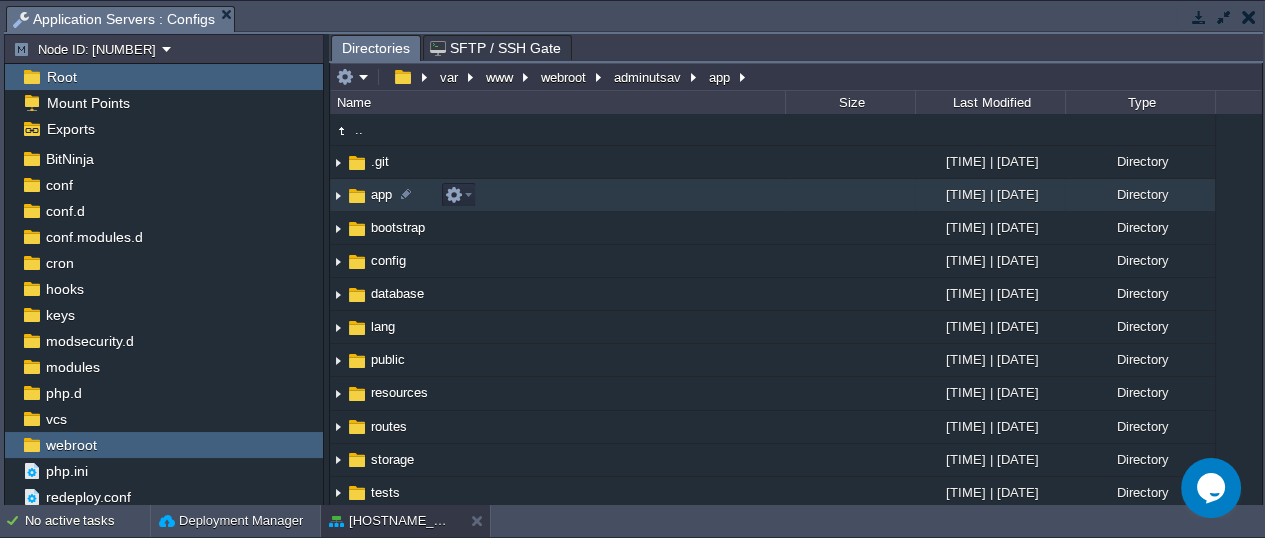 click on "app" at bounding box center (381, 194) 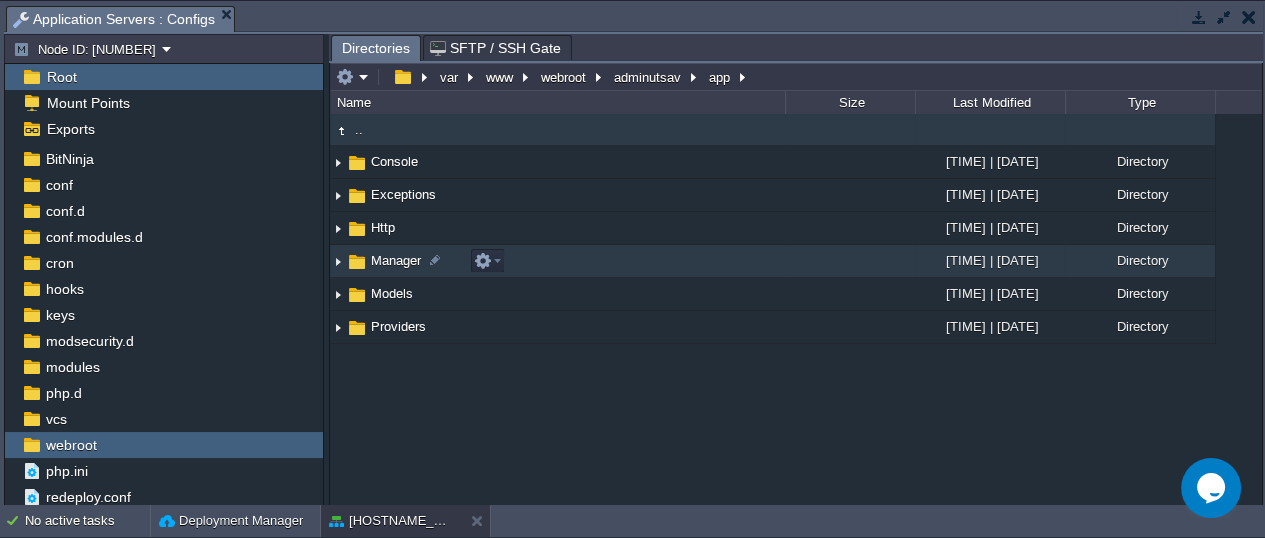 click at bounding box center [357, 262] 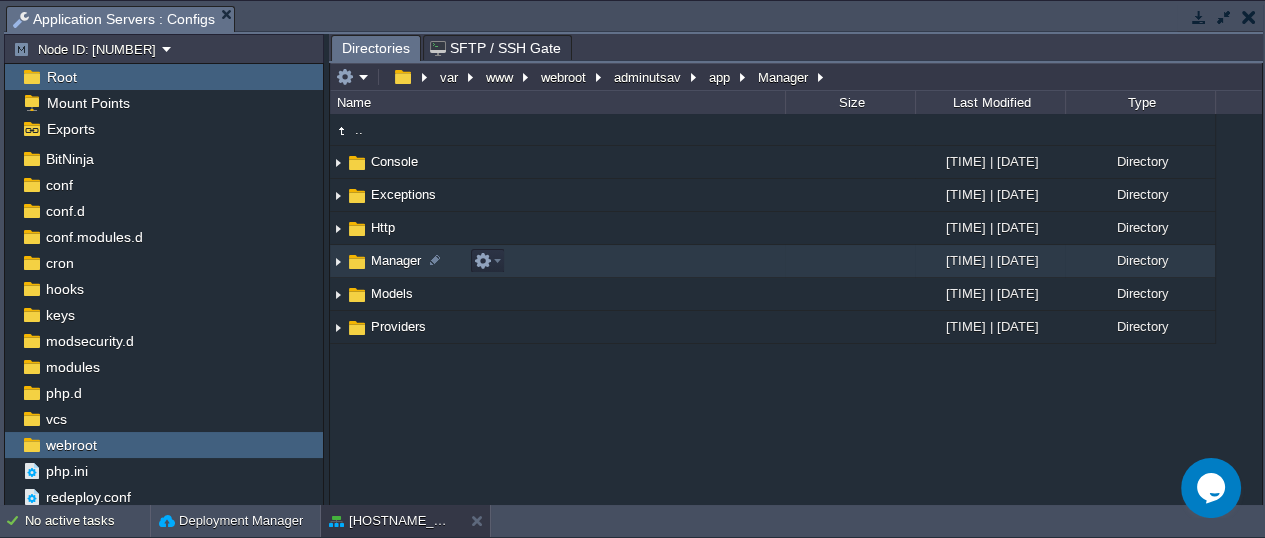 click at bounding box center (357, 262) 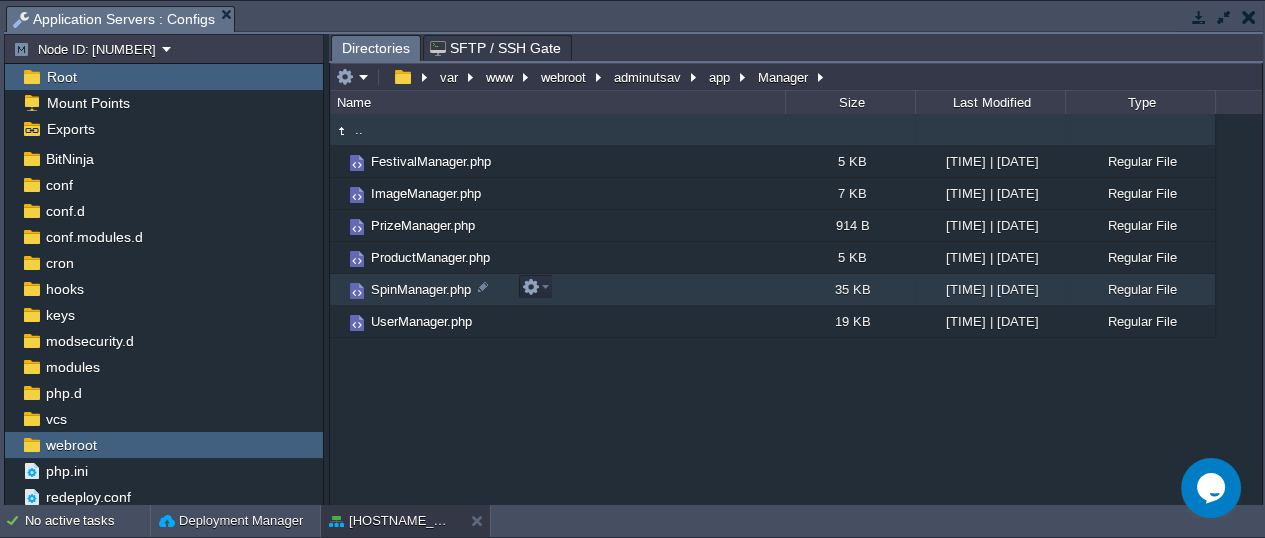 click on "SpinManager.php" at bounding box center (421, 289) 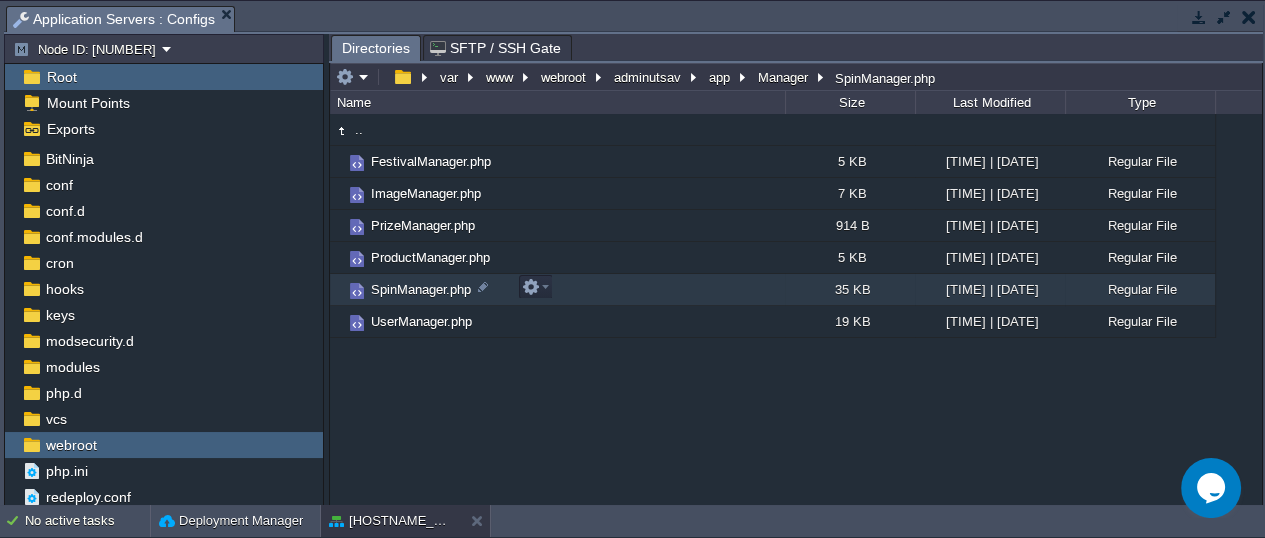 click on "SpinManager.php" at bounding box center (421, 289) 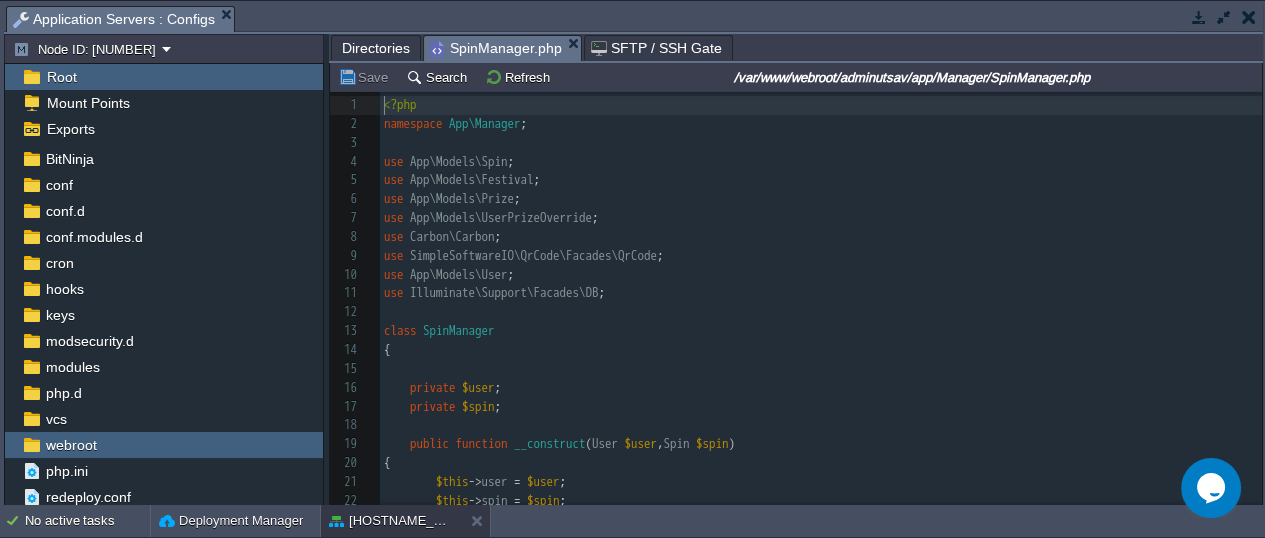 scroll, scrollTop: 6, scrollLeft: 0, axis: vertical 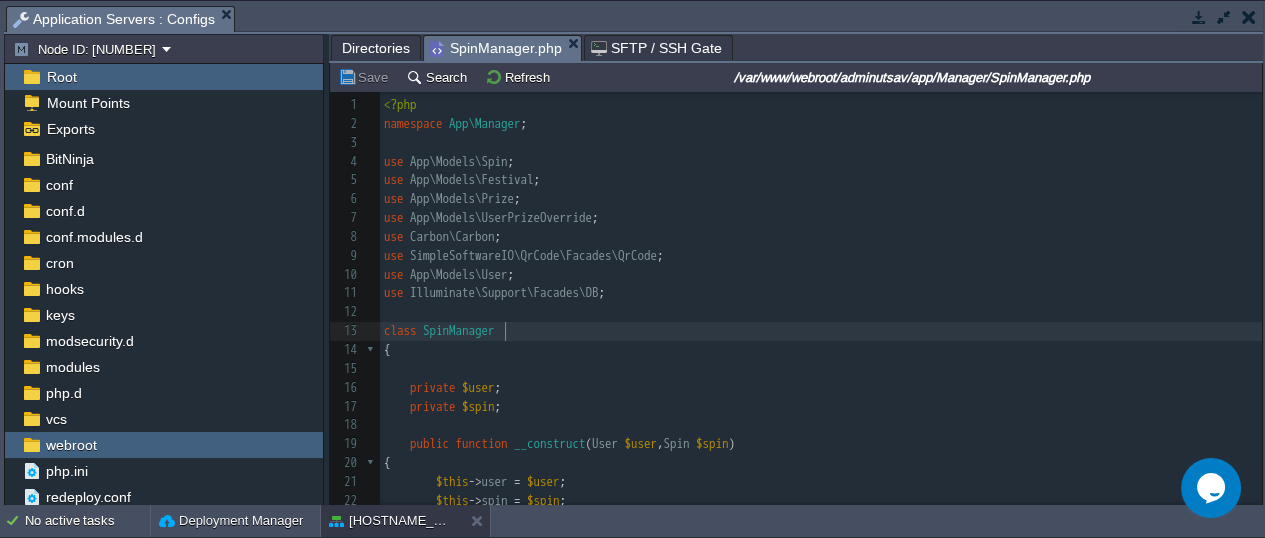 click on "class   SpinManager" at bounding box center [821, 331] 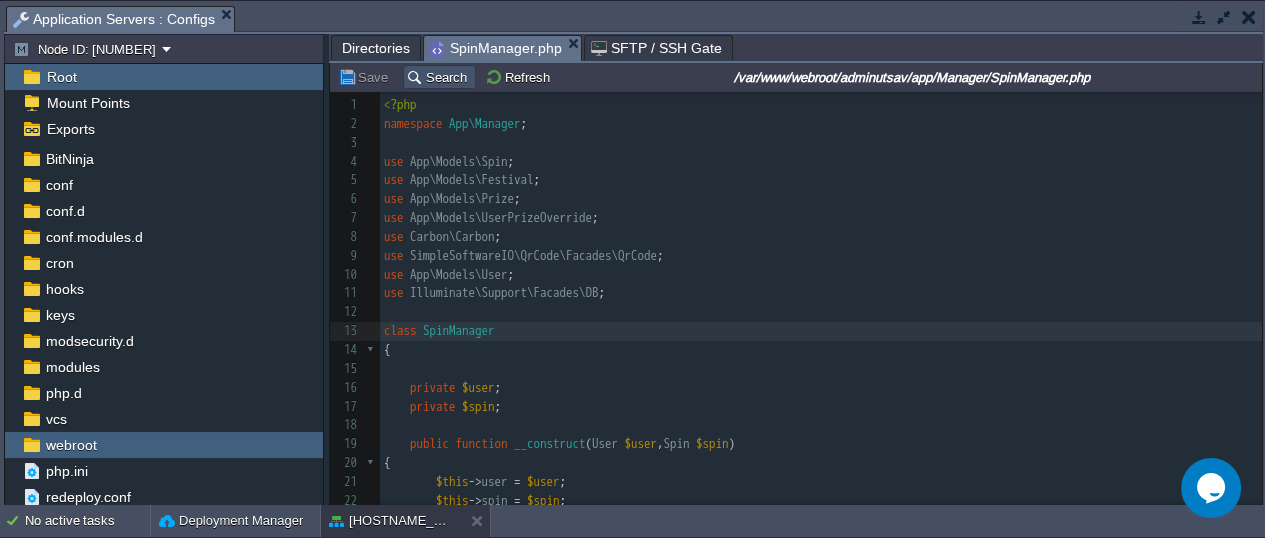 click on "Search" at bounding box center [439, 77] 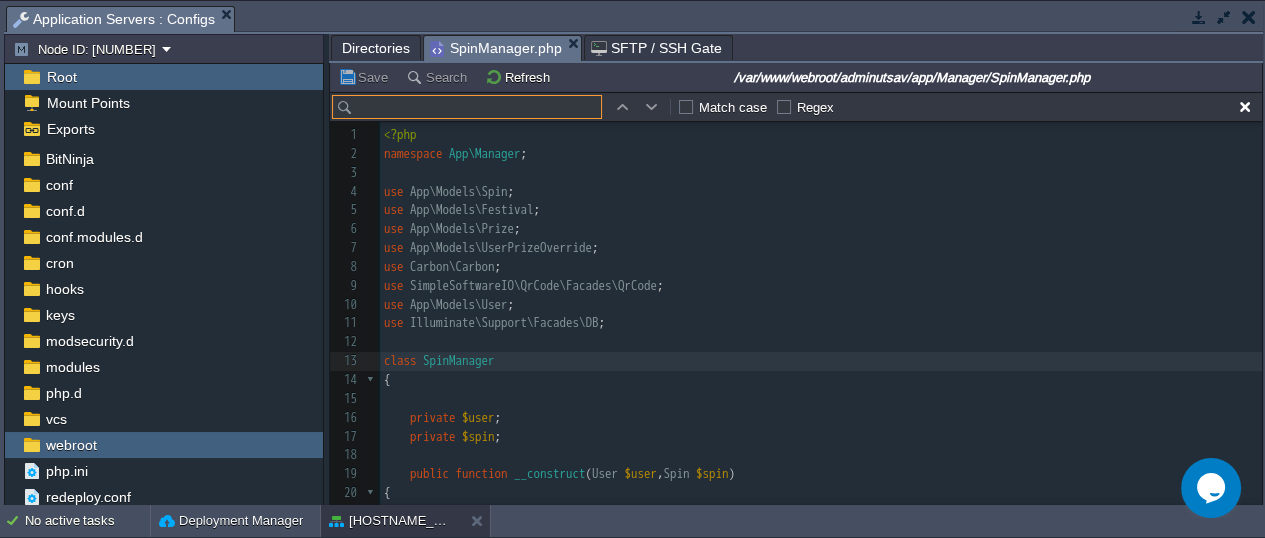 scroll, scrollTop: 28, scrollLeft: 0, axis: vertical 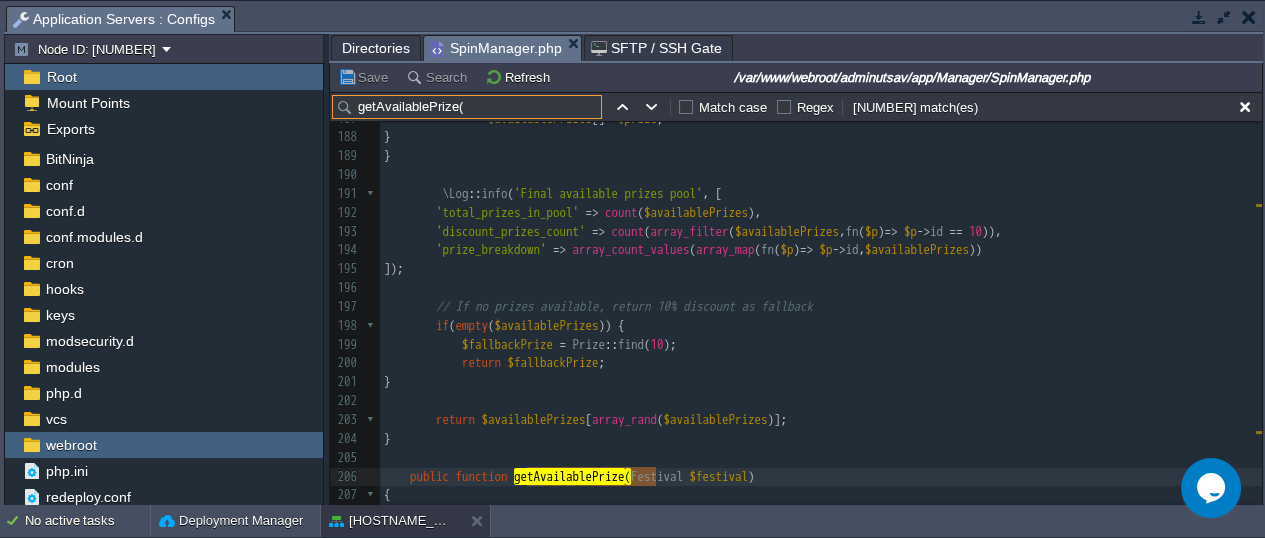 type on "getAvailablePrize(" 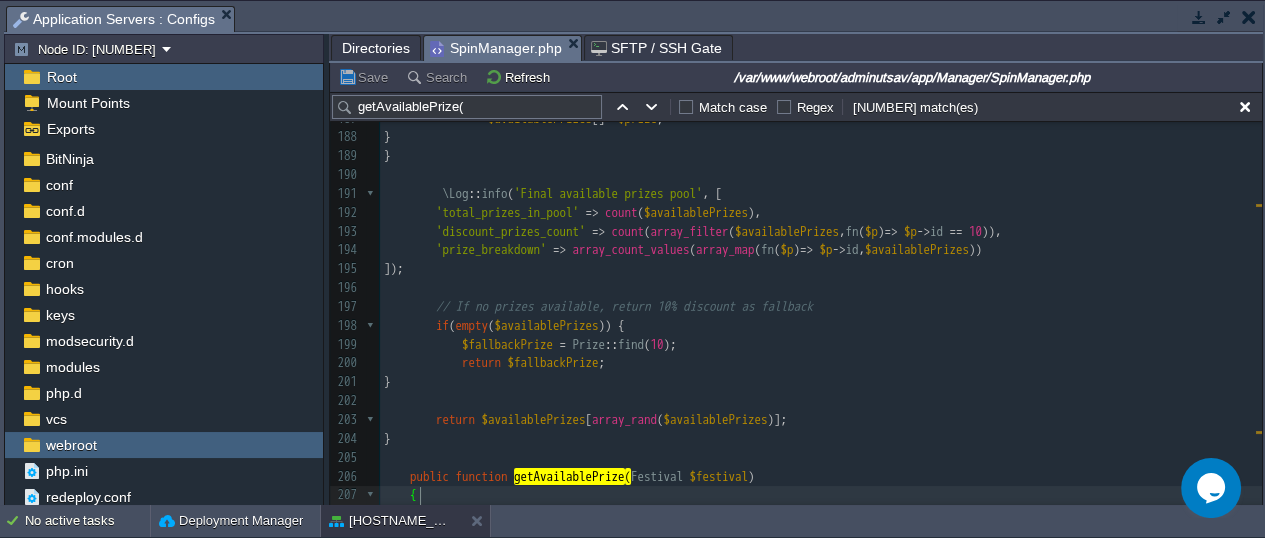 scroll, scrollTop: 3671, scrollLeft: 0, axis: vertical 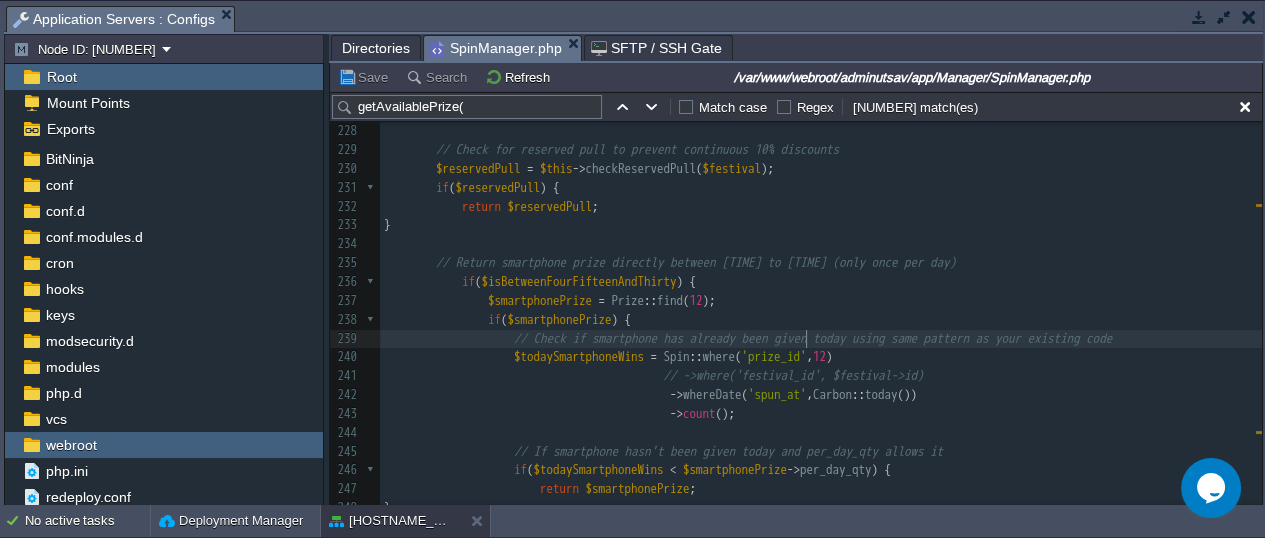click on "x 215 $isBeforeFourPM = $currentDateTime->lt($fourPM); 216 217 // Calculate current hour slot based on environment 218 if (env('OTP_MODE') == 'live') { 219 $currentHourSlot = $currentHour - 10; 220 $fourFifteenPM = Carbon::createFromTime(17, 00, 0); 221 $fourThirtyPM = Carbon::createFromTime(17, 05, 0); 222 } else { 223 $currentHourSlot = $currentHour - 6; 224 $fourFifteenPM = Carbon::createFromTime(17, 05, 0); 225 $fourThirtyPM = Carbon::createFromTime(17, 50, 0); 226 } 227 $isBetweenFourFifteenAndThirty = $currentDateTime->gte($fourFifteenPM) && $currentDateTime->lte($fourThirtyPM); 228 229 // Check for reserved pull to prevent continuous 10% discounts 230 $reservedPull = $this->()" at bounding box center (821, 386) 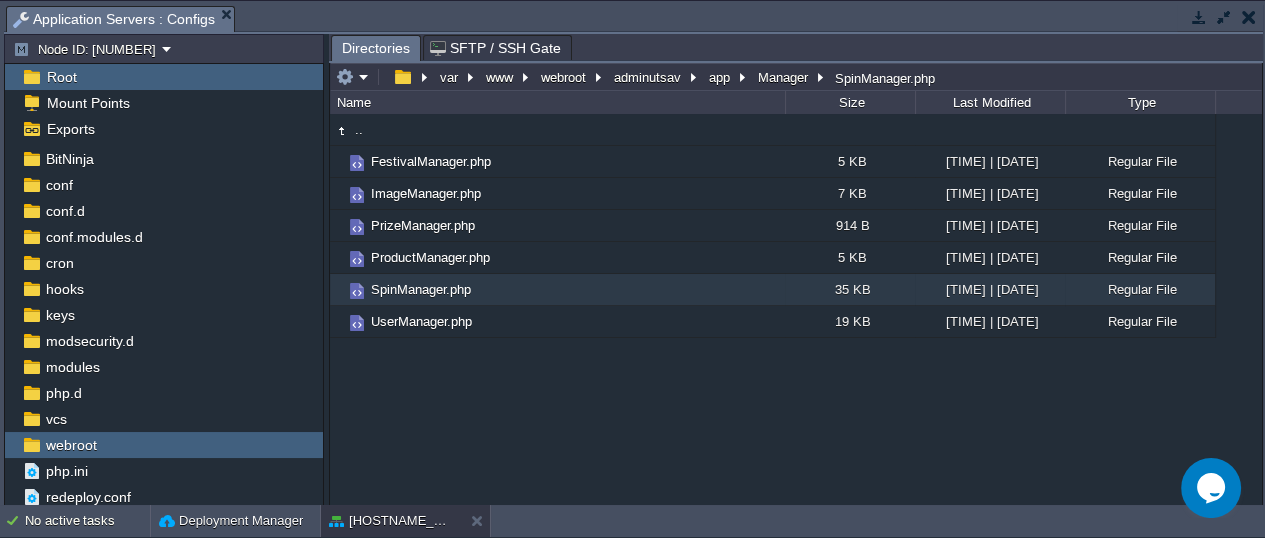 click at bounding box center (1224, 17) 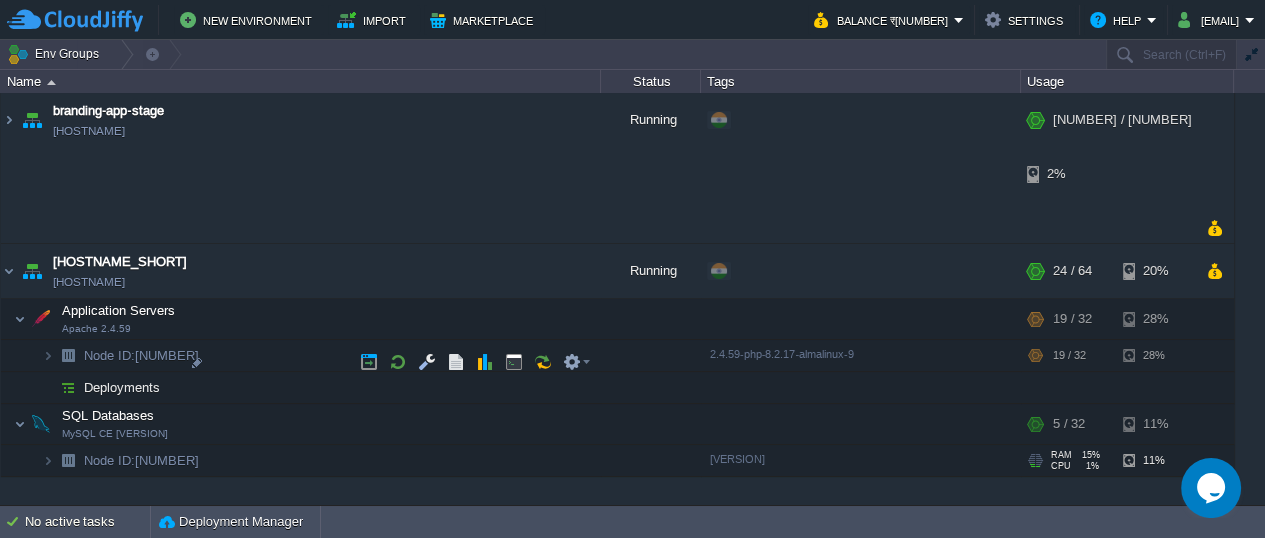 click on "env-[NUMBER].cloudjiffy.net Running + Add to Env Group RAM 29% CPU 1% [NUMBER] / [NUMBER] % % env env-[NUMBER].cloudjiffy.net Running + Add to Env Group RAM 29% CPU 29% [NUMBER] / [NUMBER] % % Application Servers Apache 2.4.59 RAM 43% CPU 1%" at bounding box center (632, 298) 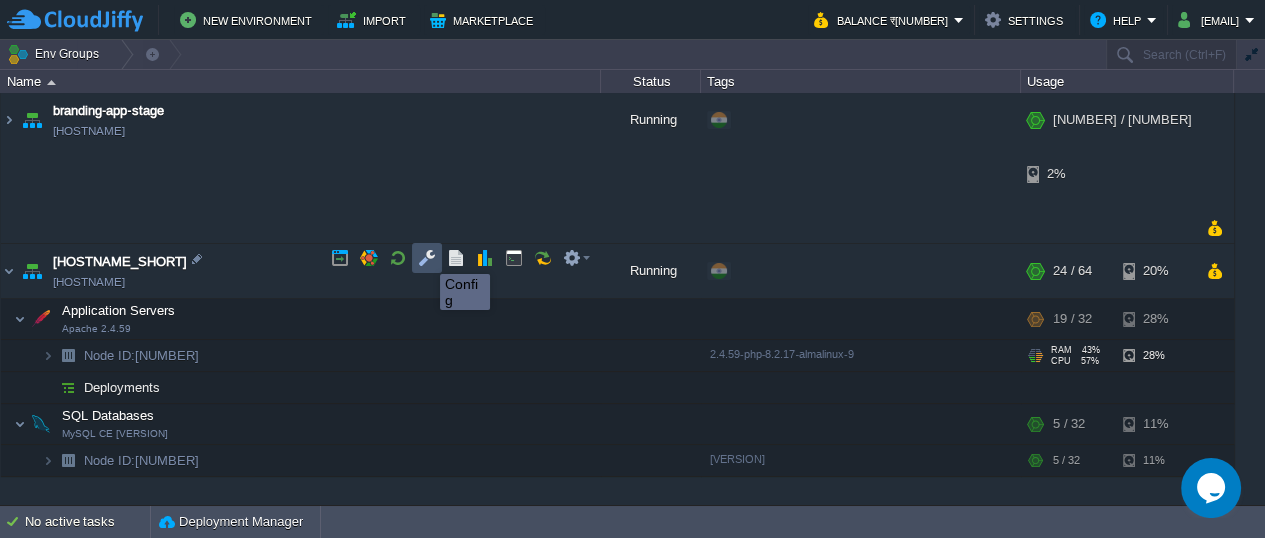 click at bounding box center [427, 258] 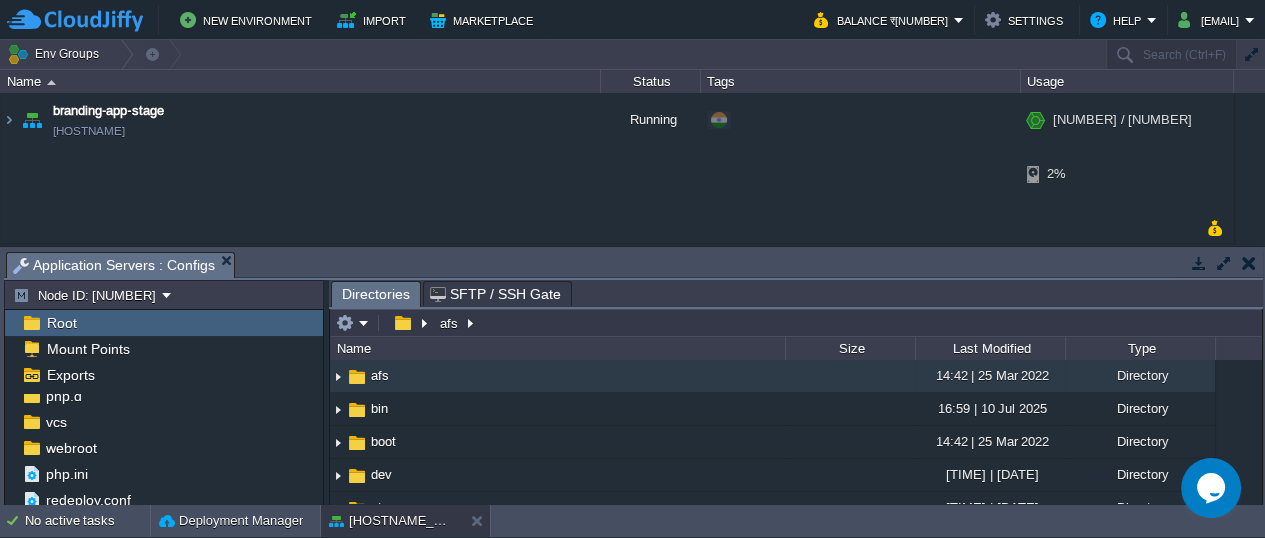 scroll, scrollTop: 273, scrollLeft: 0, axis: vertical 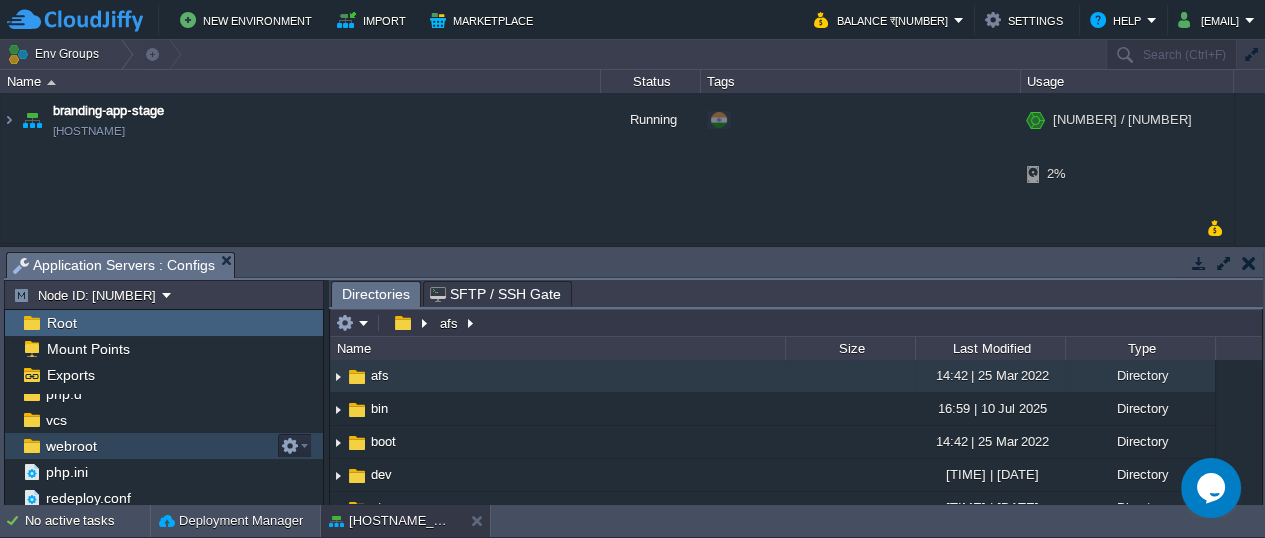 click on "webroot" at bounding box center [71, 446] 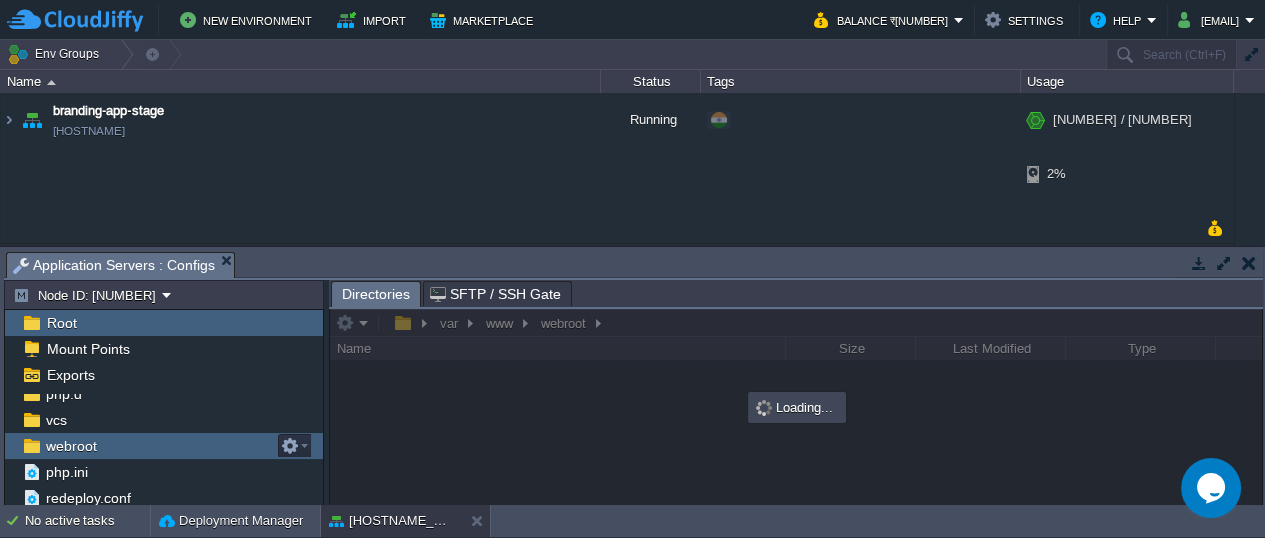 click on "webroot" at bounding box center [71, 446] 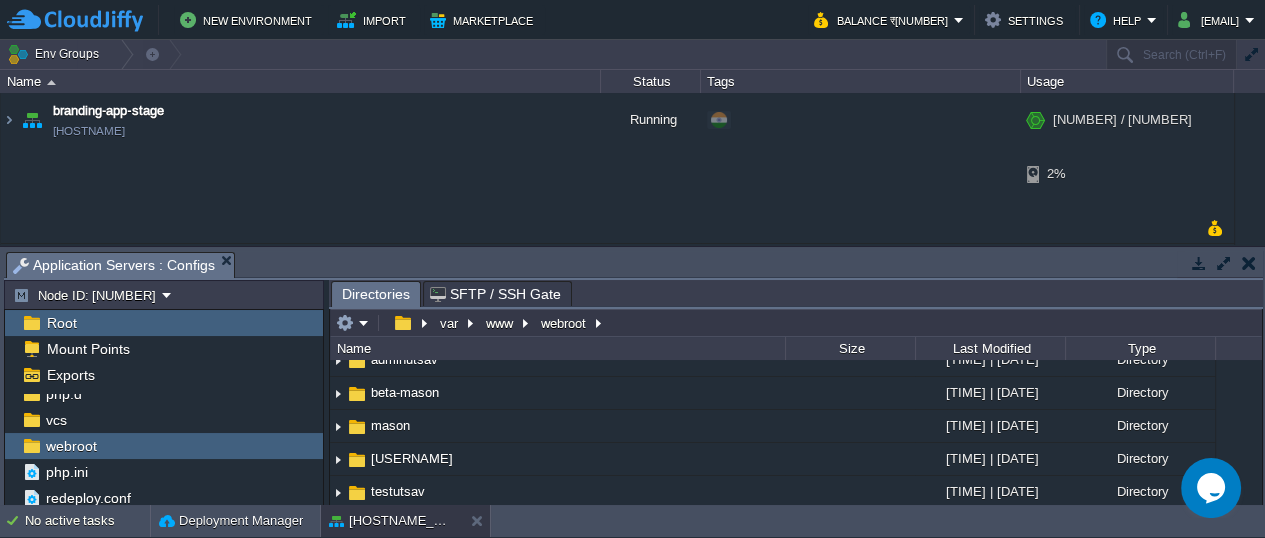 scroll, scrollTop: 86, scrollLeft: 0, axis: vertical 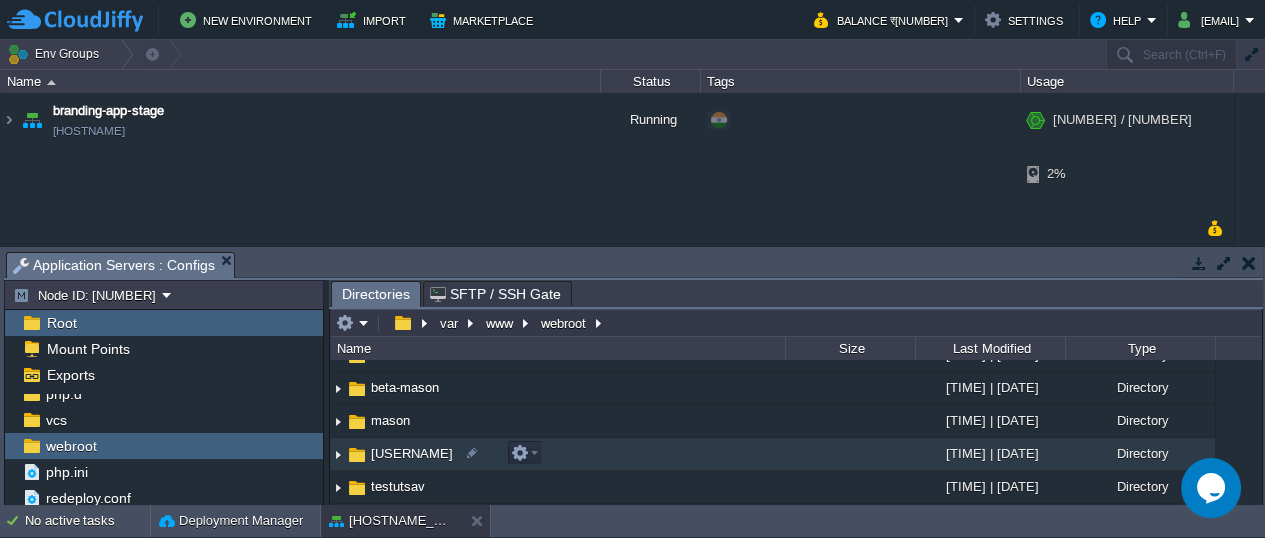 click on "[USERNAME]" at bounding box center [412, 453] 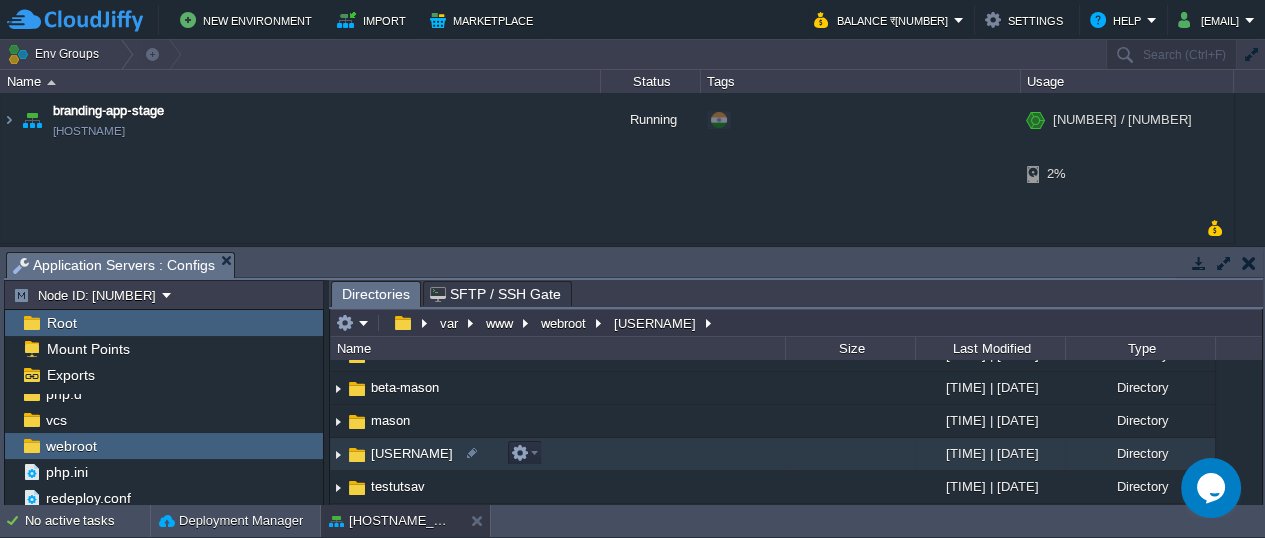 click on "[USERNAME]" at bounding box center (412, 453) 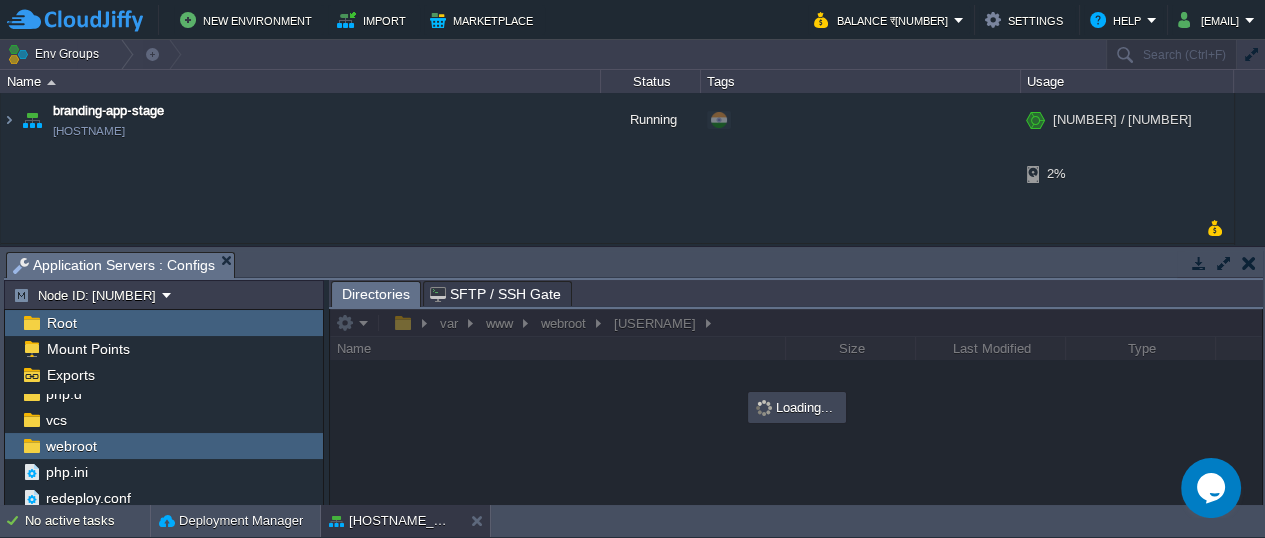 click at bounding box center (1224, 263) 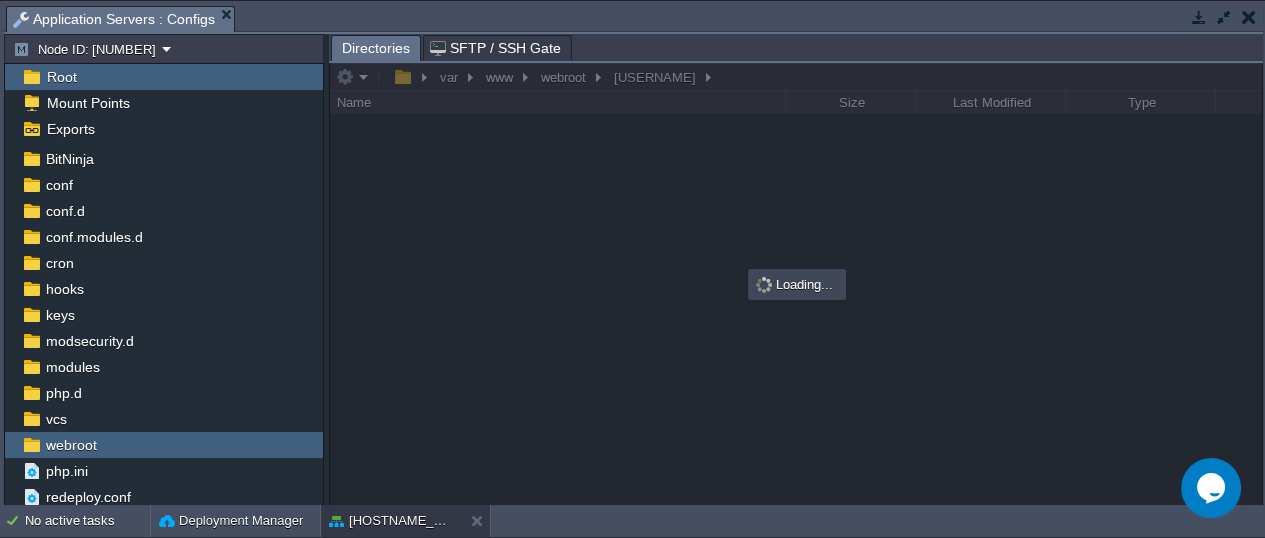 scroll, scrollTop: 28, scrollLeft: 0, axis: vertical 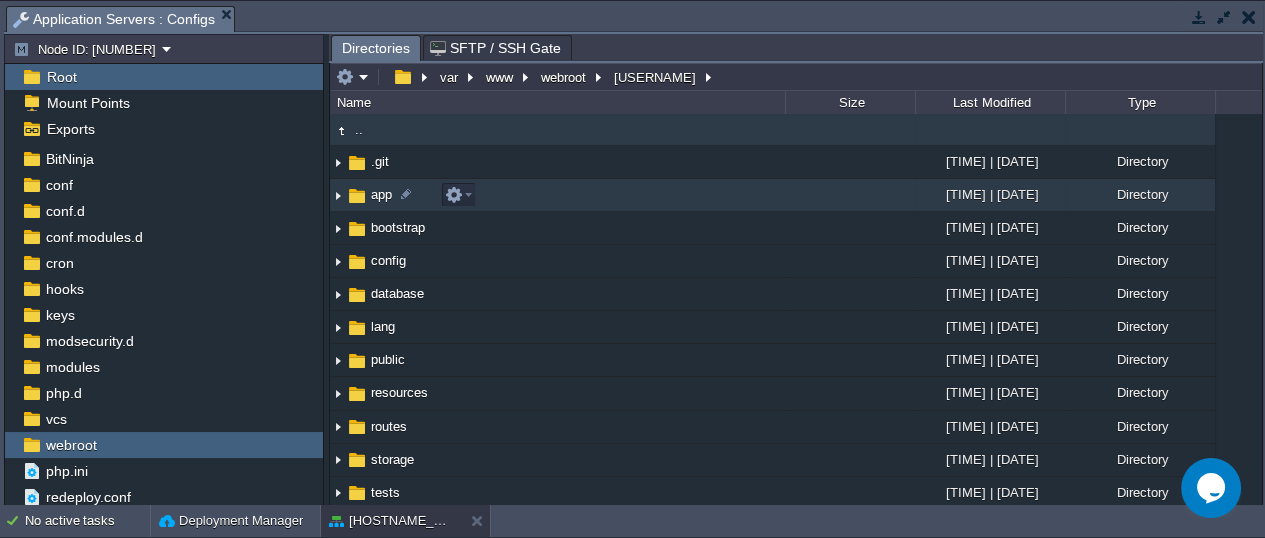 click at bounding box center [357, 196] 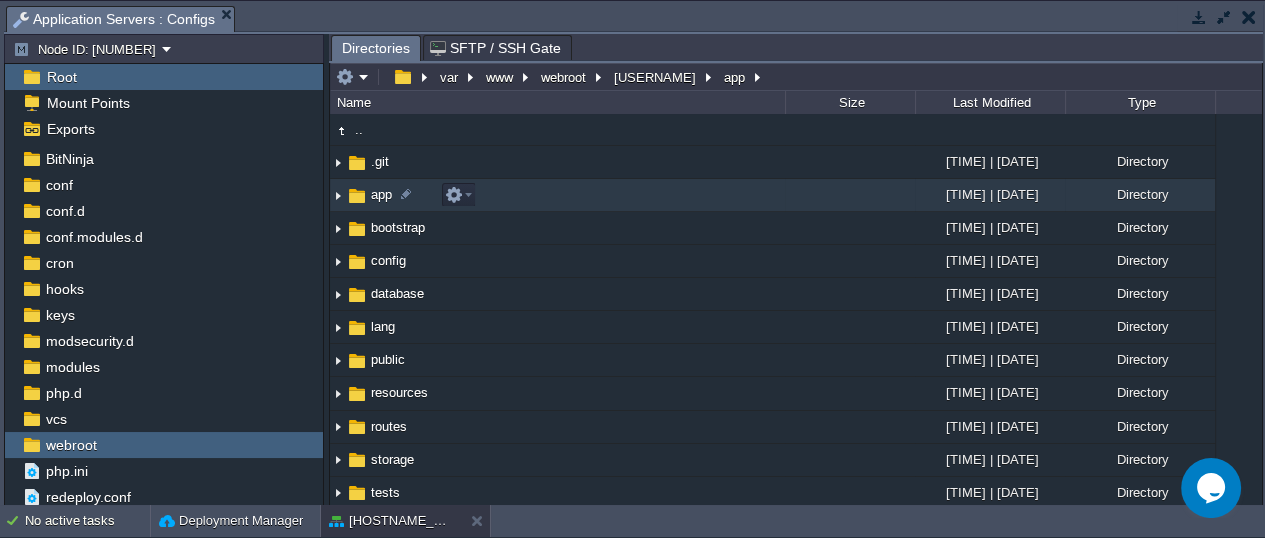 click at bounding box center [357, 196] 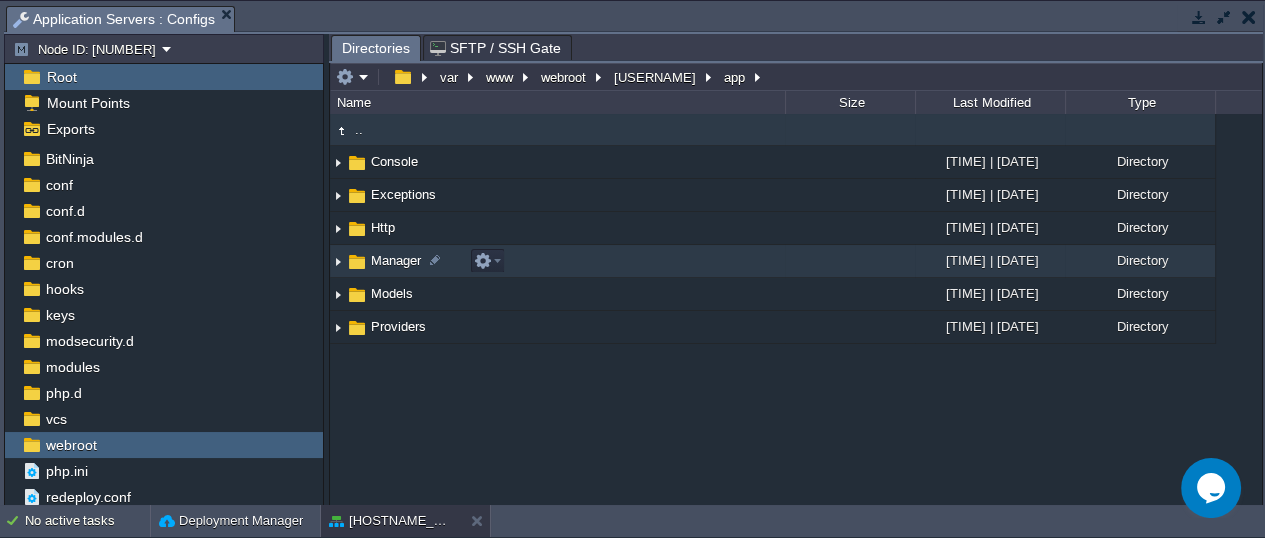 click at bounding box center [357, 262] 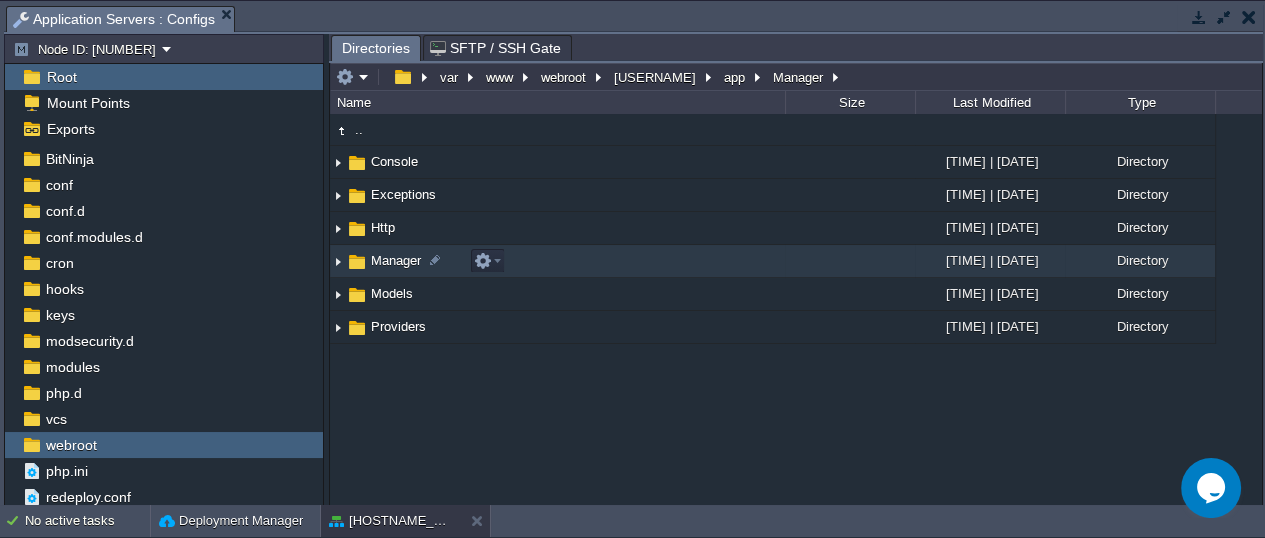 click at bounding box center [357, 262] 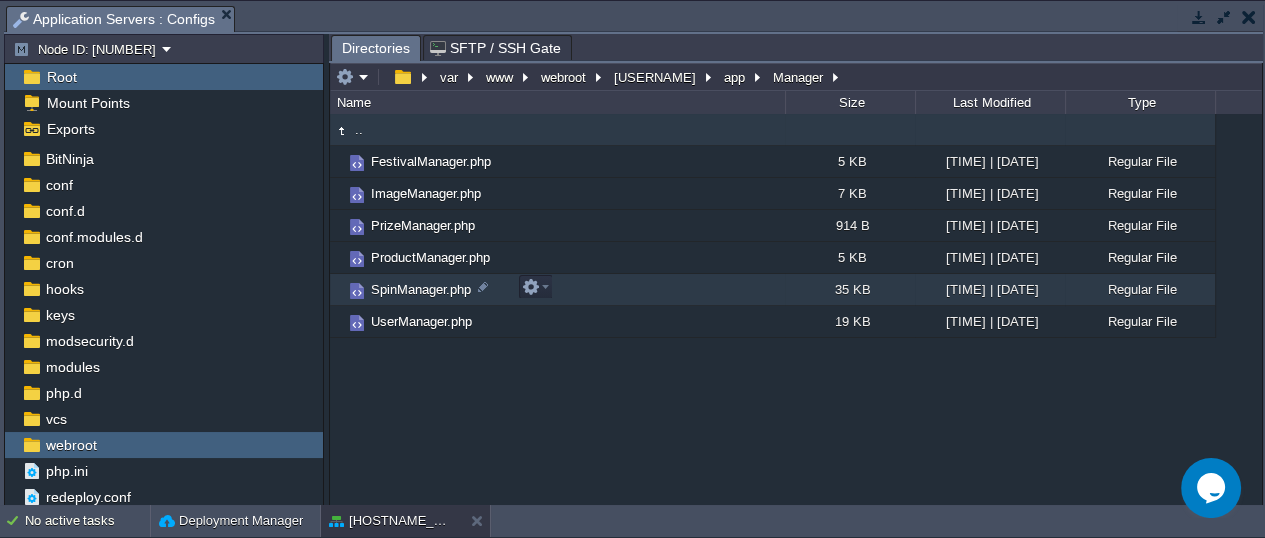 click on "SpinManager.php" at bounding box center (421, 289) 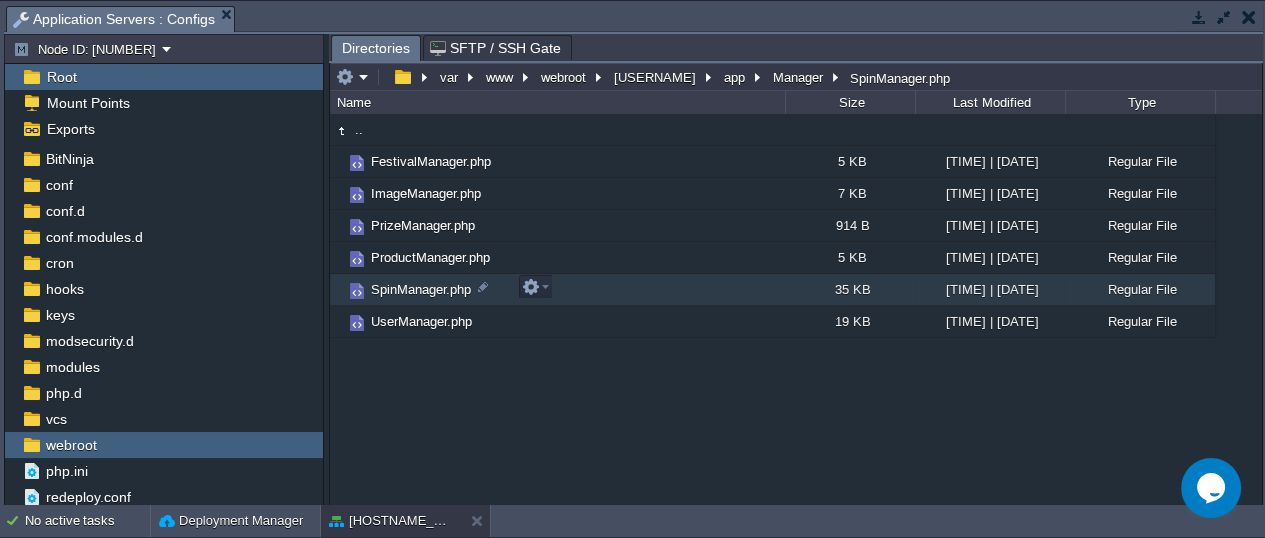click on "SpinManager.php" at bounding box center (421, 289) 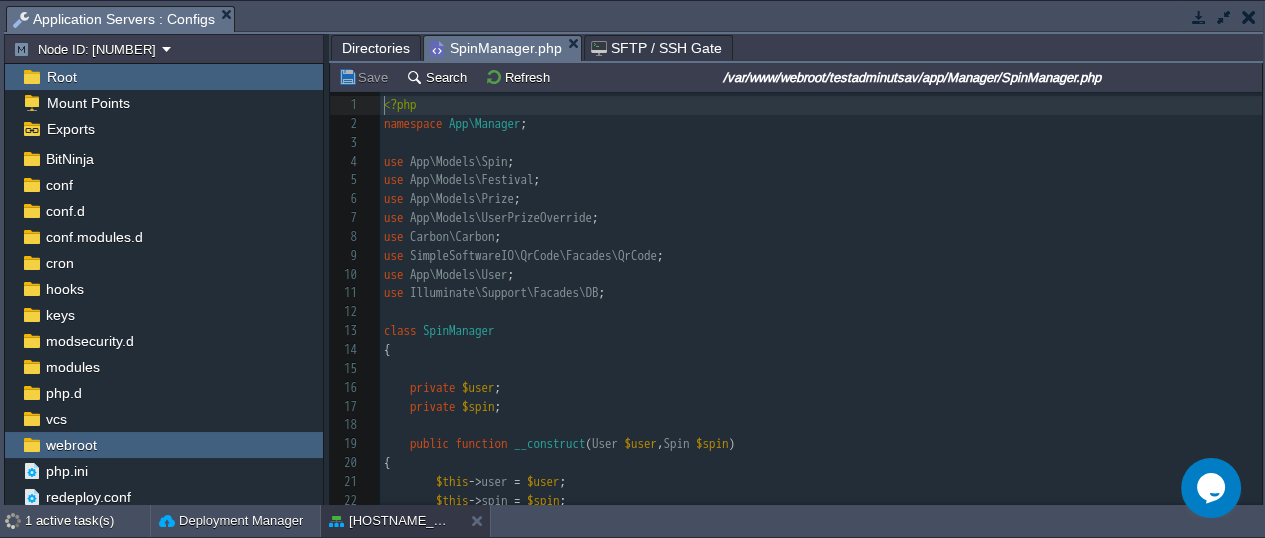 scroll, scrollTop: 6, scrollLeft: 0, axis: vertical 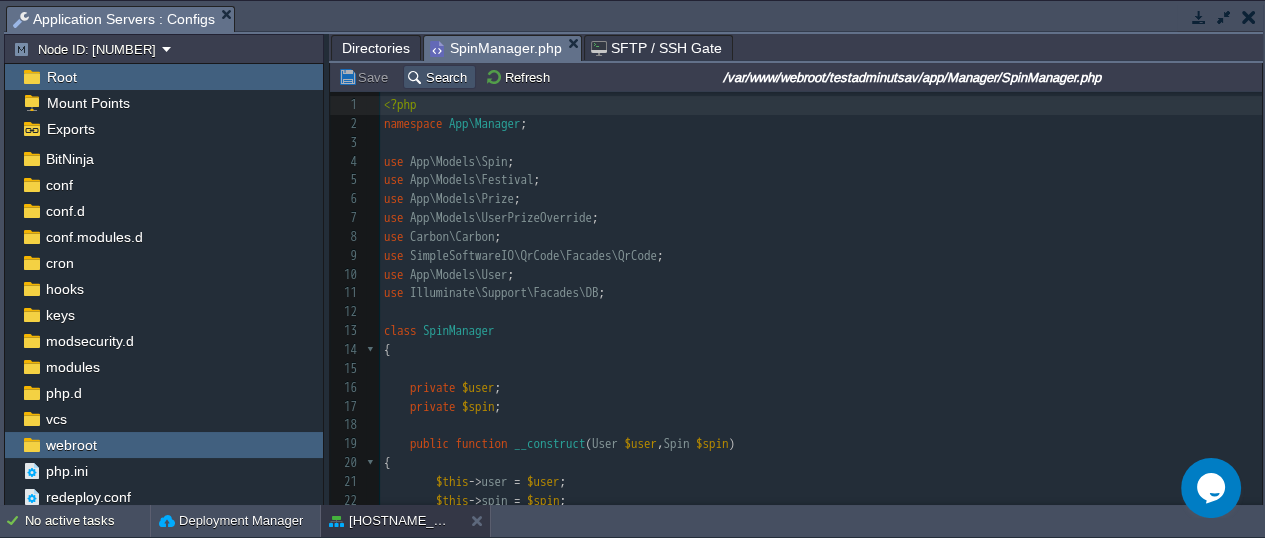click on "Search" at bounding box center [439, 77] 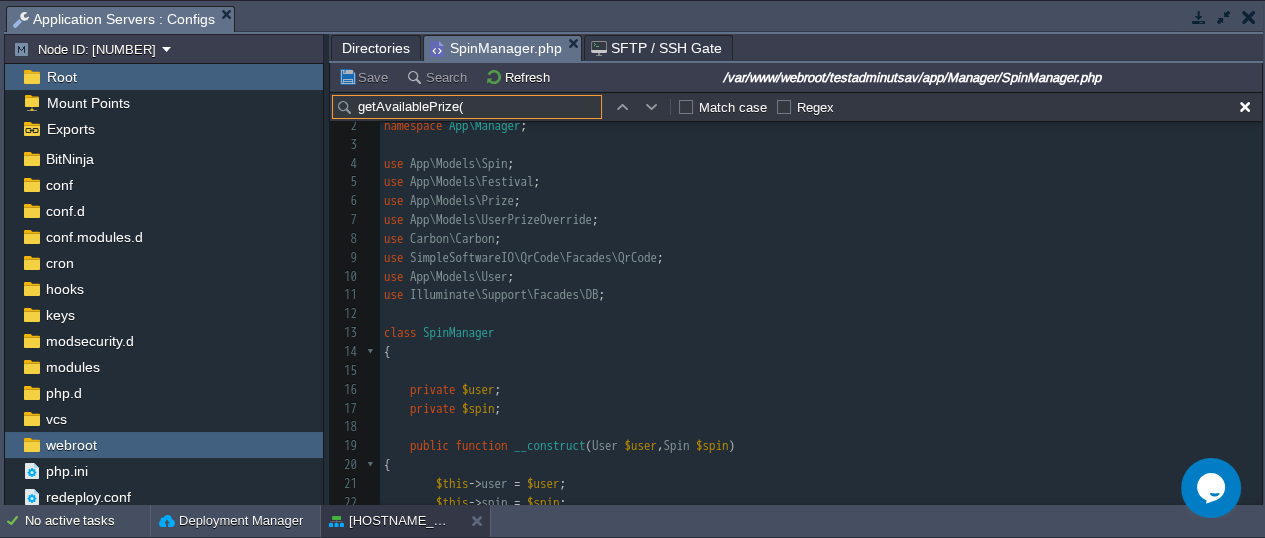 scroll, scrollTop: 3521, scrollLeft: 0, axis: vertical 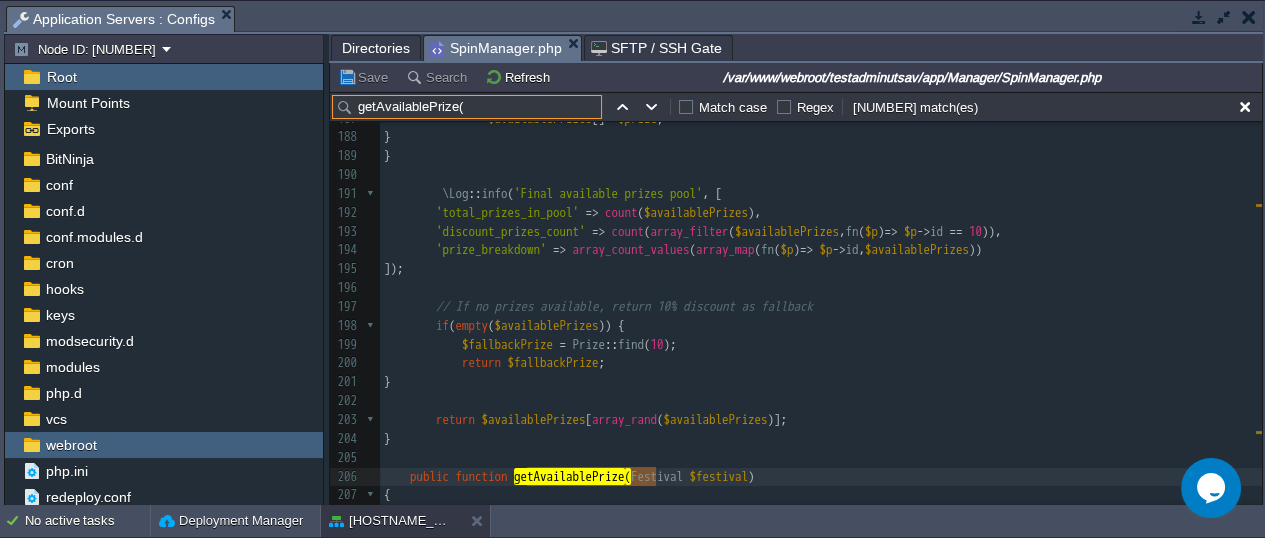 type on "getAvailablePrize(" 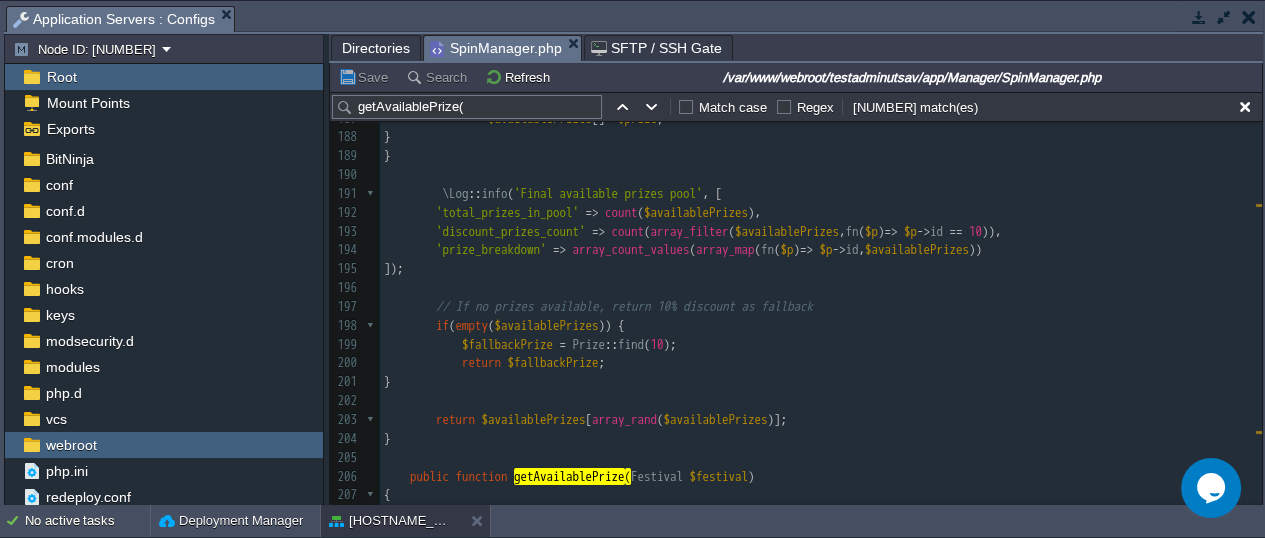 scroll, scrollTop: 3671, scrollLeft: 0, axis: vertical 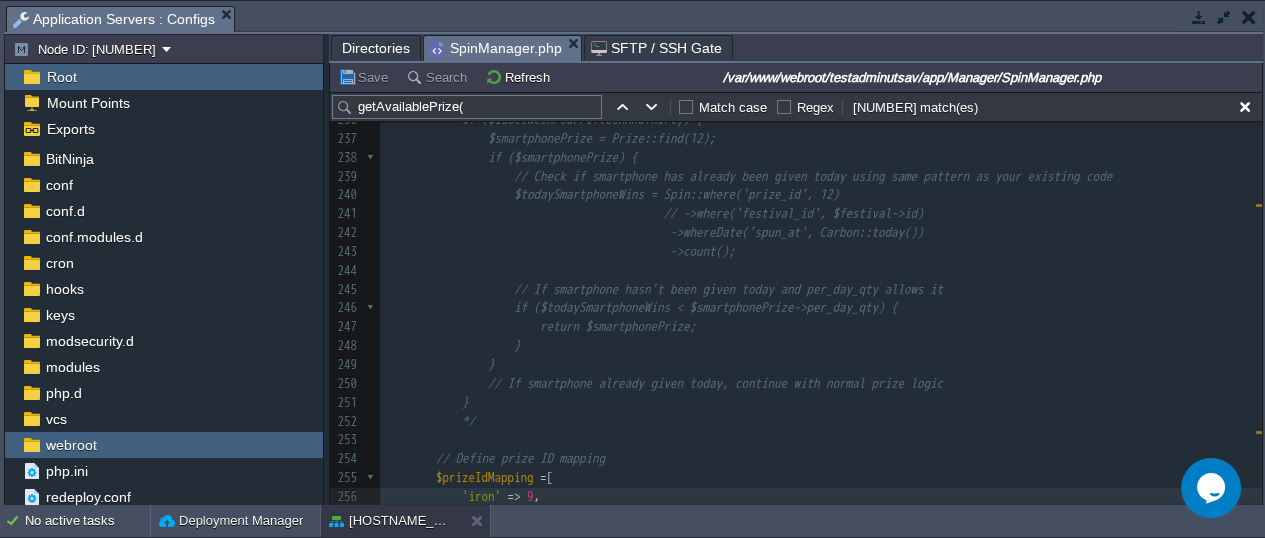 click at bounding box center [1224, 17] 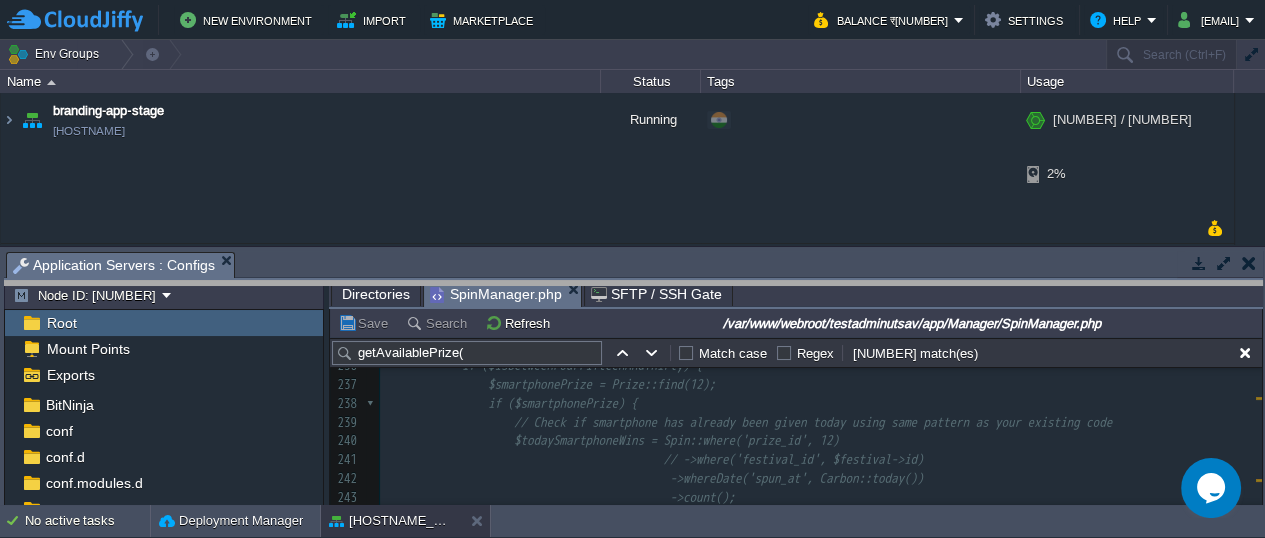 drag, startPoint x: 792, startPoint y: 262, endPoint x: 794, endPoint y: 291, distance: 29.068884 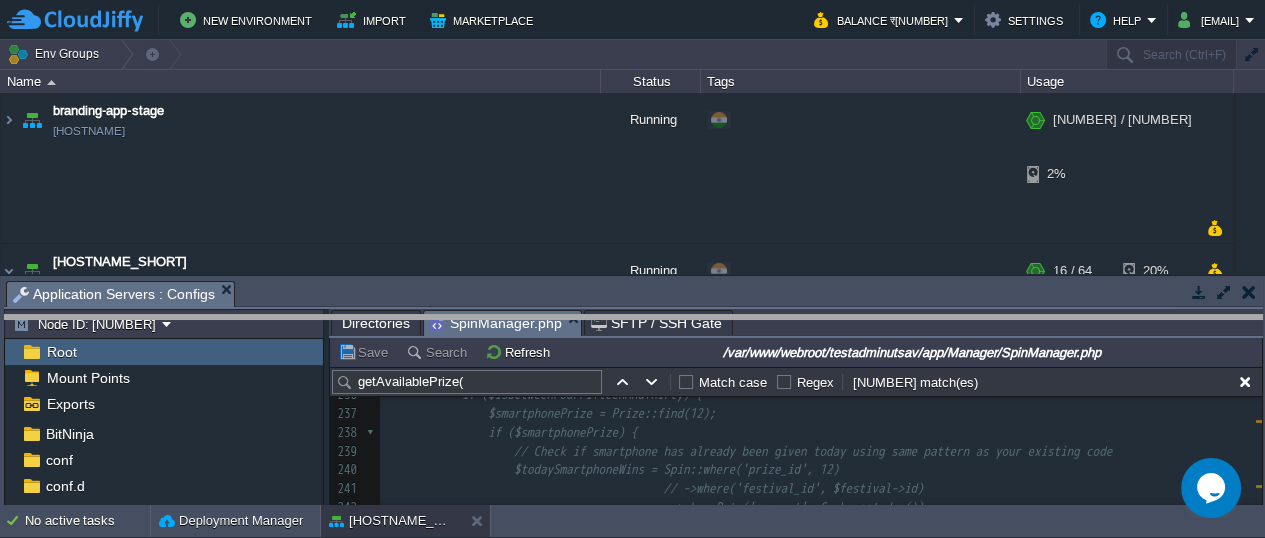 drag, startPoint x: 794, startPoint y: 291, endPoint x: 804, endPoint y: 331, distance: 41.231056 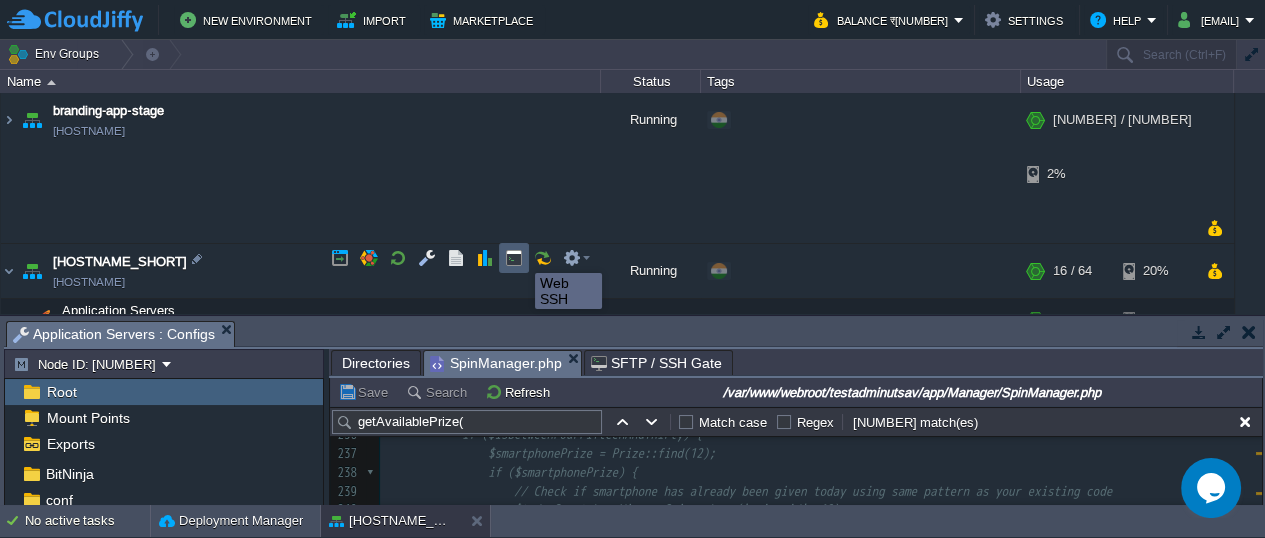 click at bounding box center (514, 258) 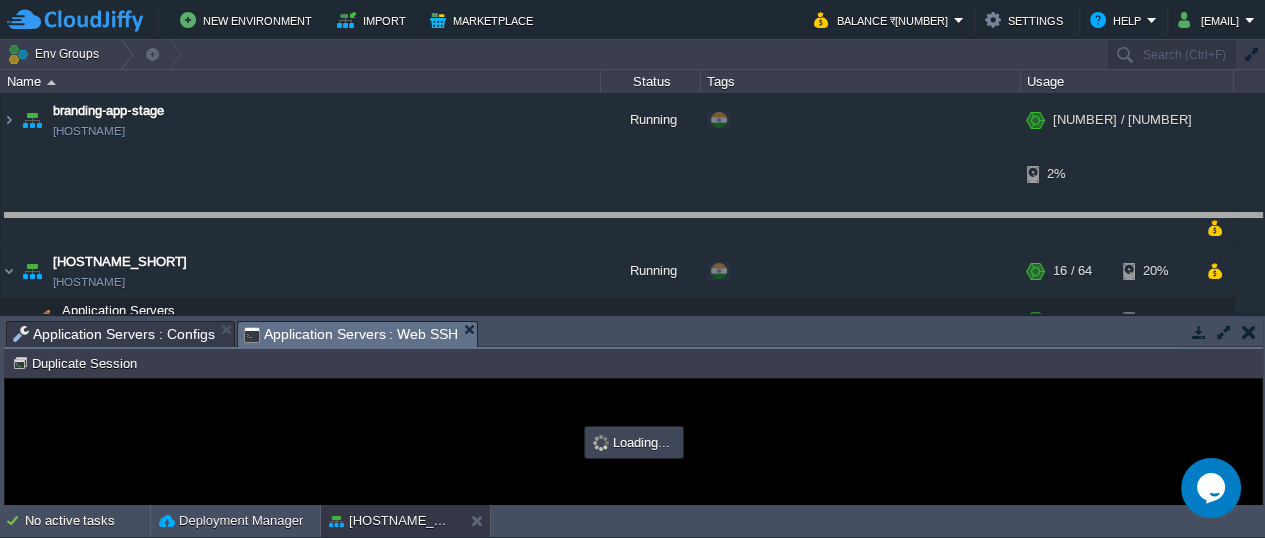 drag, startPoint x: 632, startPoint y: 329, endPoint x: 626, endPoint y: 221, distance: 108.16654 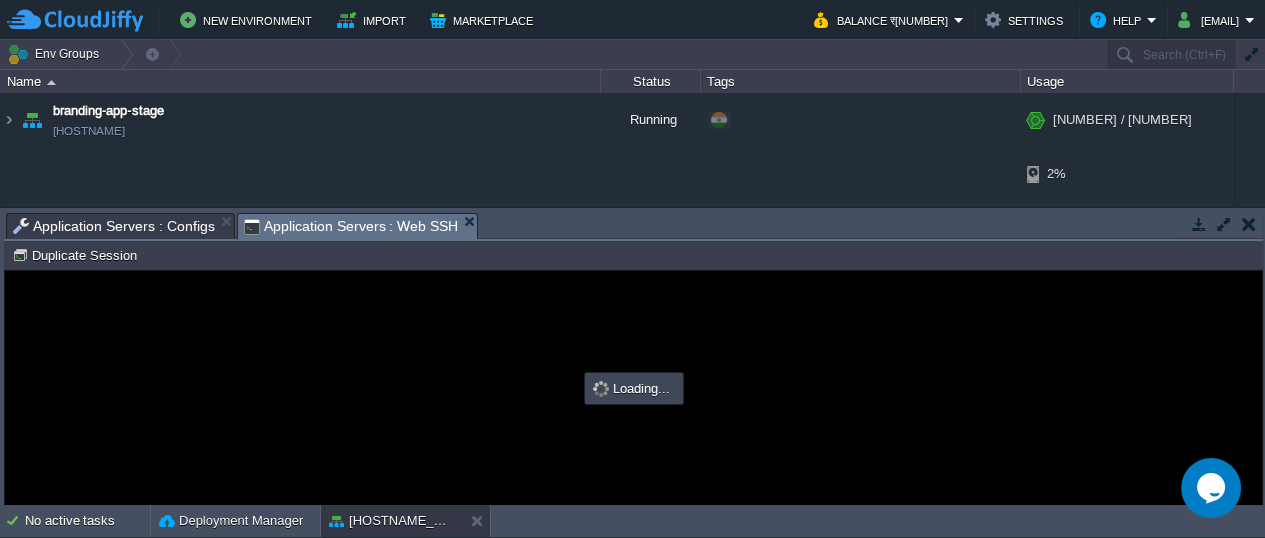 scroll, scrollTop: 0, scrollLeft: 0, axis: both 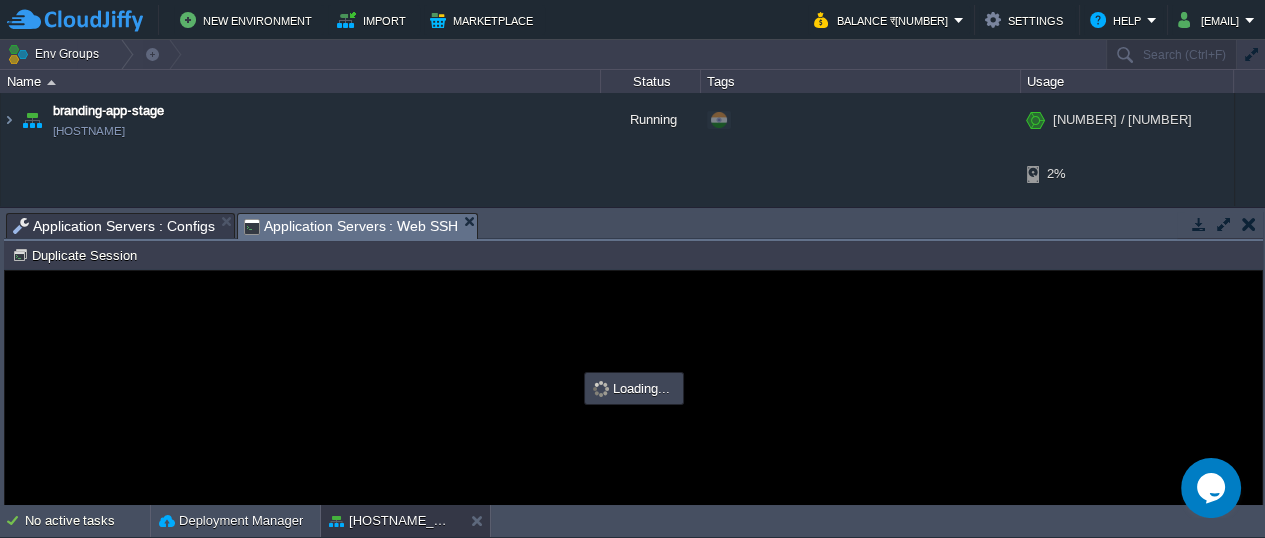 type on "#000000" 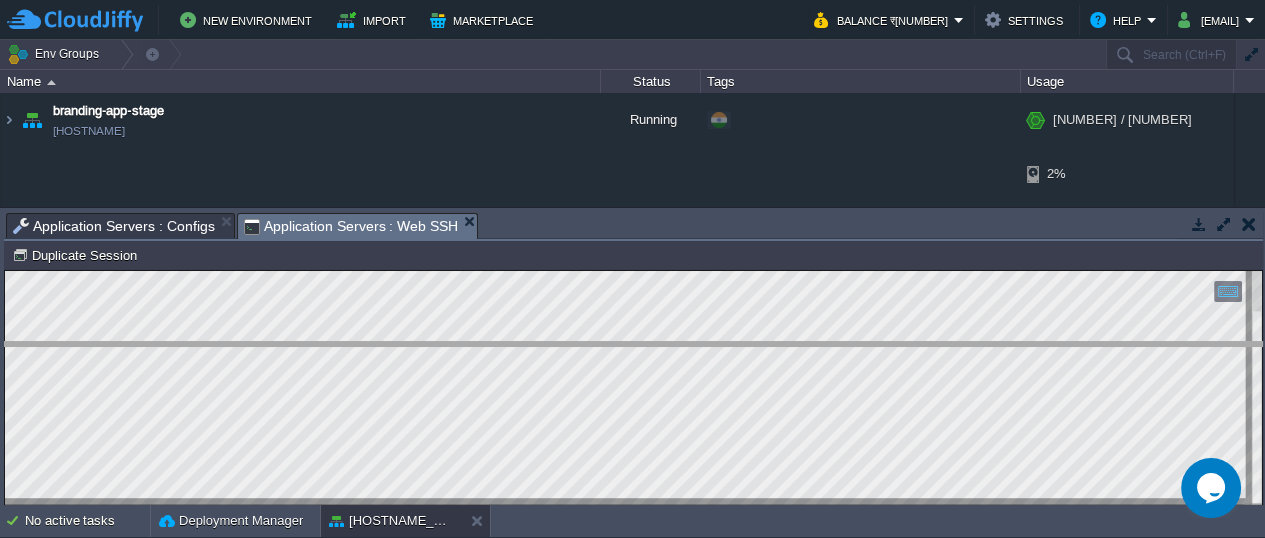drag, startPoint x: 542, startPoint y: 218, endPoint x: 580, endPoint y: 352, distance: 139.28389 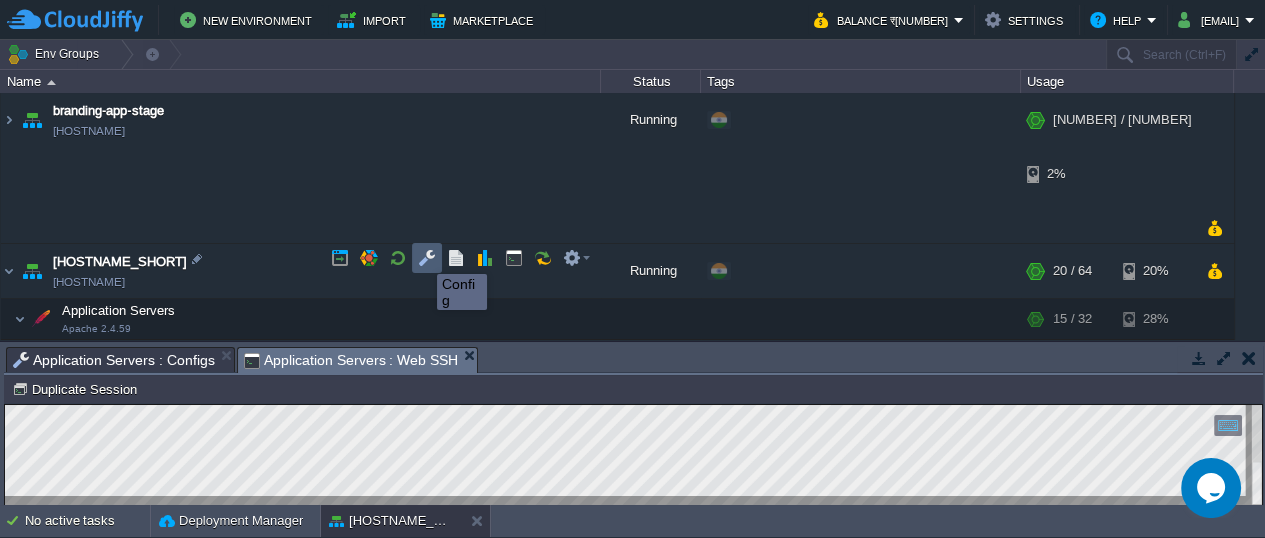 click at bounding box center [427, 258] 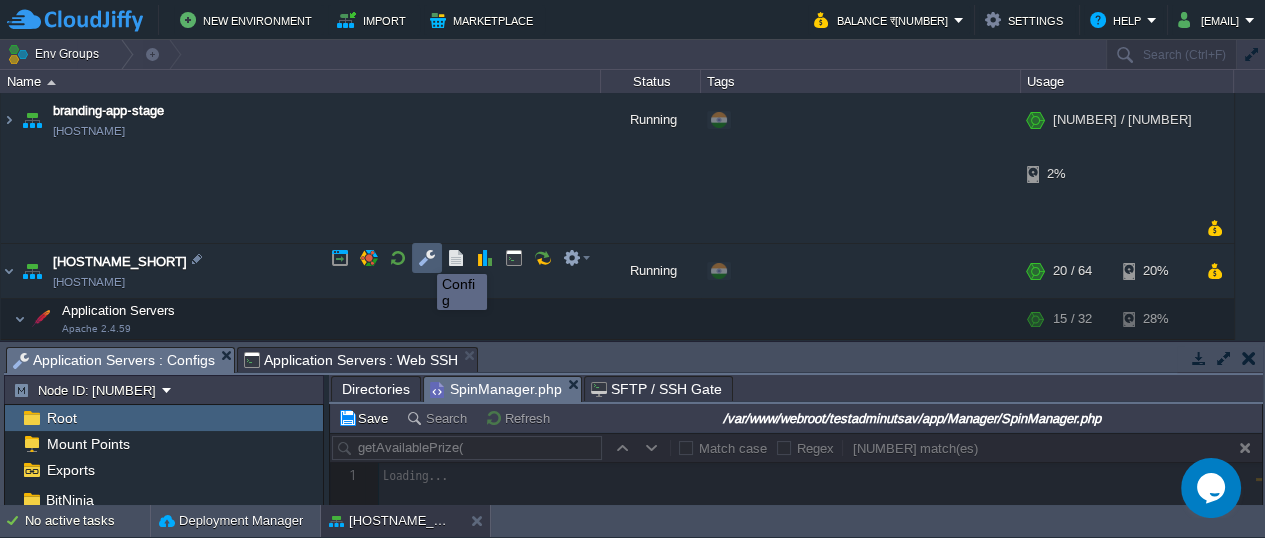 scroll, scrollTop: 0, scrollLeft: 0, axis: both 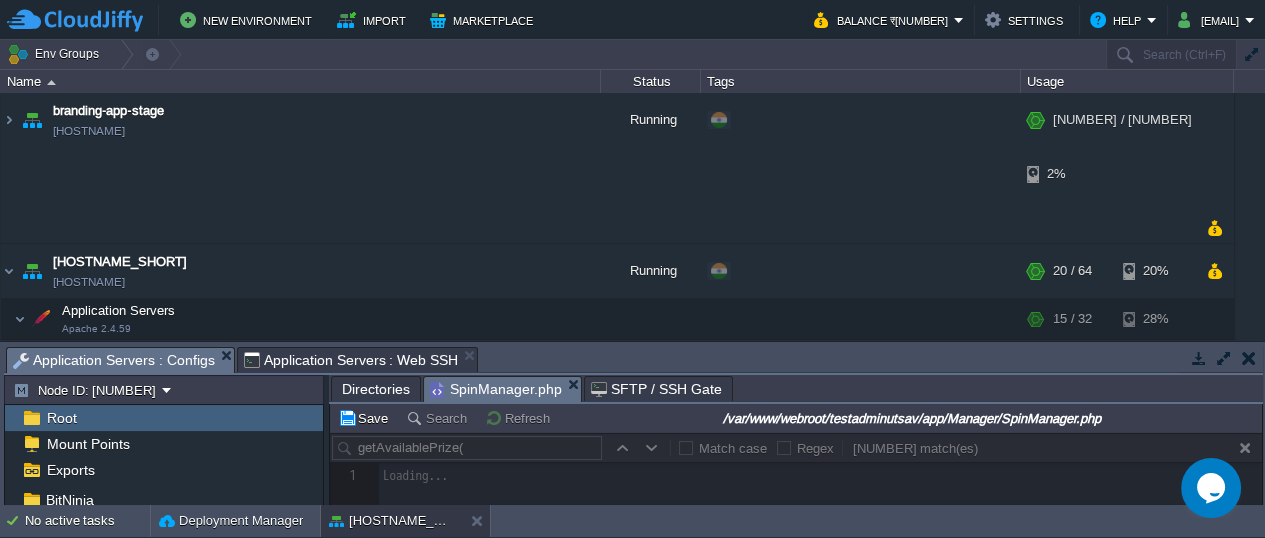 click at bounding box center [1224, 358] 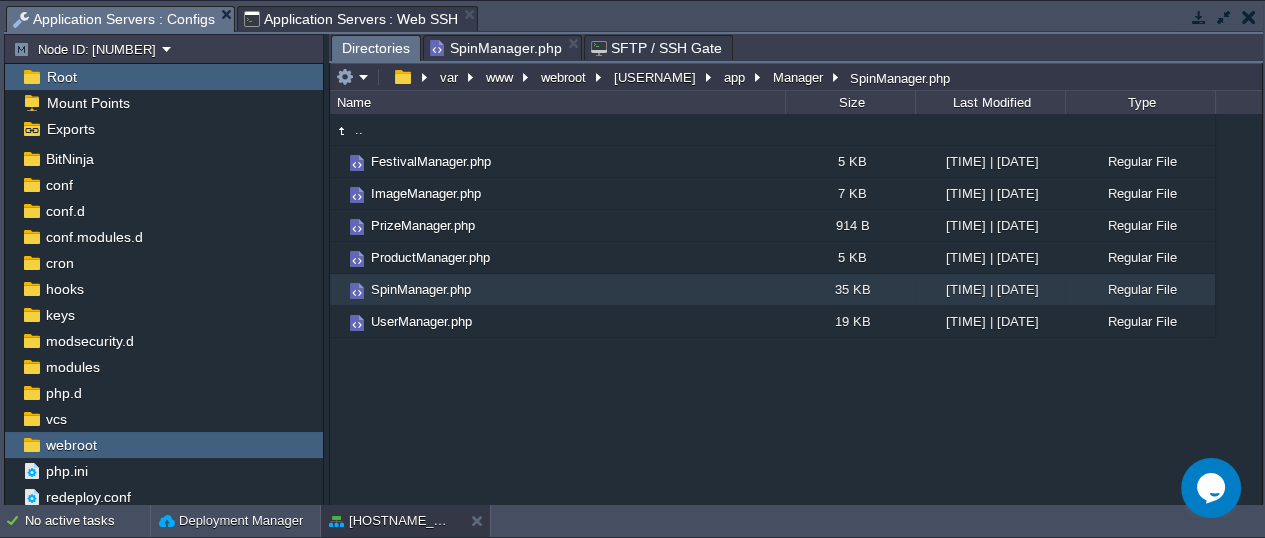 click on "Directories" at bounding box center (376, 48) 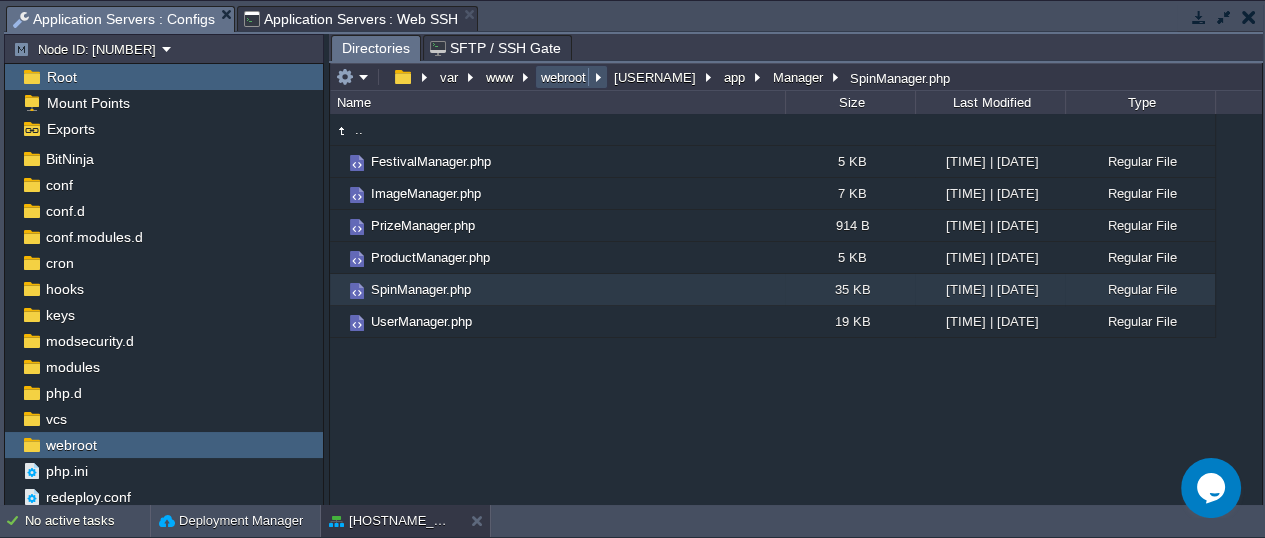 click on "webroot" at bounding box center (564, 77) 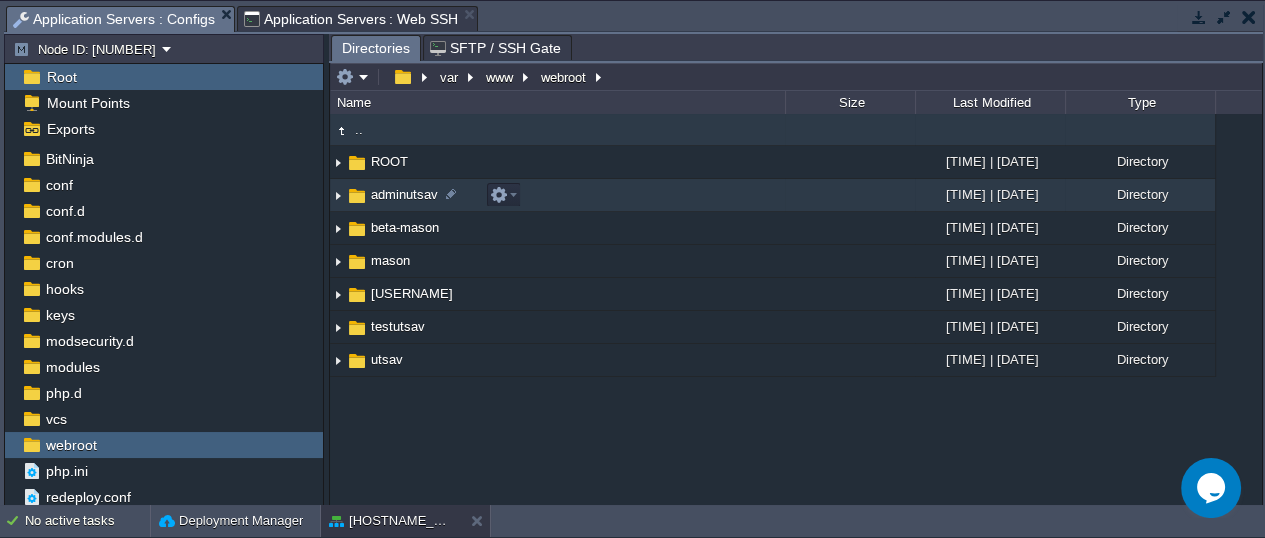 click on "adminutsav" at bounding box center (404, 194) 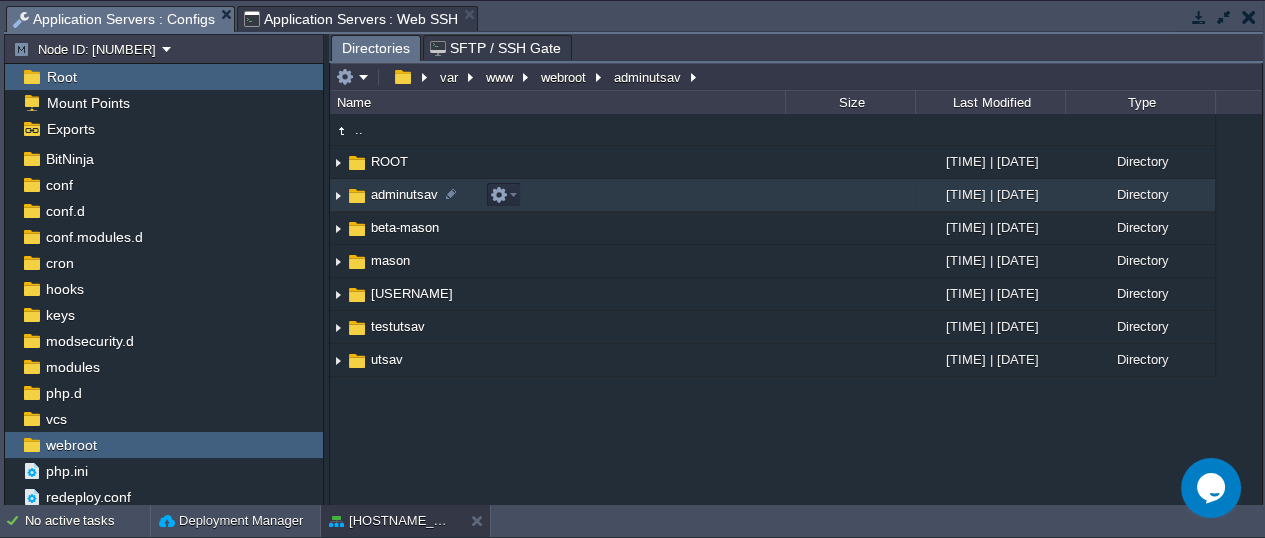 click on "adminutsav" at bounding box center [404, 194] 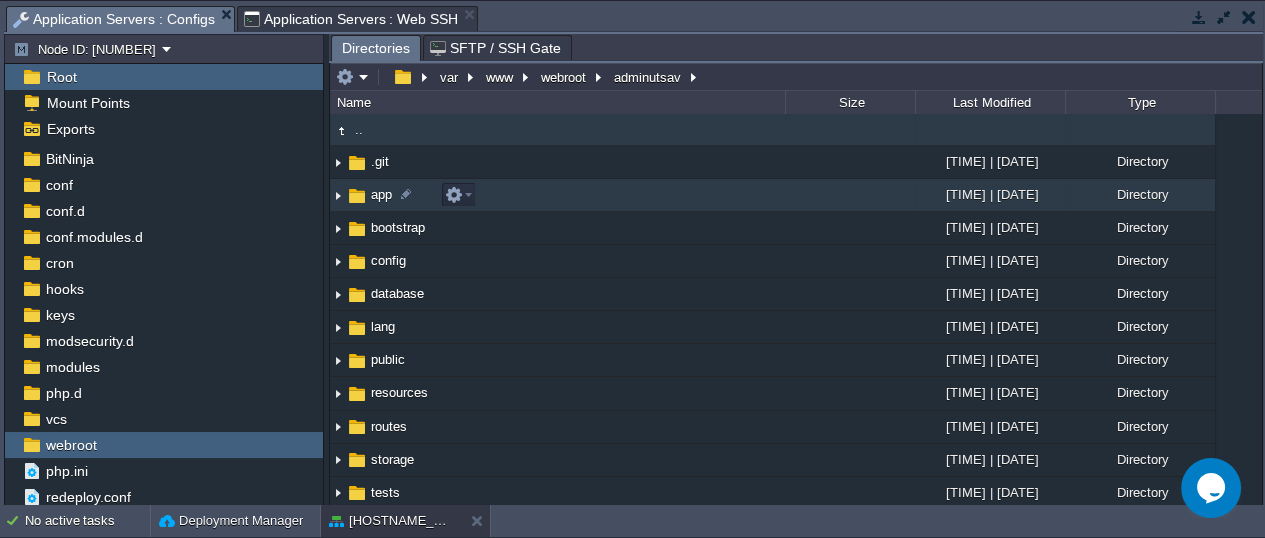 click at bounding box center [357, 196] 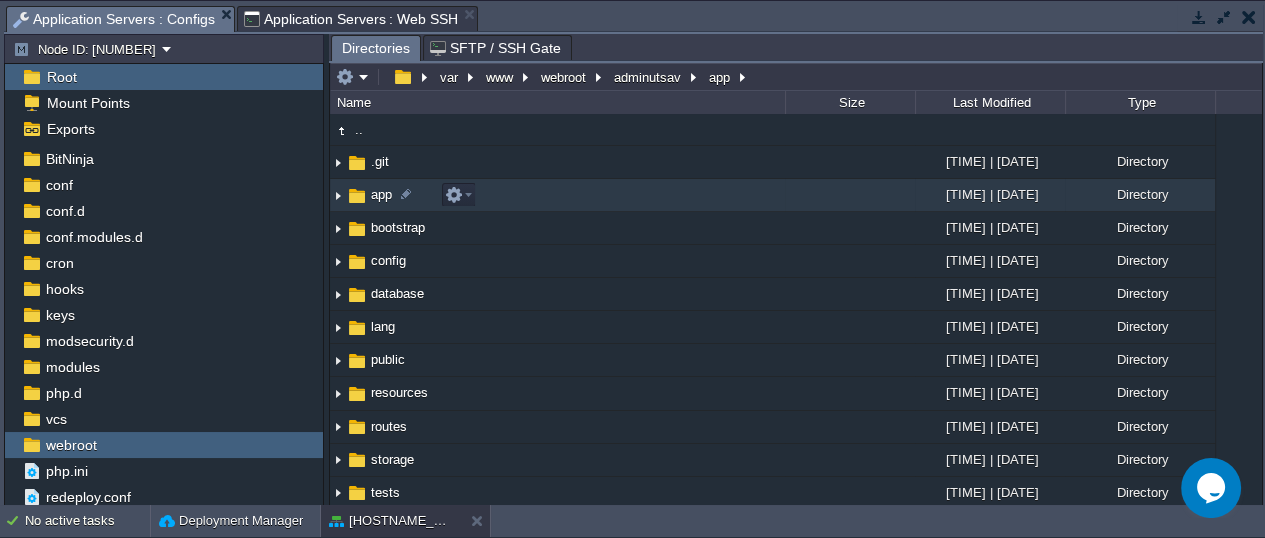 click at bounding box center (357, 196) 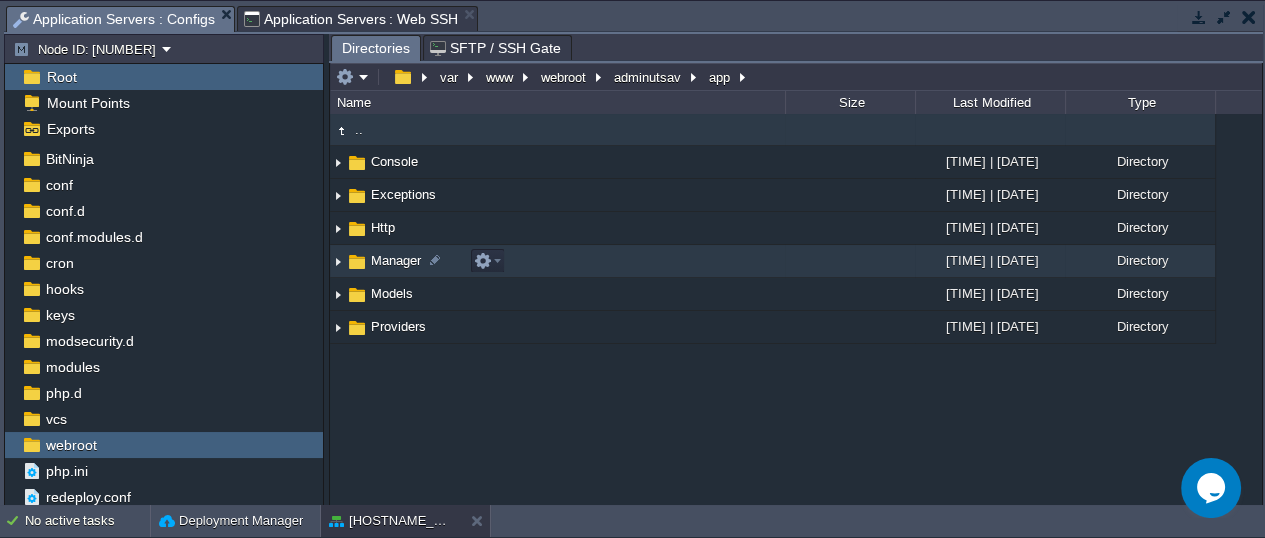 click at bounding box center (357, 262) 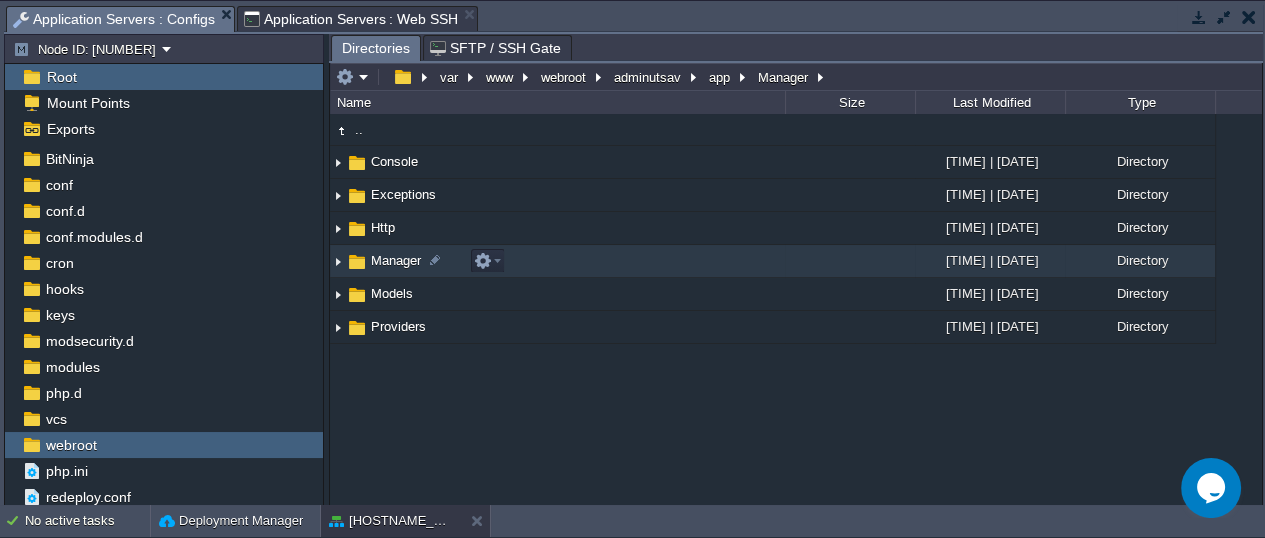 click at bounding box center (357, 262) 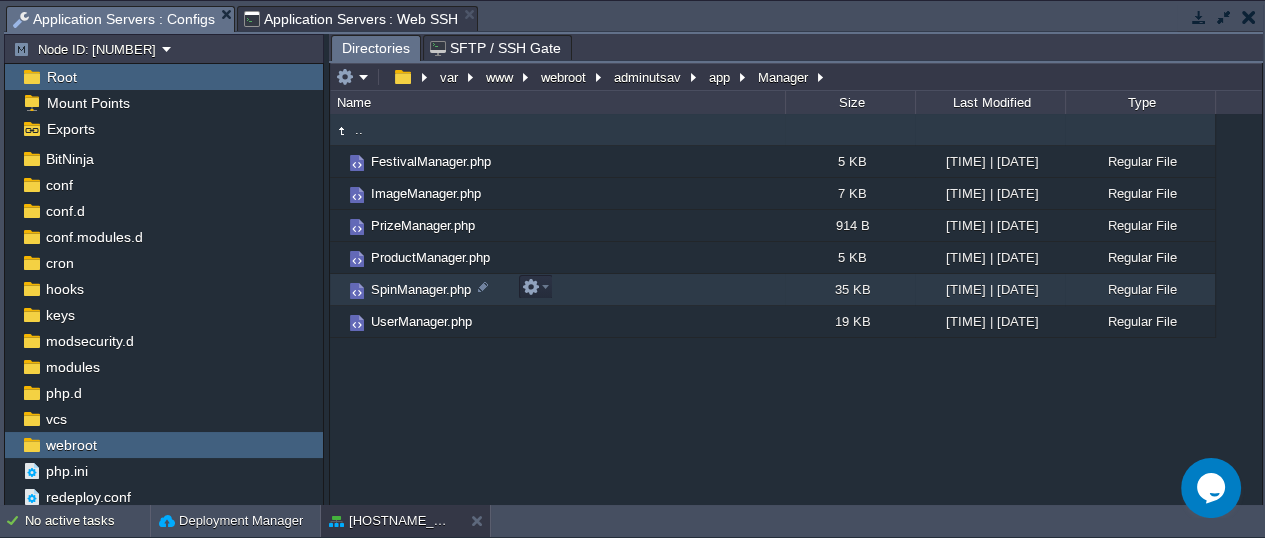 click on "SpinManager.php" at bounding box center (421, 289) 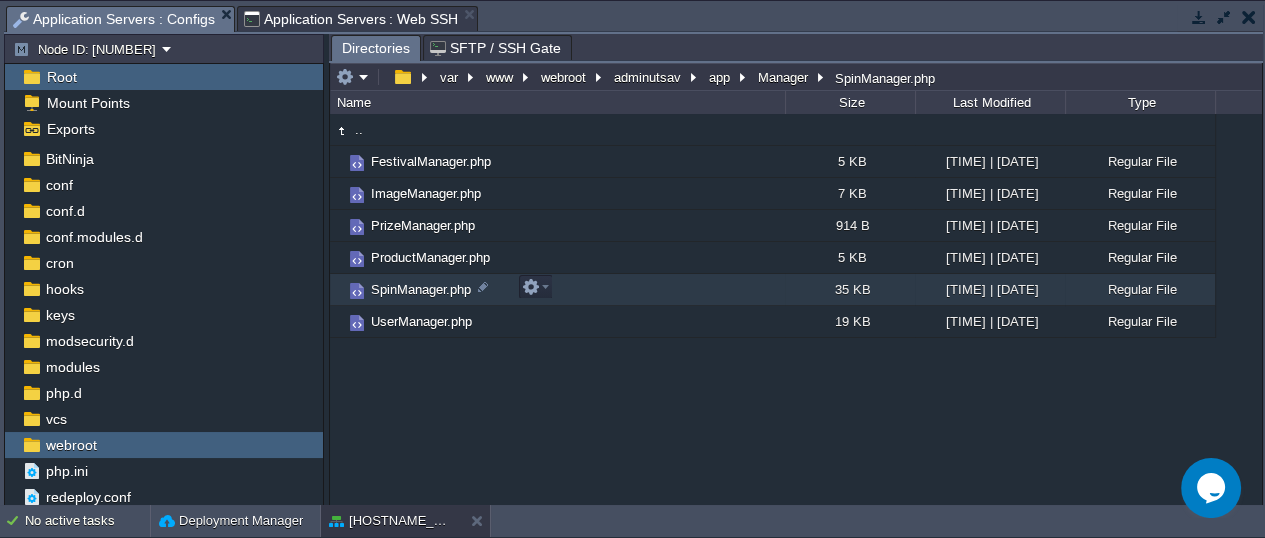click on "SpinManager.php" at bounding box center [421, 289] 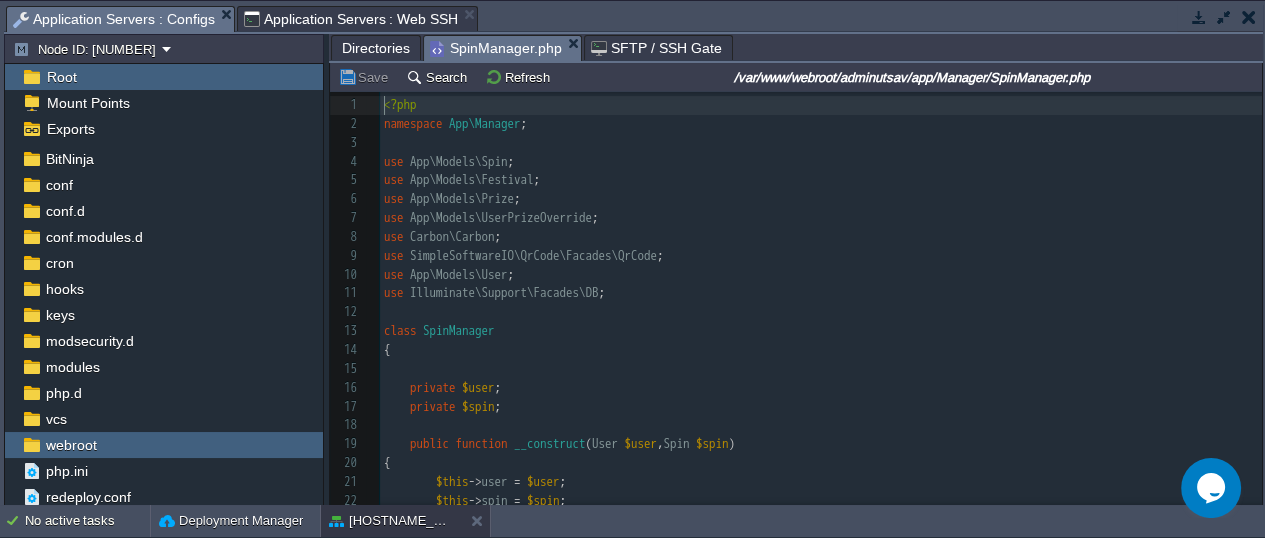 scroll, scrollTop: 6, scrollLeft: 0, axis: vertical 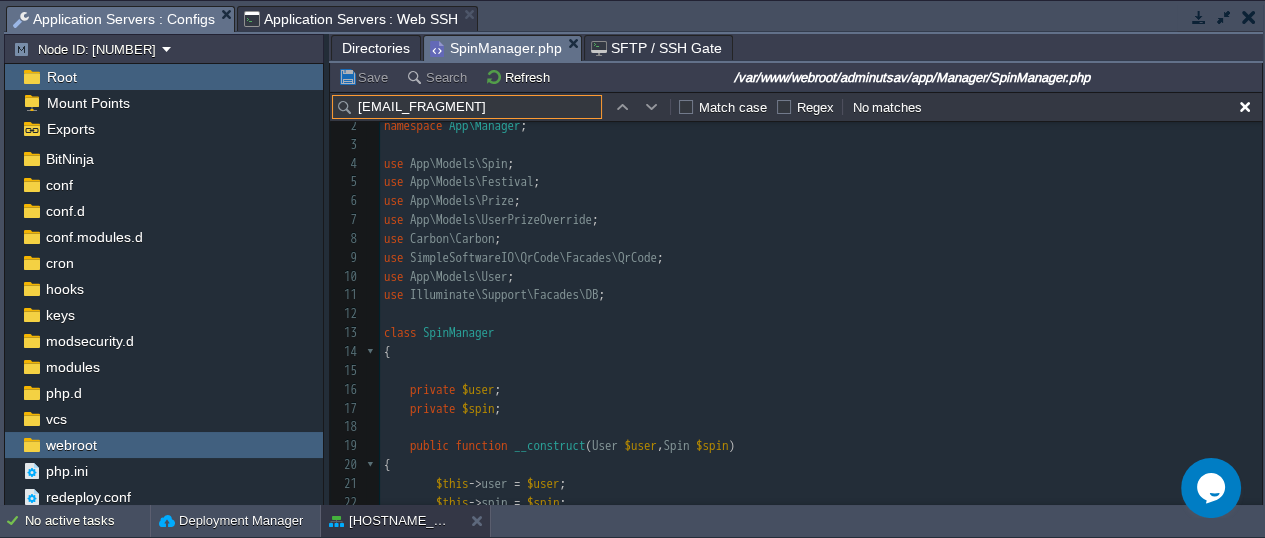 type on "@" 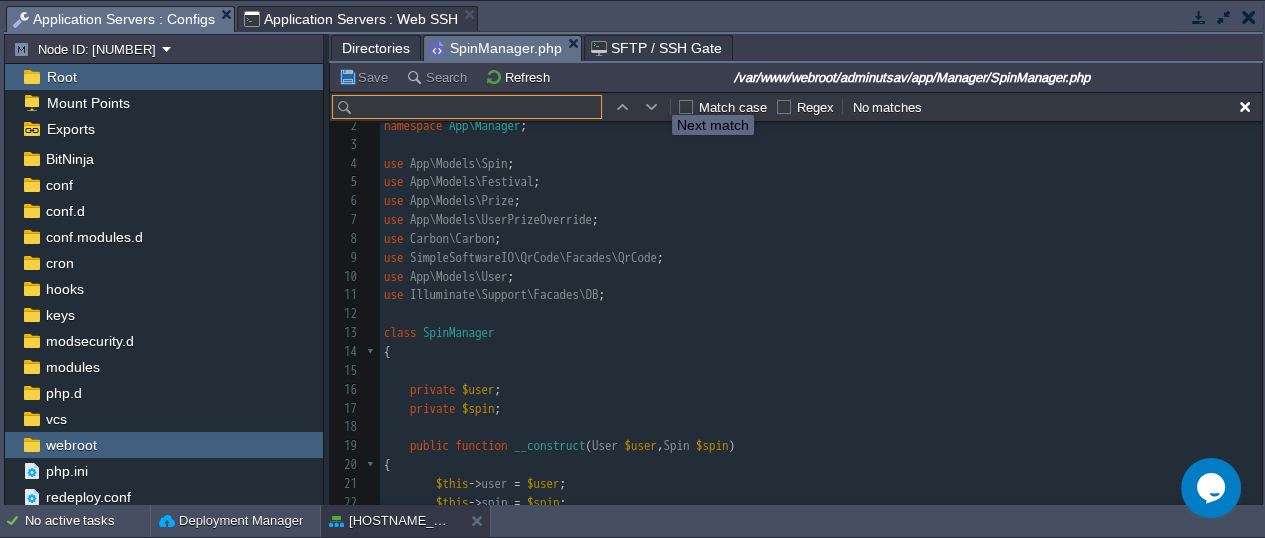 paste on "getAvailablePrize(" 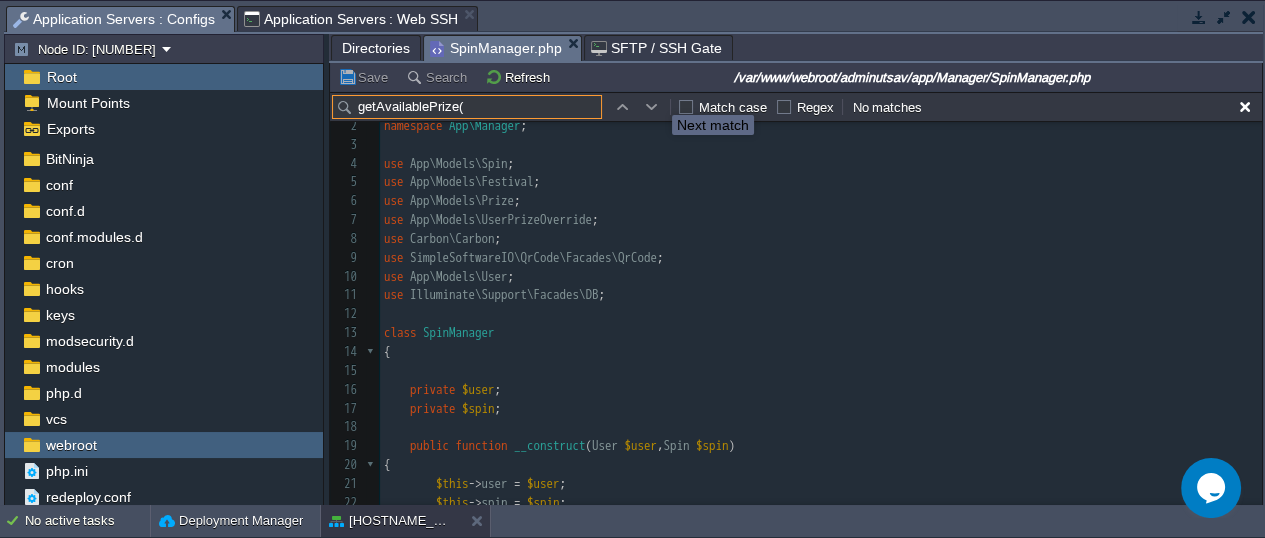 scroll, scrollTop: 3521, scrollLeft: 0, axis: vertical 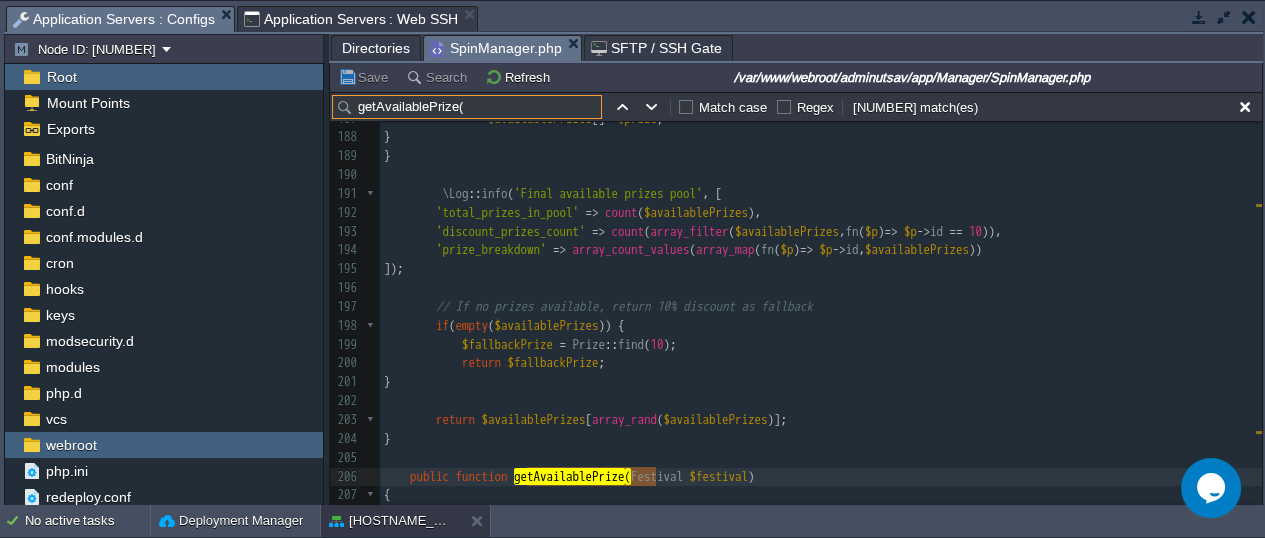 type on "getAvailablePrize(" 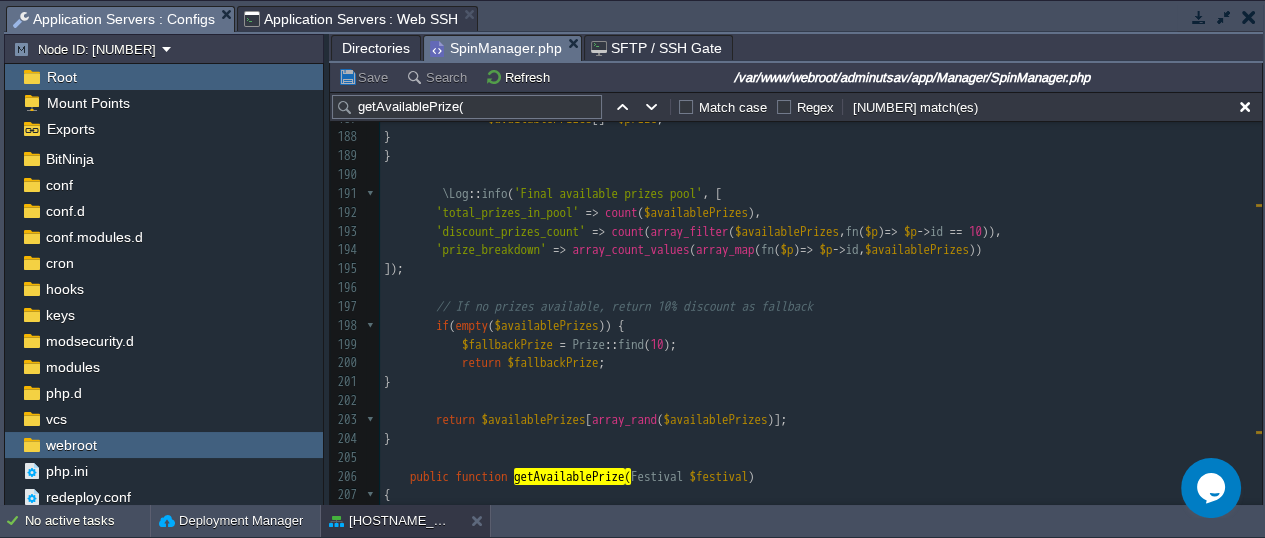 scroll, scrollTop: 3671, scrollLeft: 0, axis: vertical 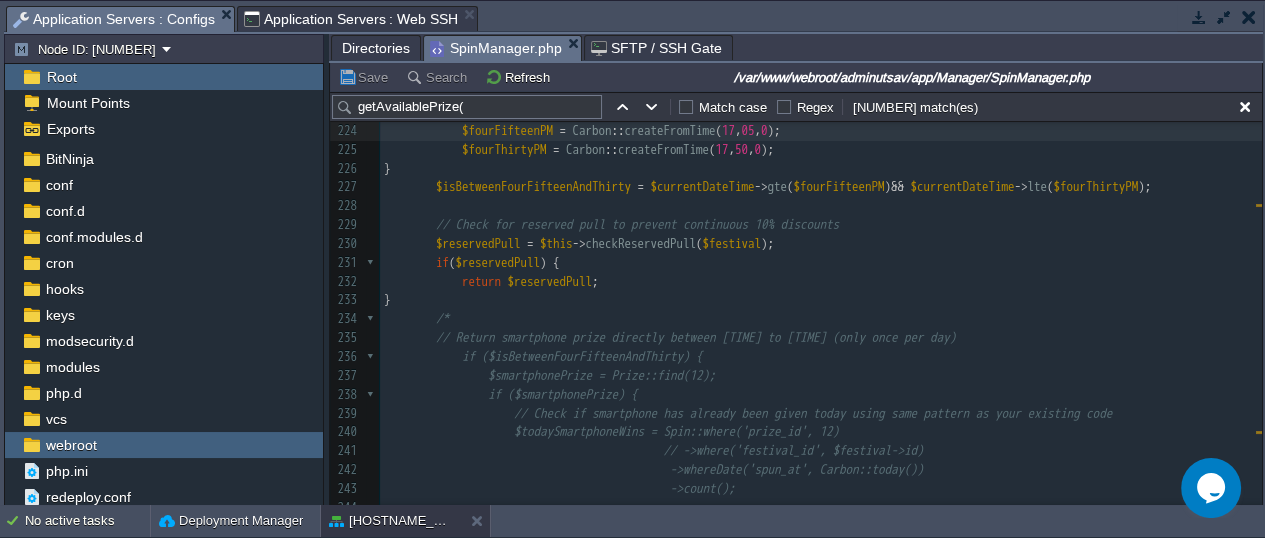 click on "SpinManager.php" at bounding box center (505, 48) 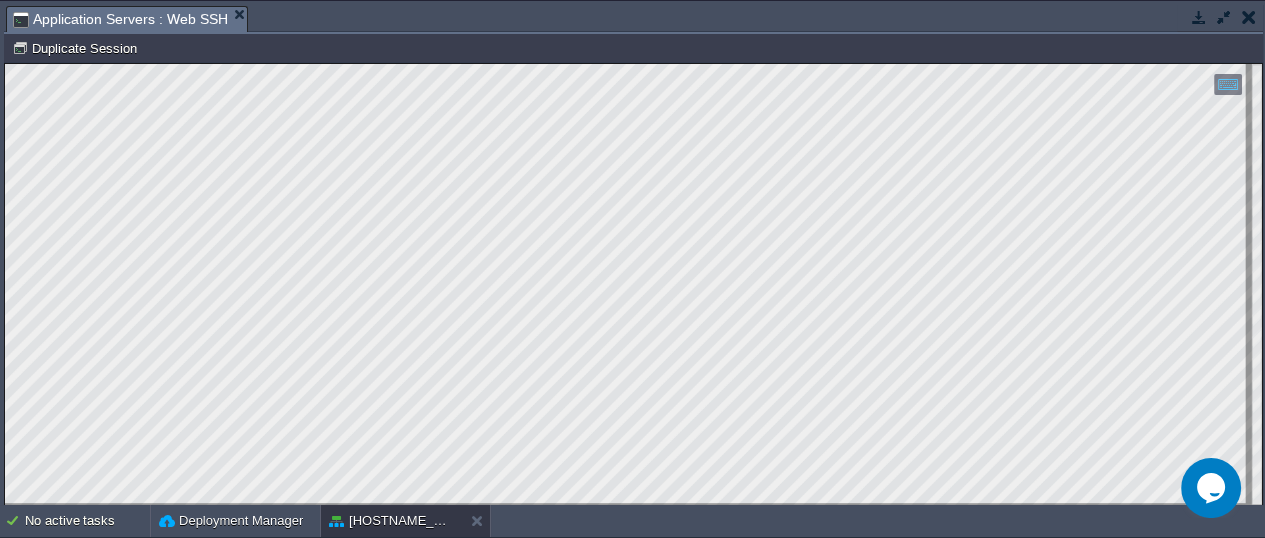 click at bounding box center (1224, 17) 